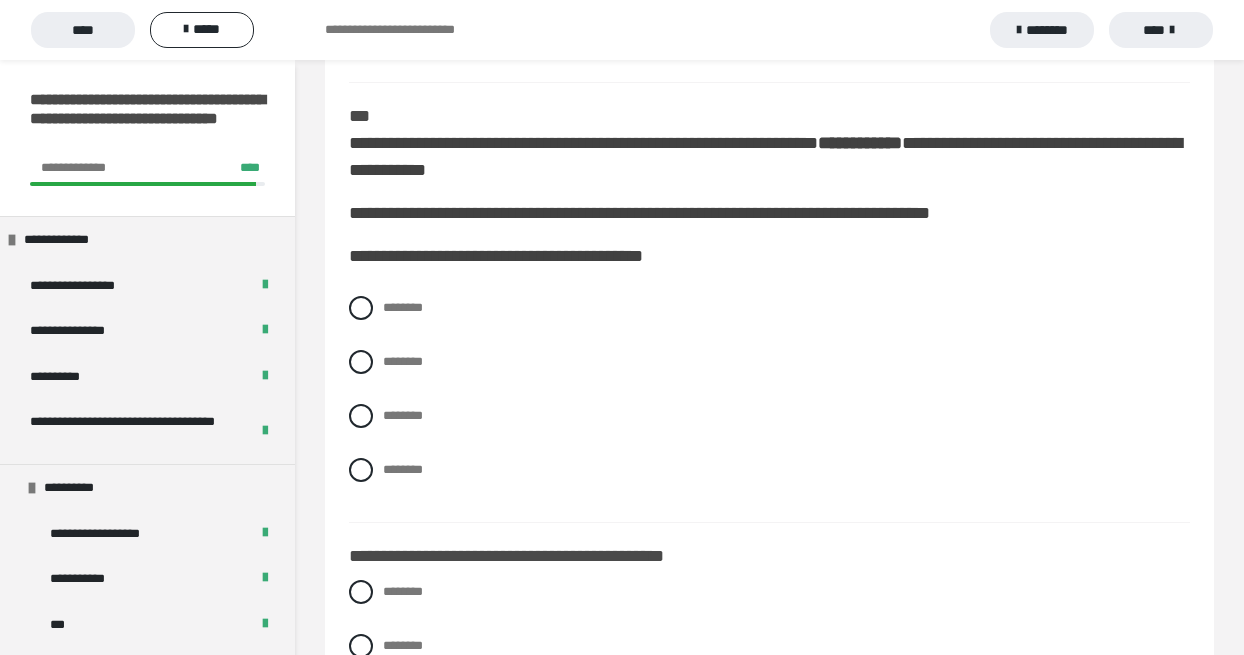 scroll, scrollTop: 4986, scrollLeft: 0, axis: vertical 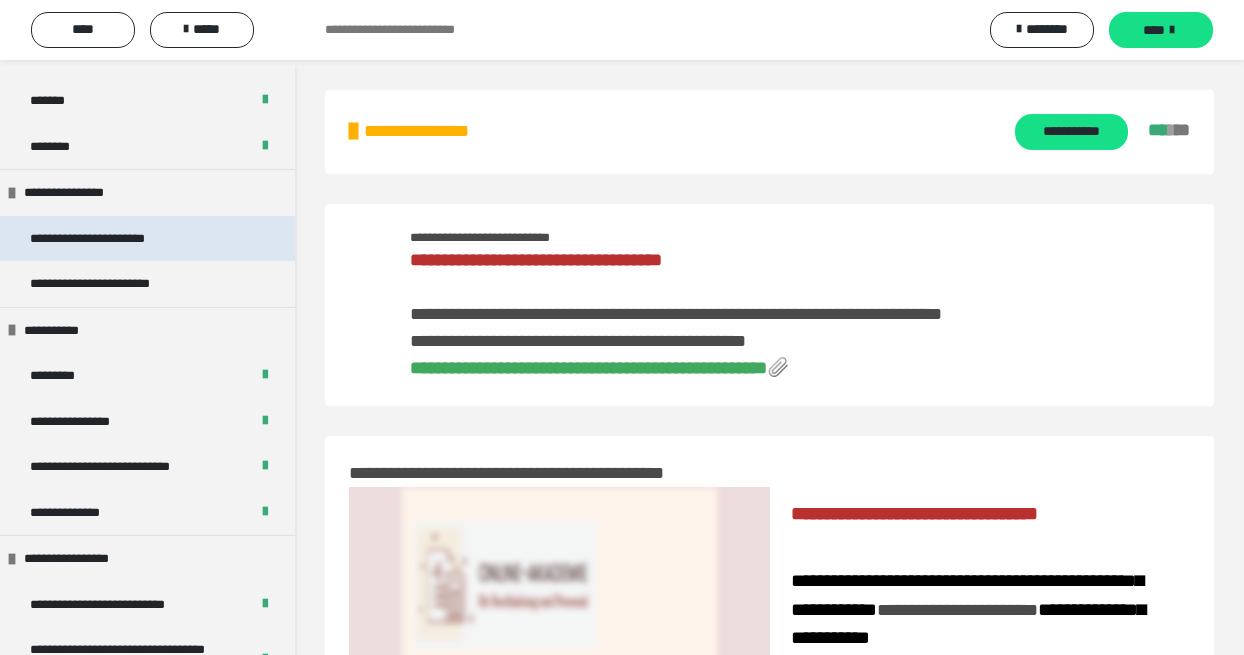 click on "**********" at bounding box center [103, 239] 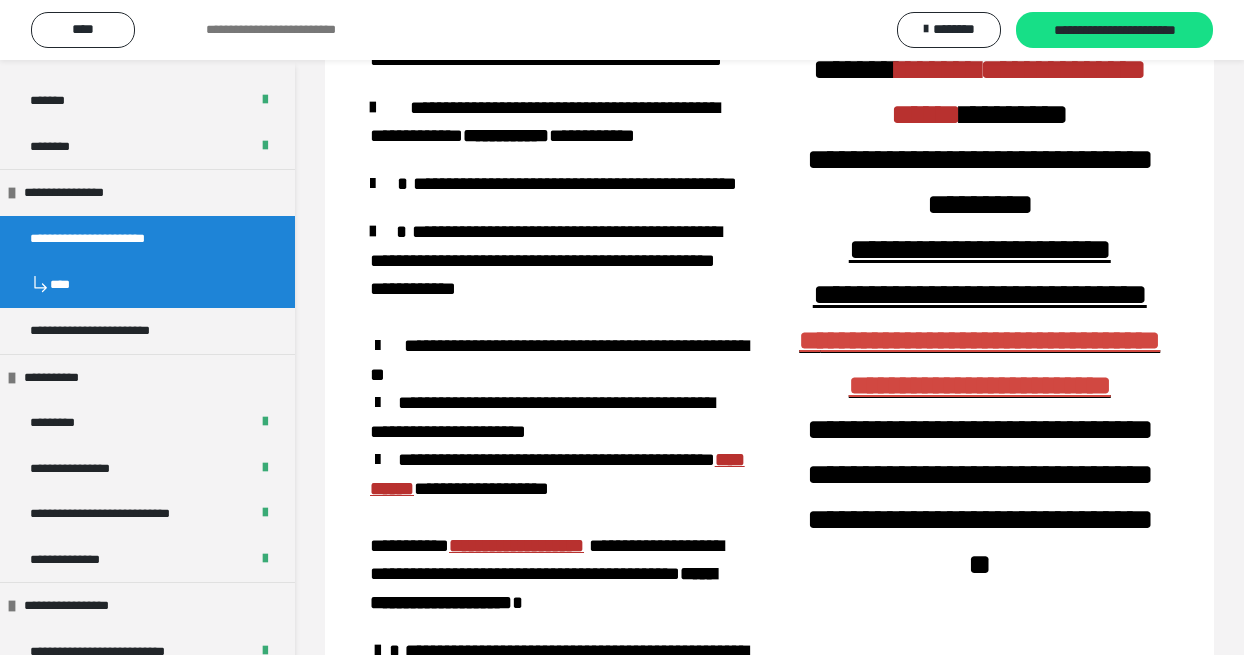 scroll, scrollTop: 88, scrollLeft: 0, axis: vertical 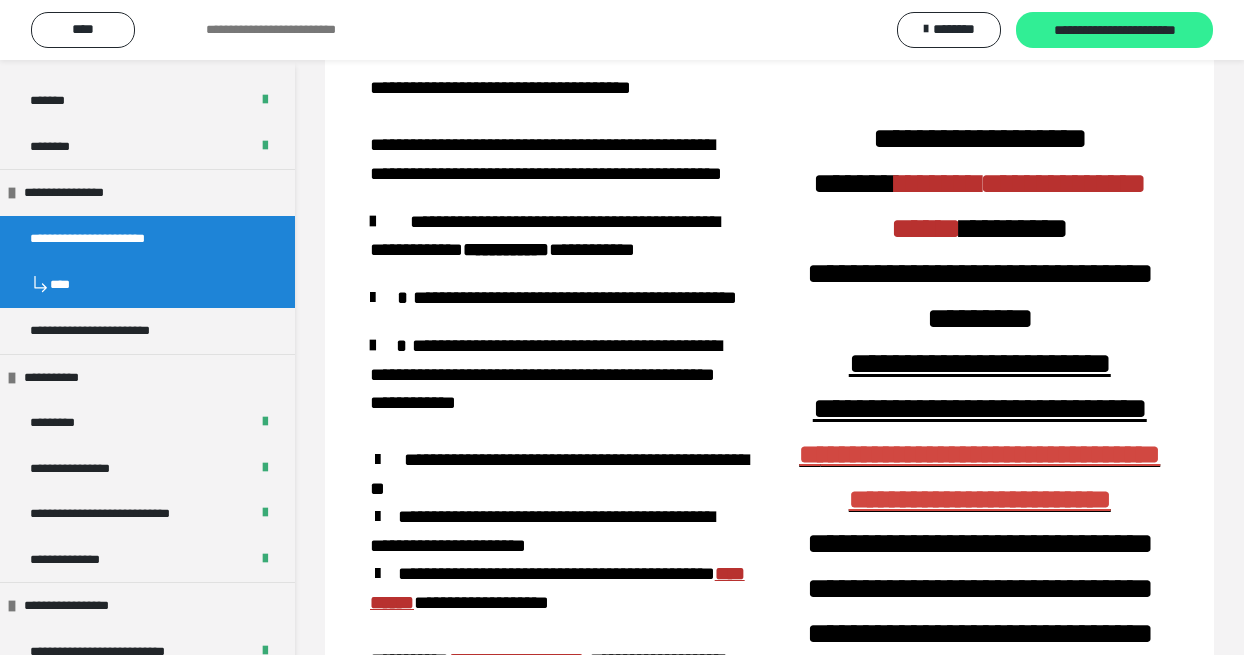 click on "**********" at bounding box center (1114, 30) 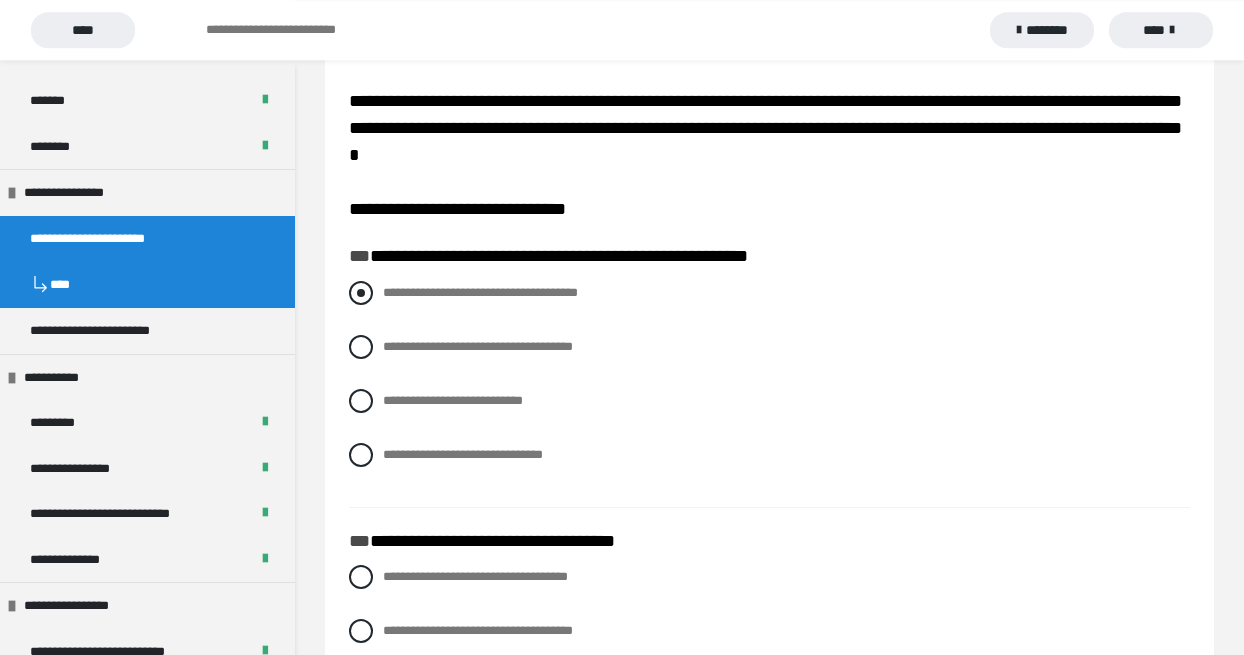 scroll, scrollTop: 114, scrollLeft: 0, axis: vertical 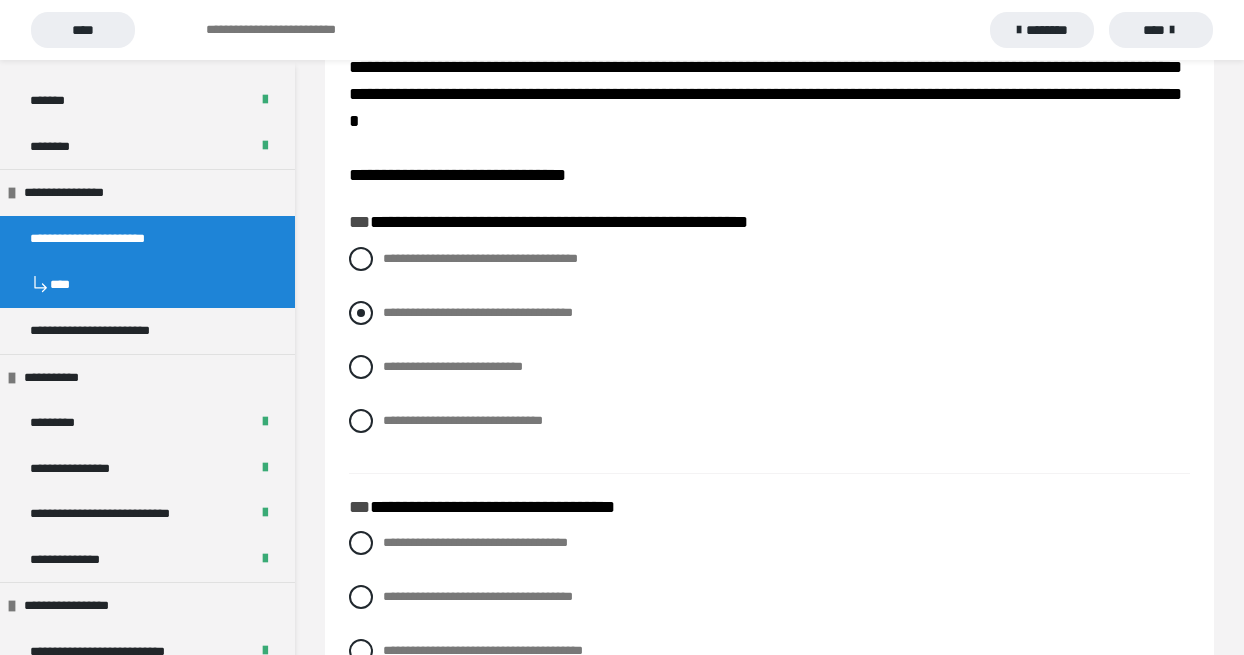 click at bounding box center [361, 313] 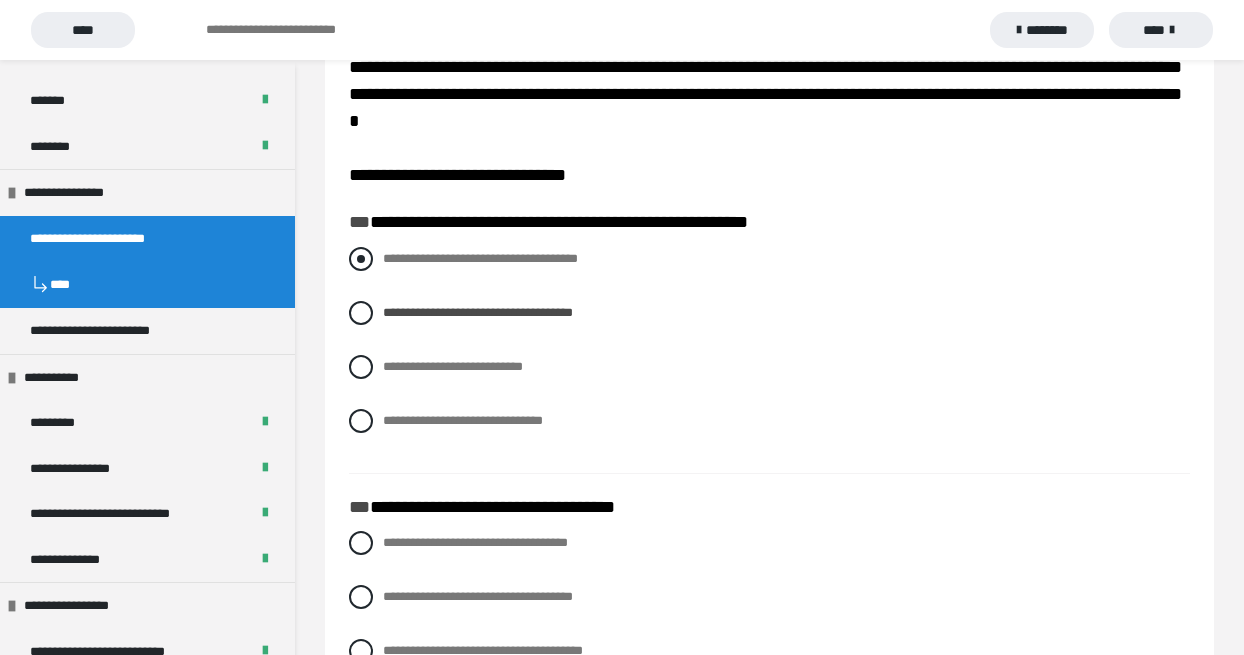 click at bounding box center [361, 259] 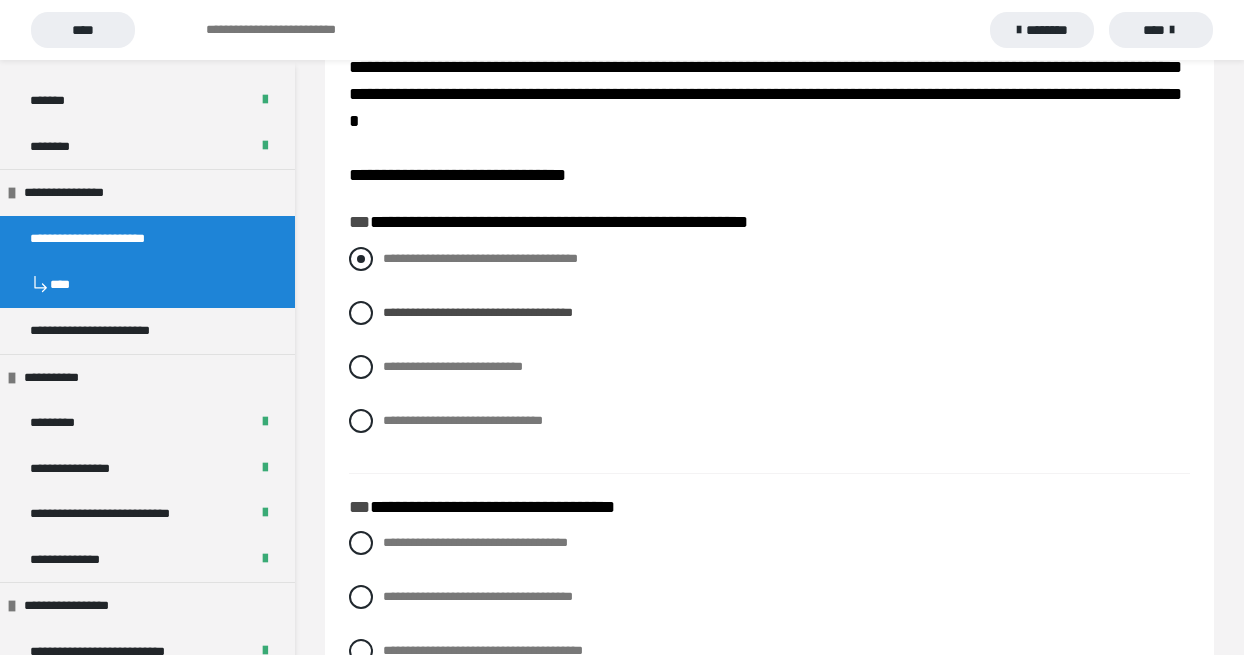 radio on "****" 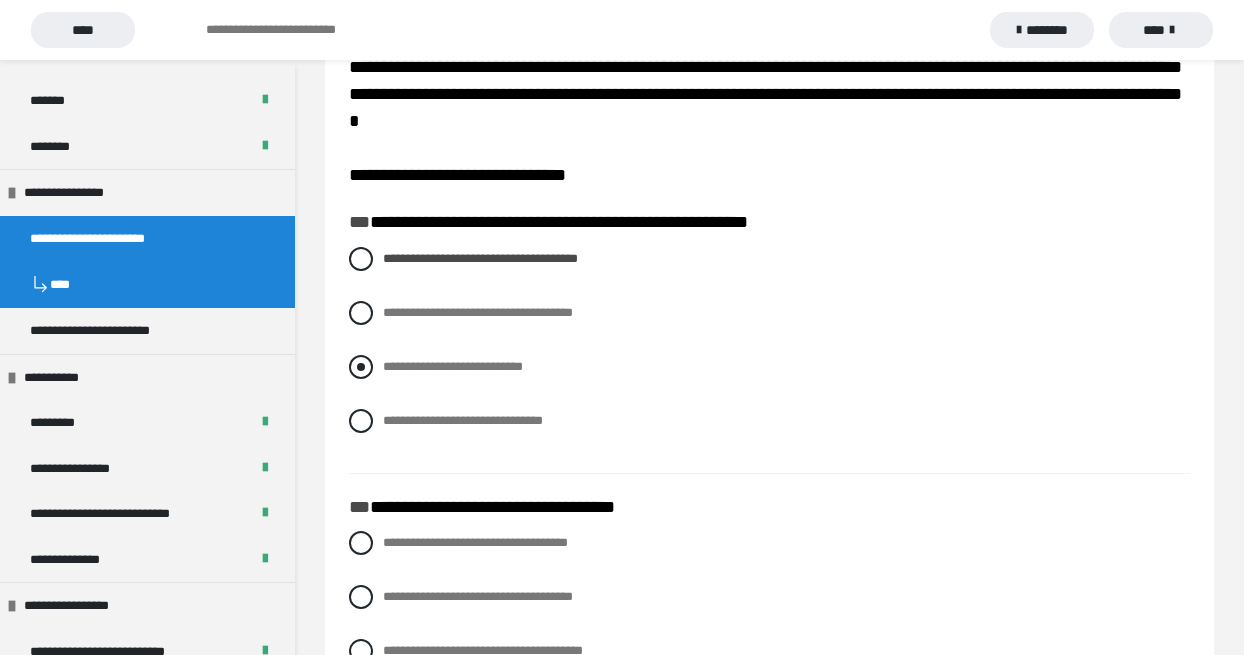 click at bounding box center (361, 367) 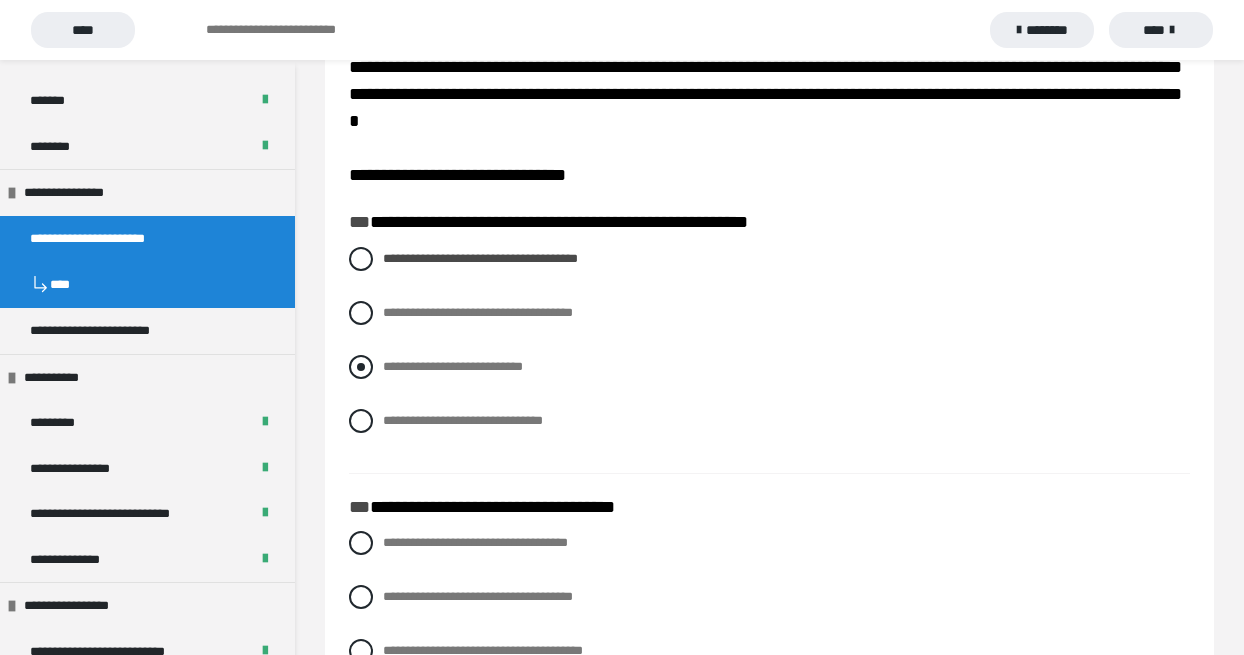 radio on "****" 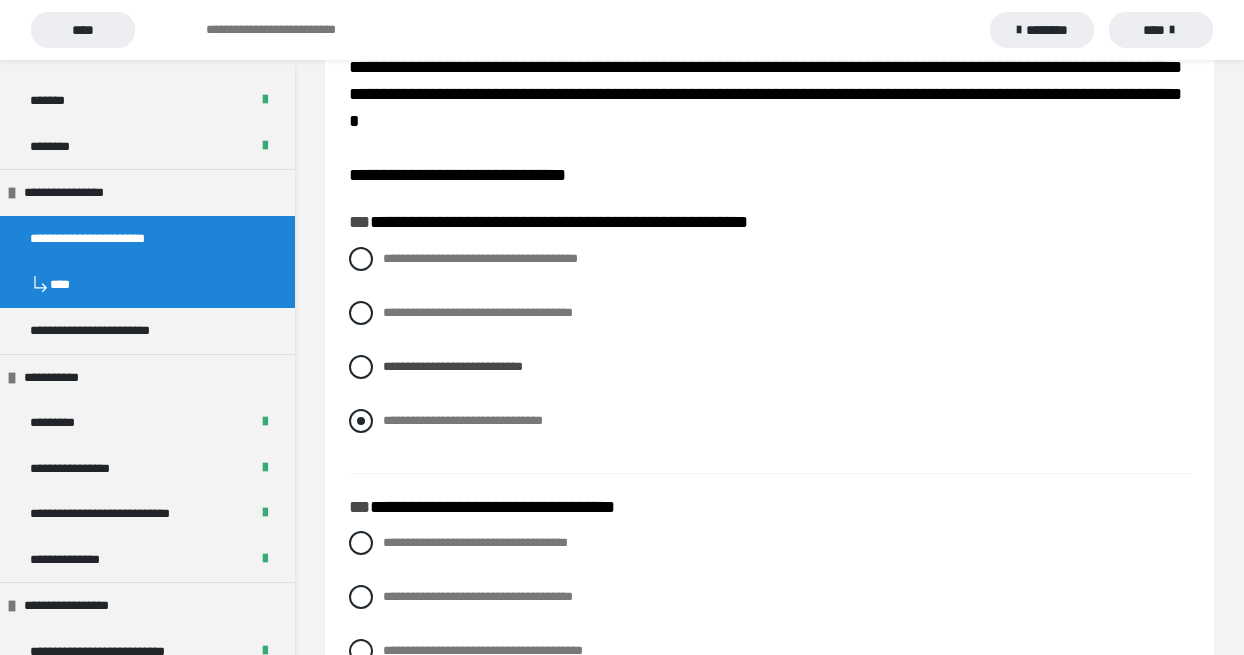 click at bounding box center [361, 421] 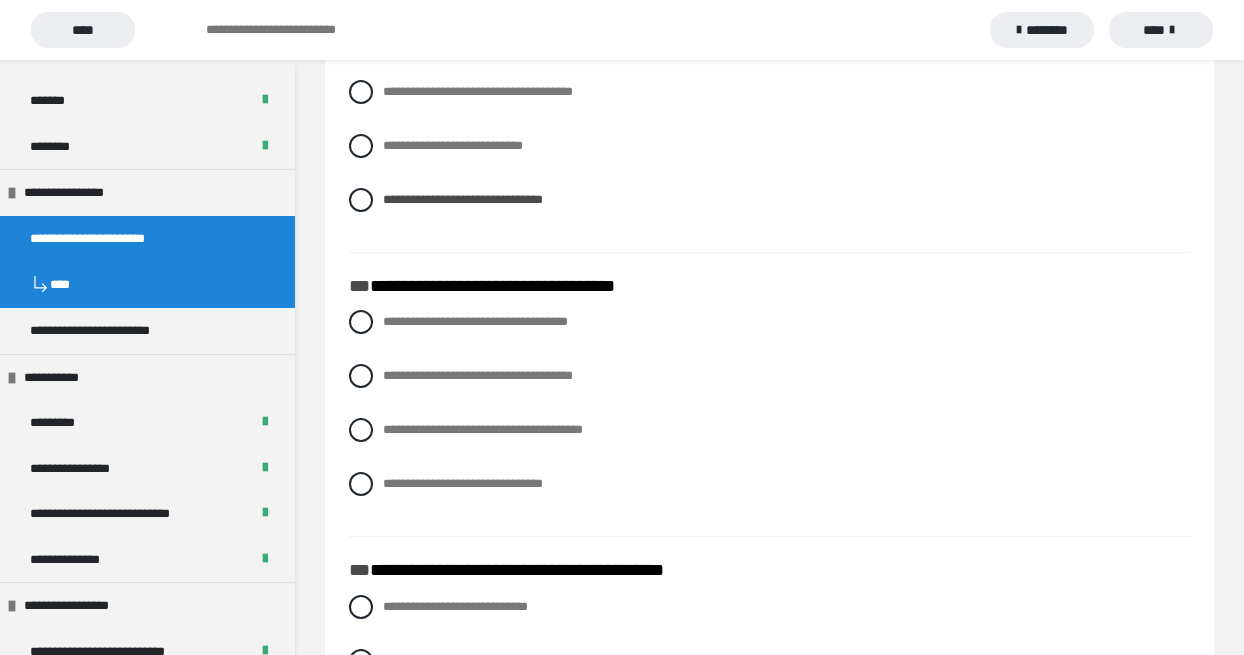 scroll, scrollTop: 342, scrollLeft: 0, axis: vertical 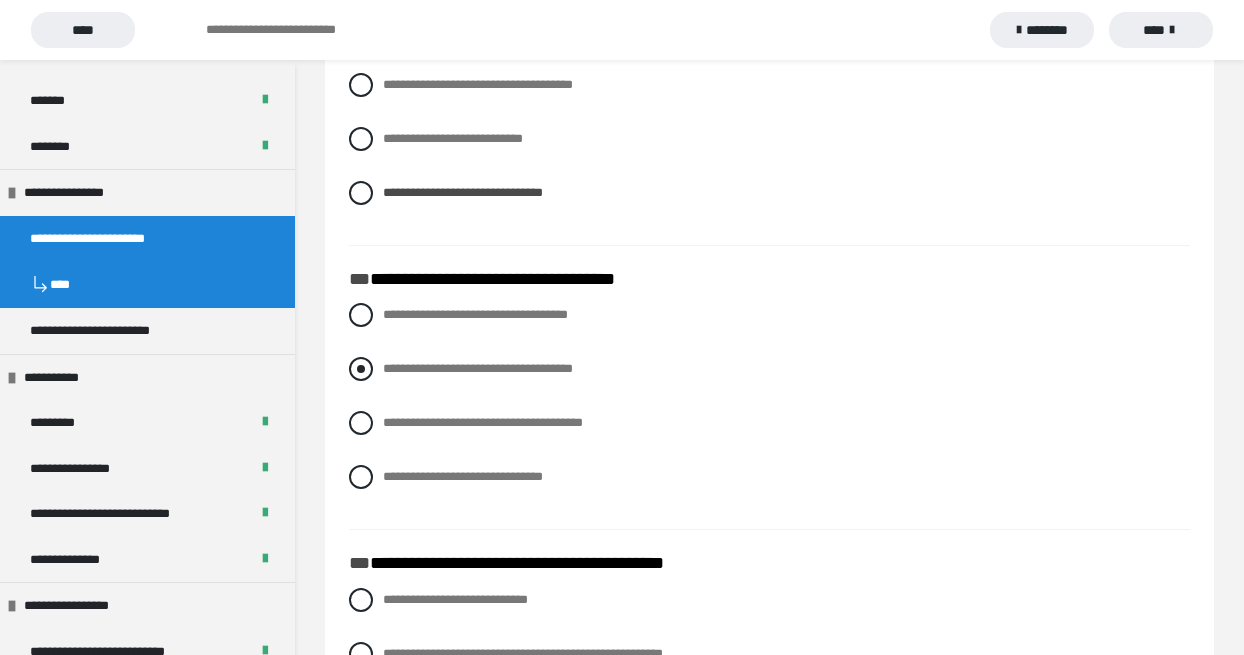 click at bounding box center [361, 369] 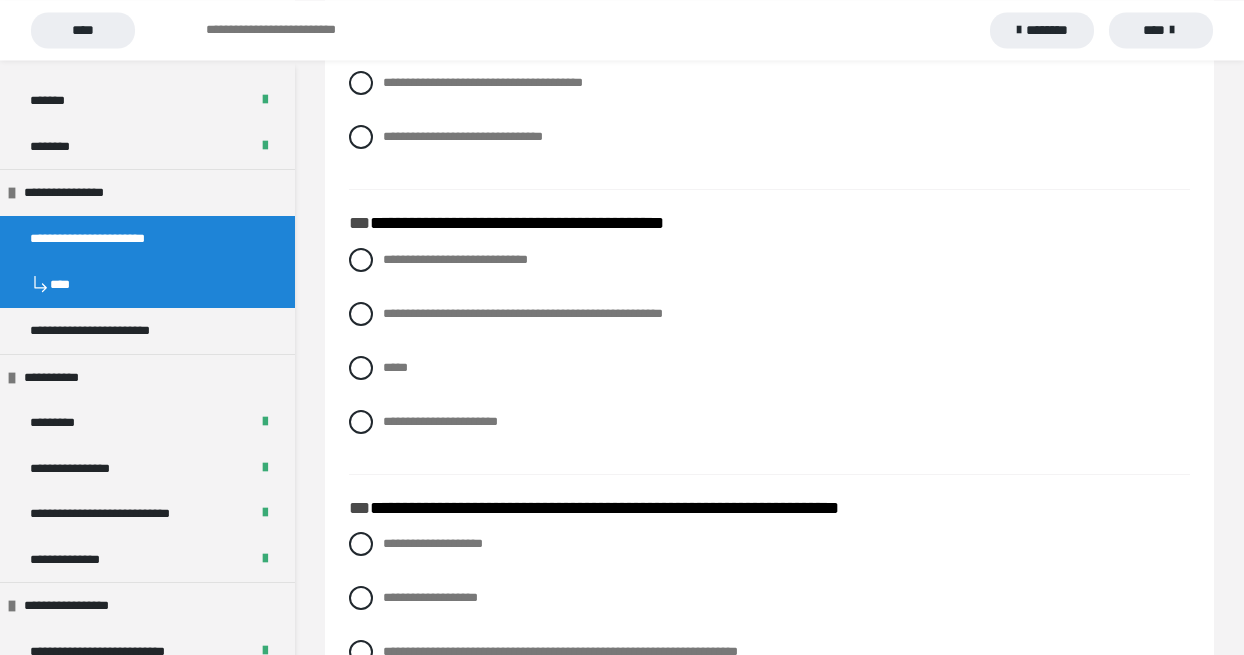 scroll, scrollTop: 684, scrollLeft: 0, axis: vertical 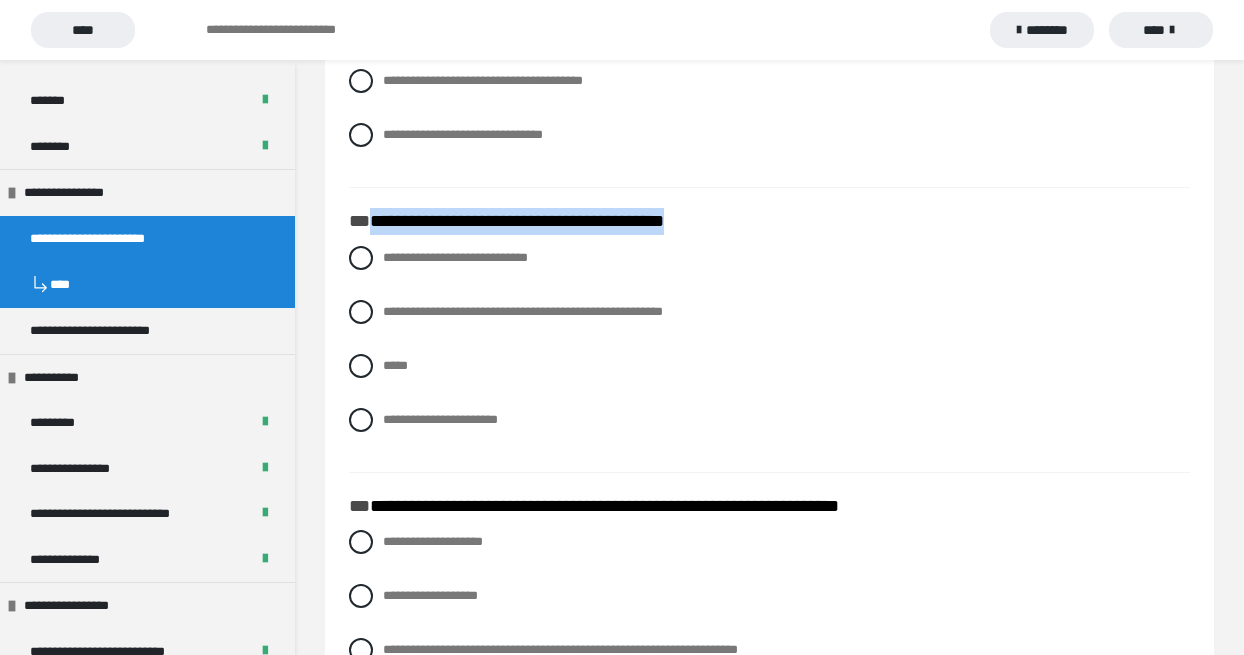 drag, startPoint x: 372, startPoint y: 222, endPoint x: 721, endPoint y: 230, distance: 349.09167 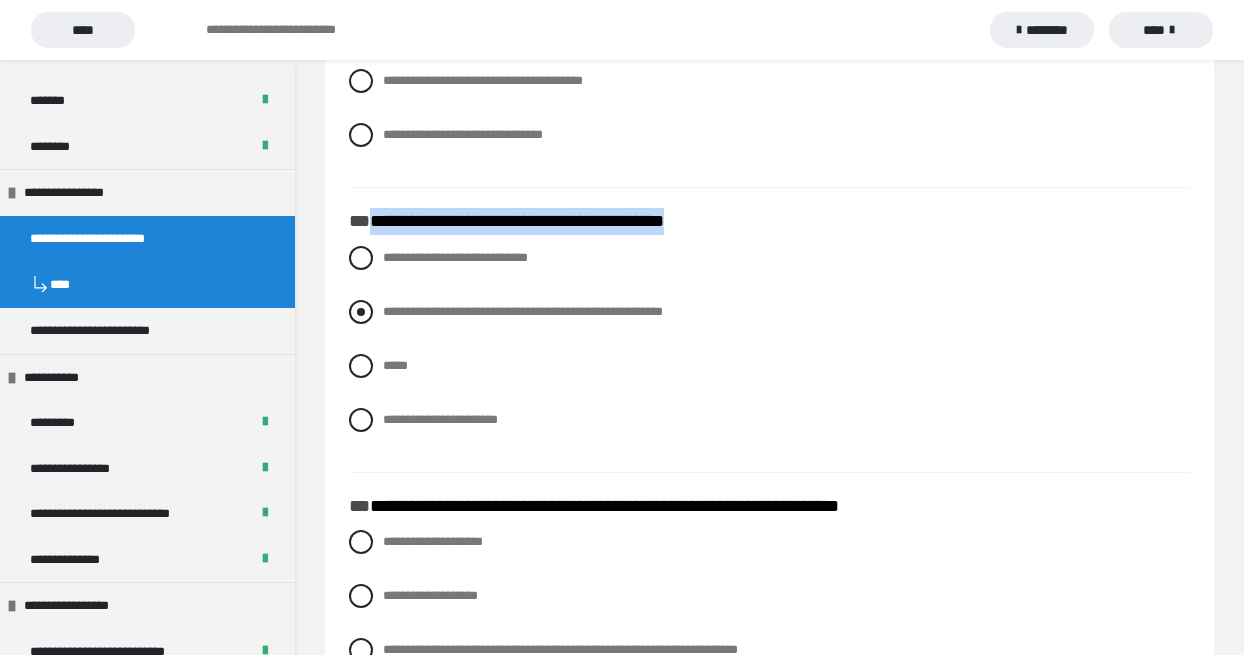 click at bounding box center [361, 312] 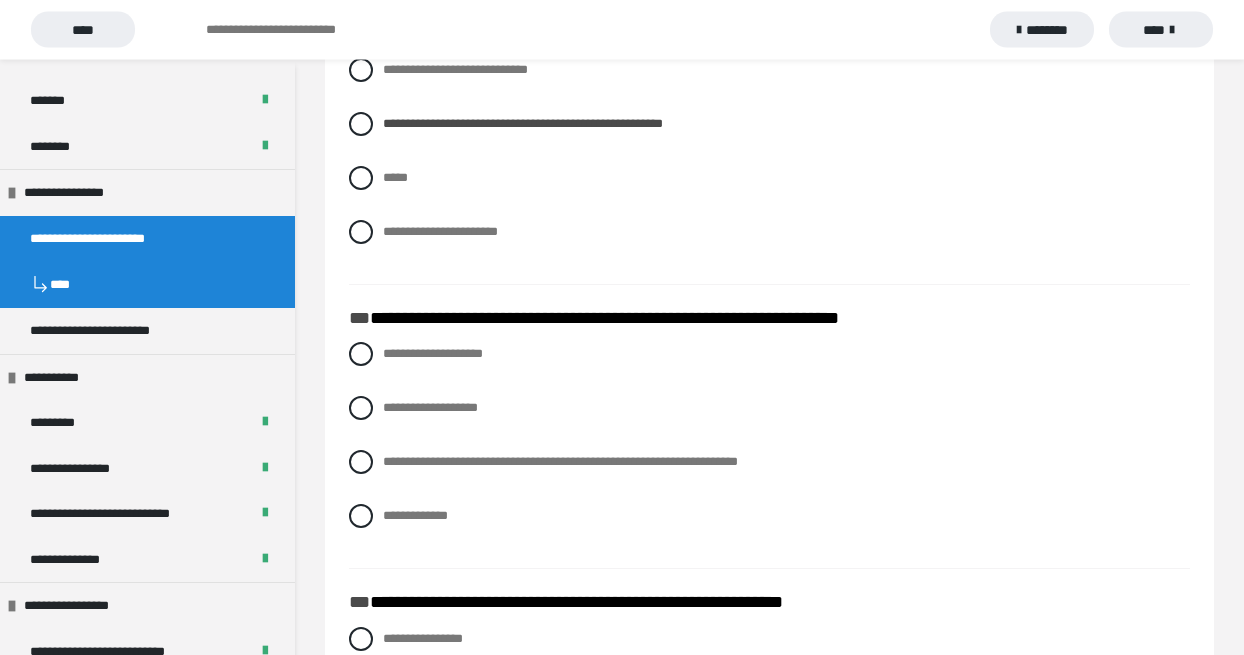 scroll, scrollTop: 912, scrollLeft: 0, axis: vertical 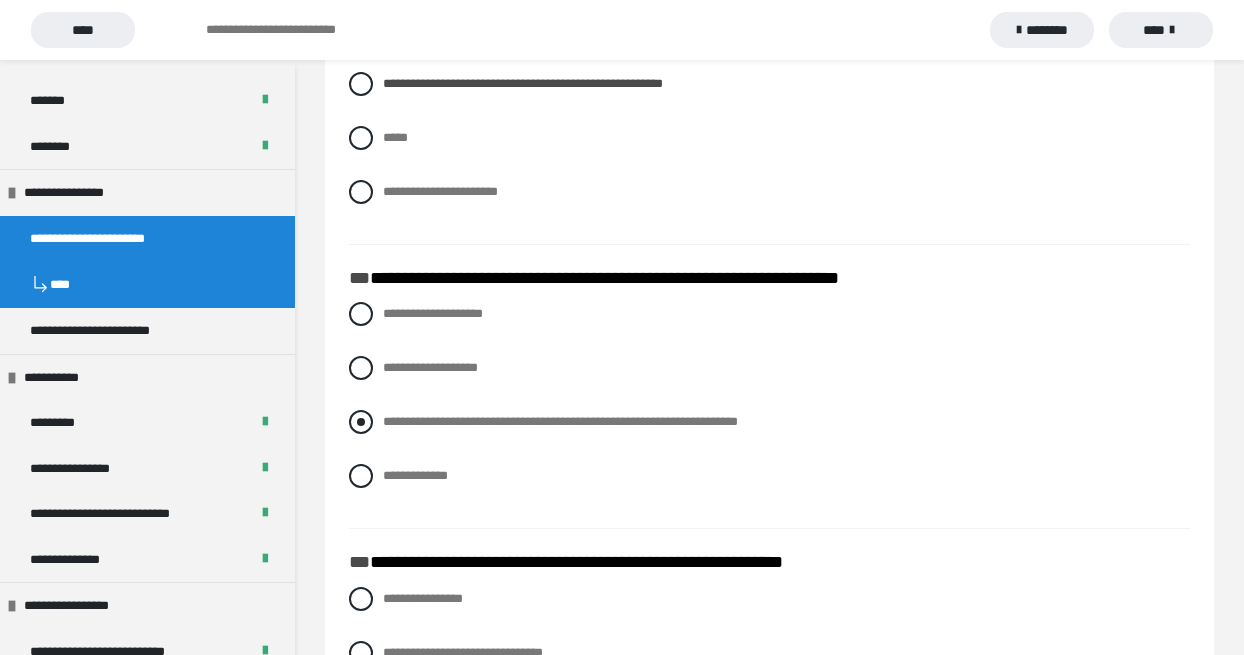 click at bounding box center [361, 422] 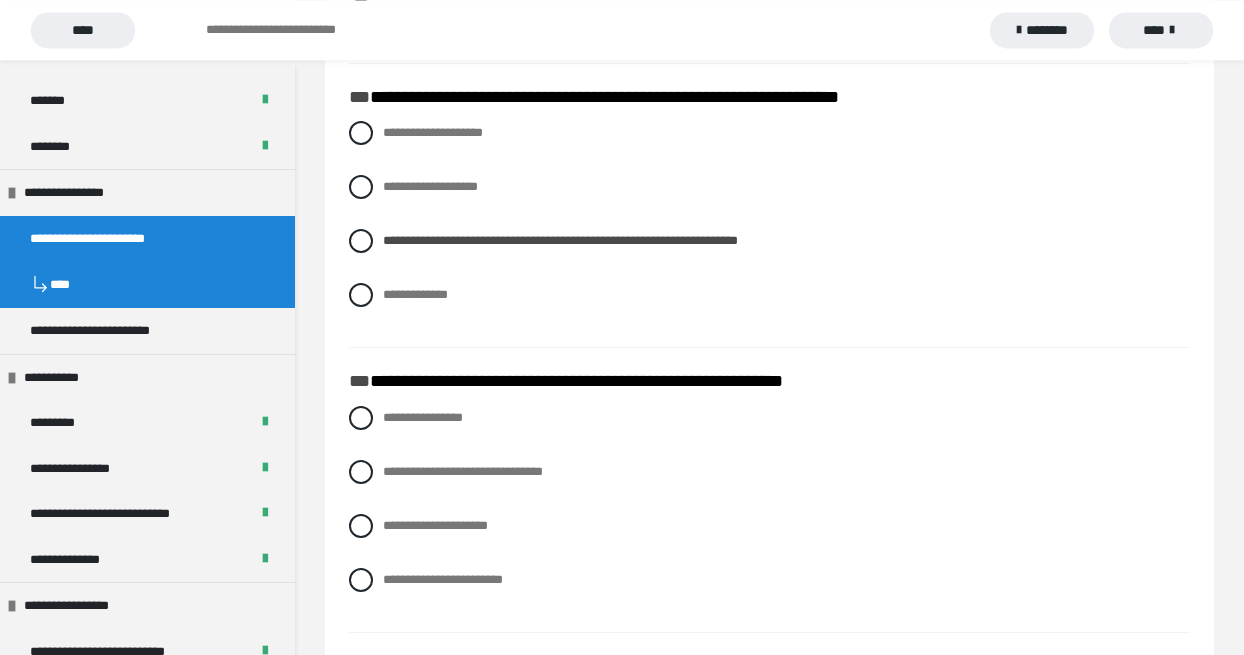 scroll, scrollTop: 1140, scrollLeft: 0, axis: vertical 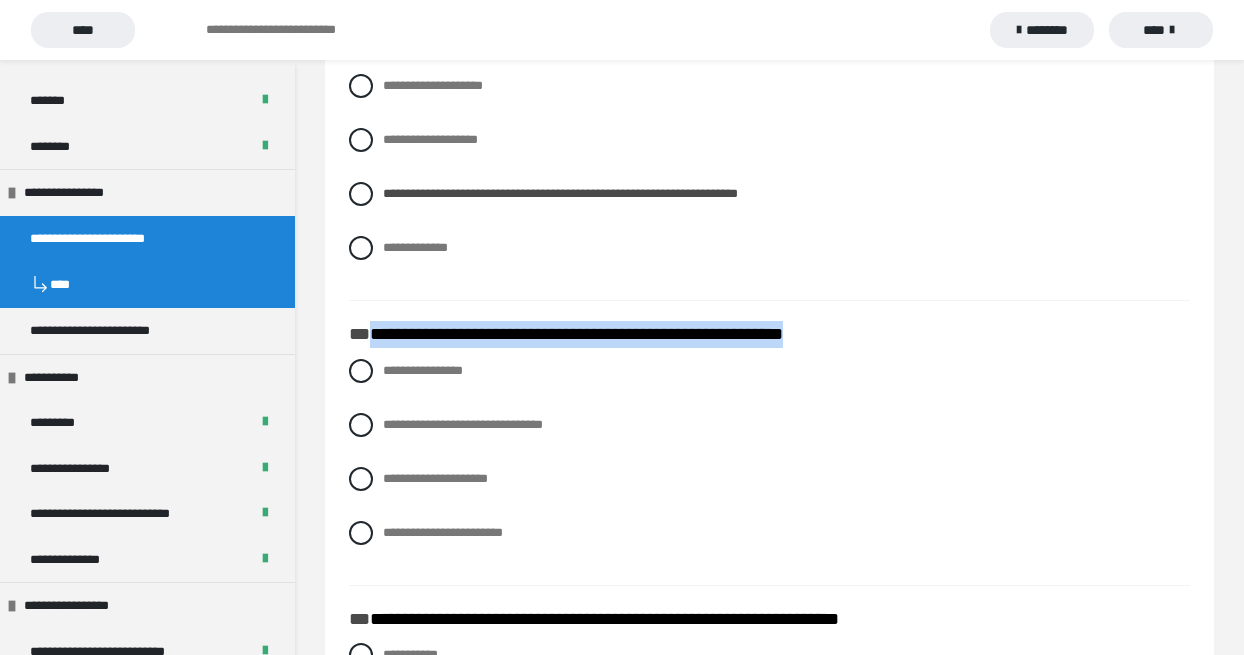 drag, startPoint x: 369, startPoint y: 338, endPoint x: 899, endPoint y: 313, distance: 530.5893 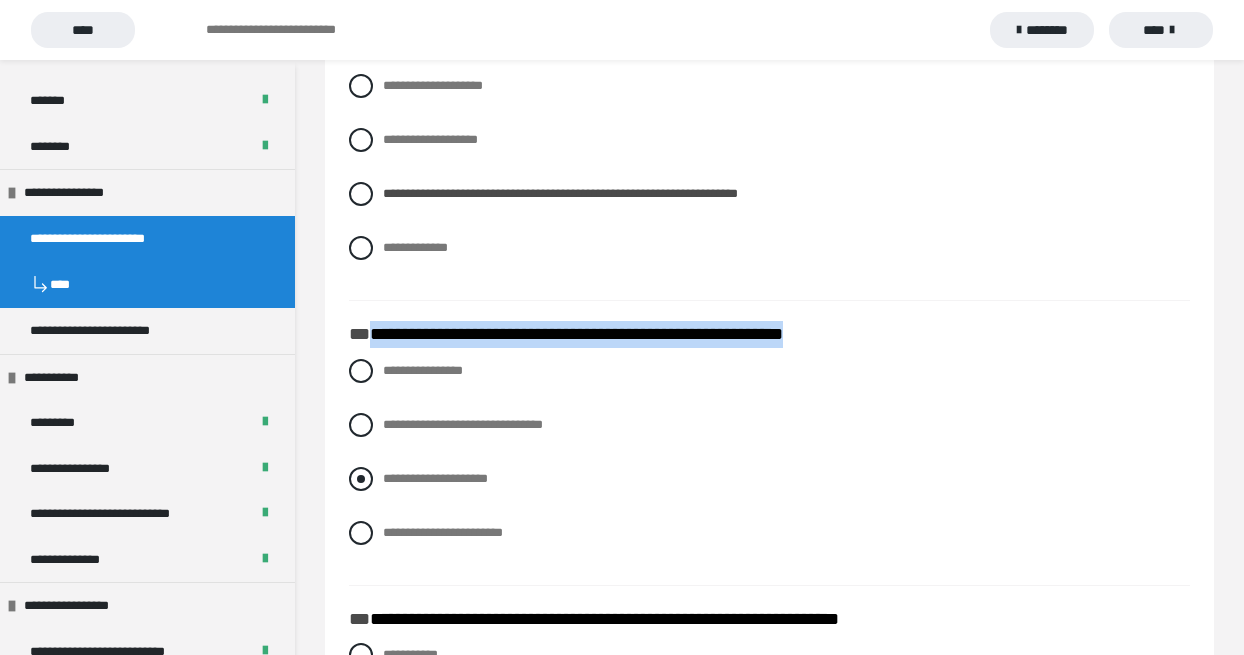 click at bounding box center [361, 479] 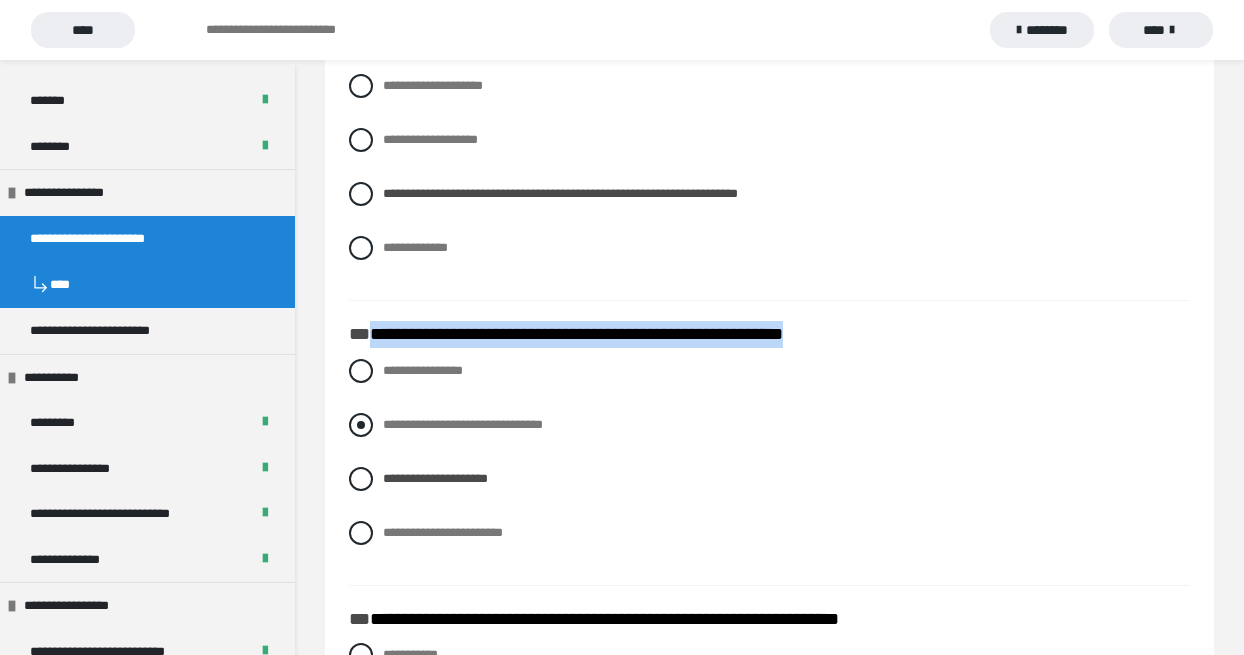 click at bounding box center (361, 425) 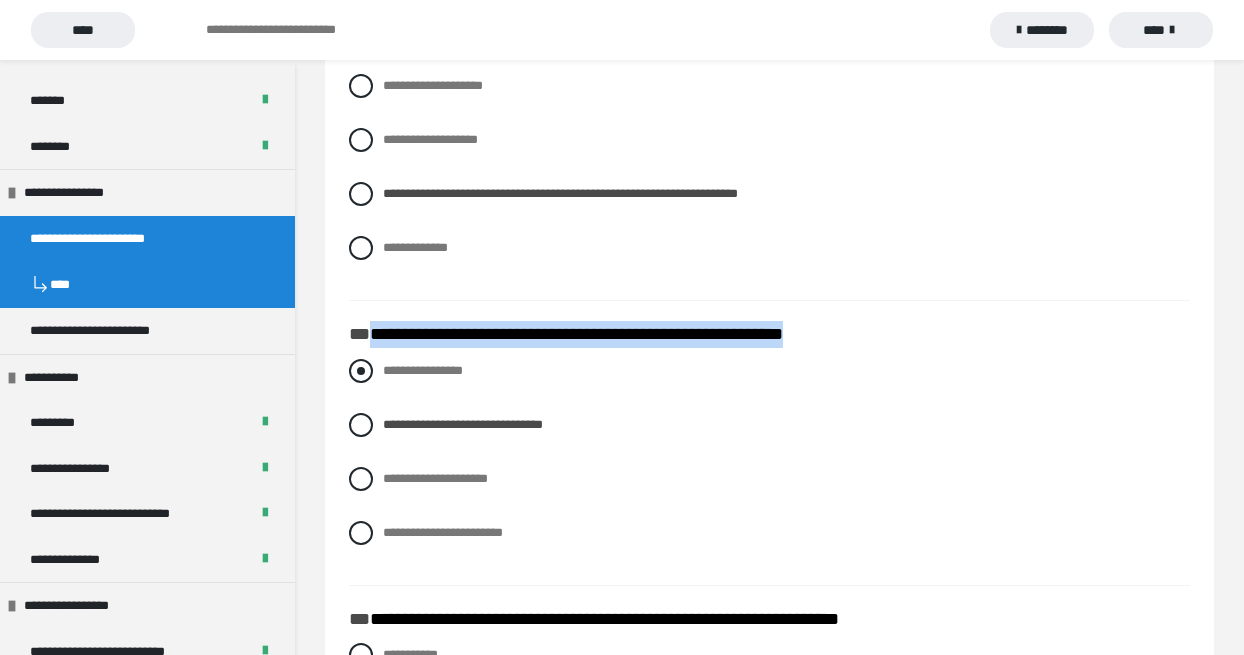 click at bounding box center [361, 371] 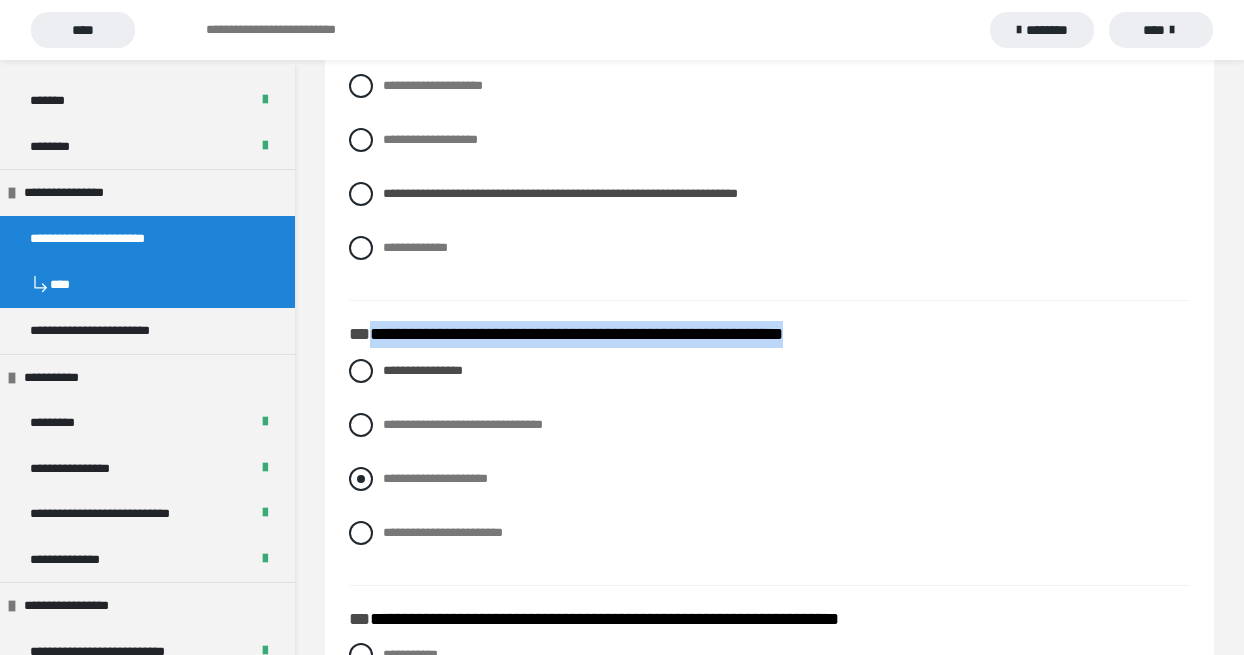 click at bounding box center (361, 479) 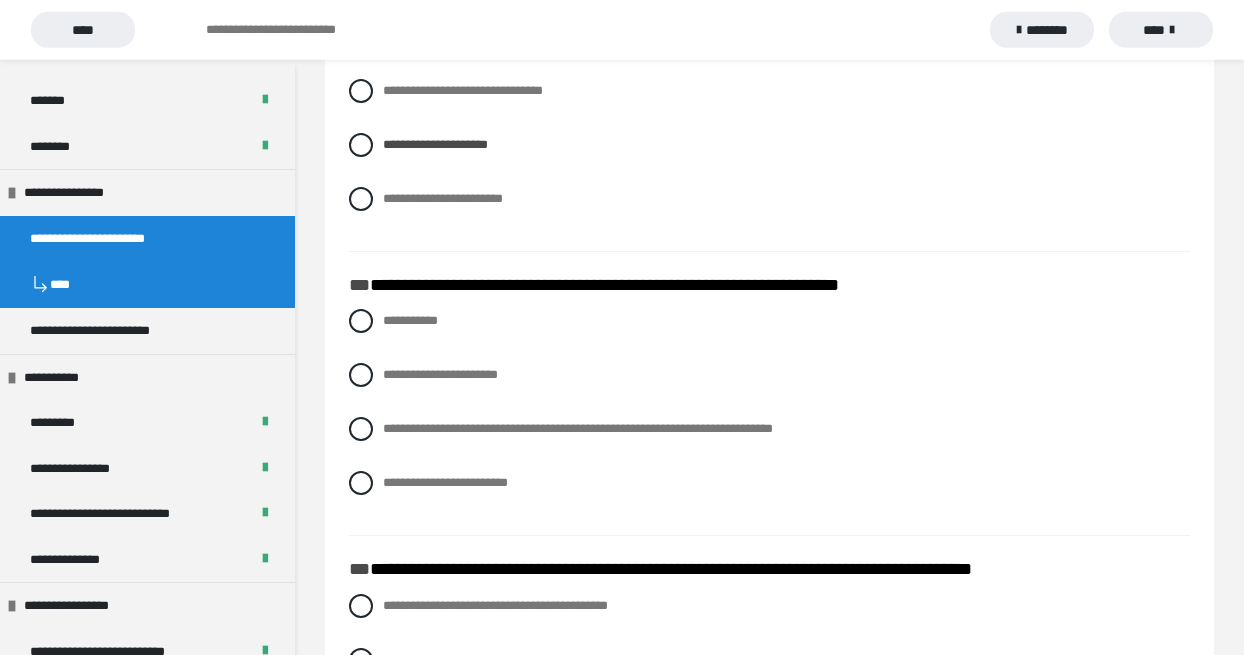 scroll, scrollTop: 1482, scrollLeft: 0, axis: vertical 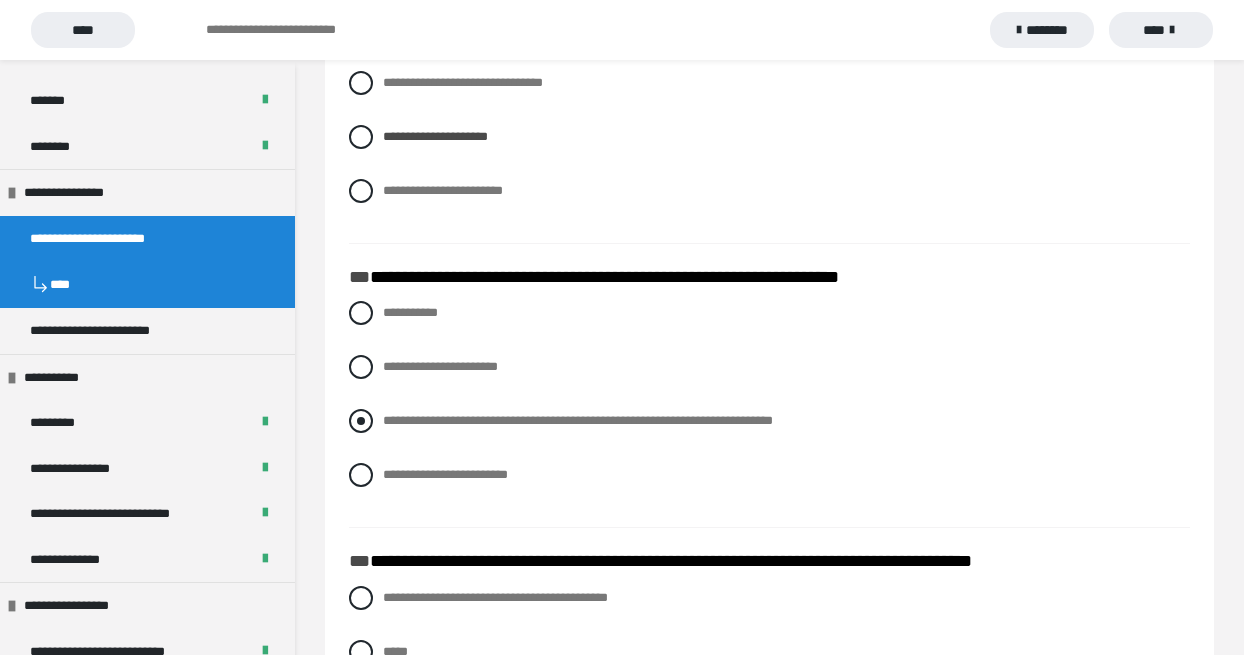 click at bounding box center [361, 421] 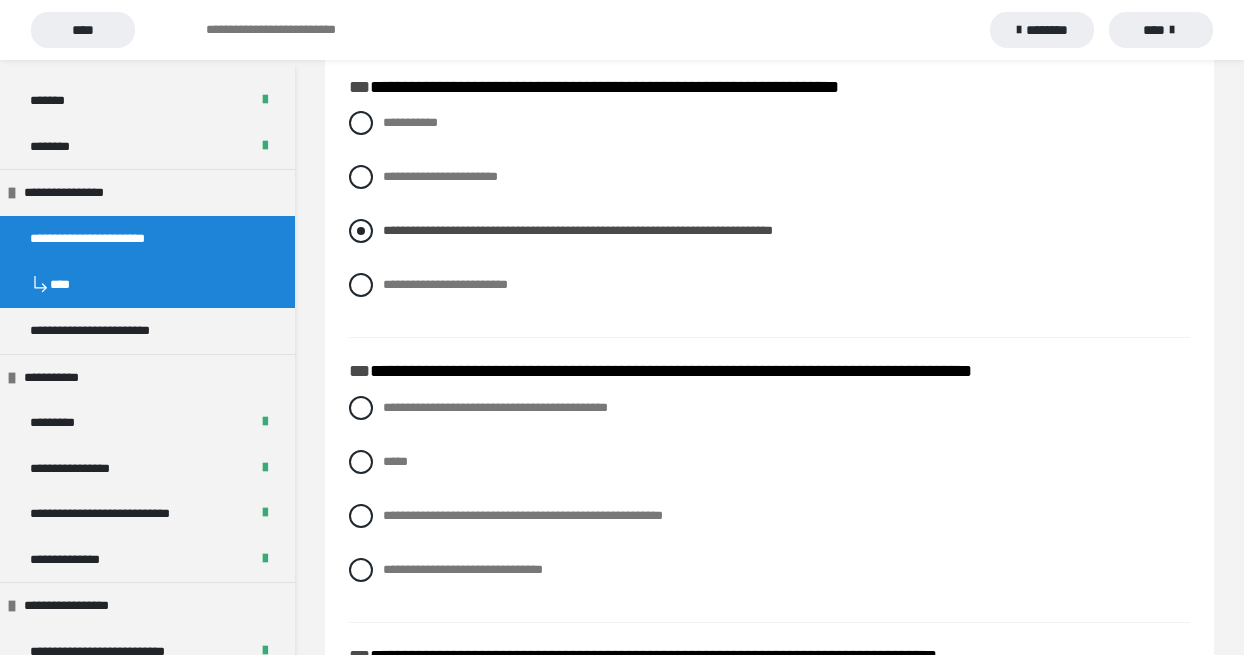 scroll, scrollTop: 1710, scrollLeft: 0, axis: vertical 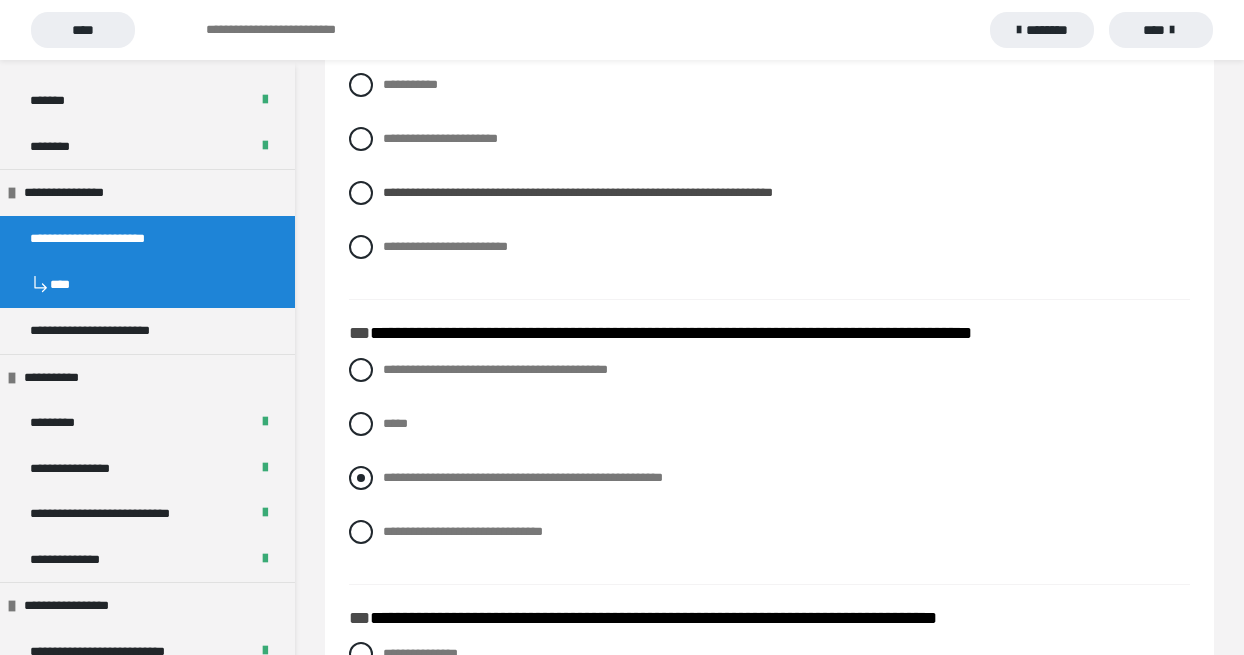 click at bounding box center (361, 478) 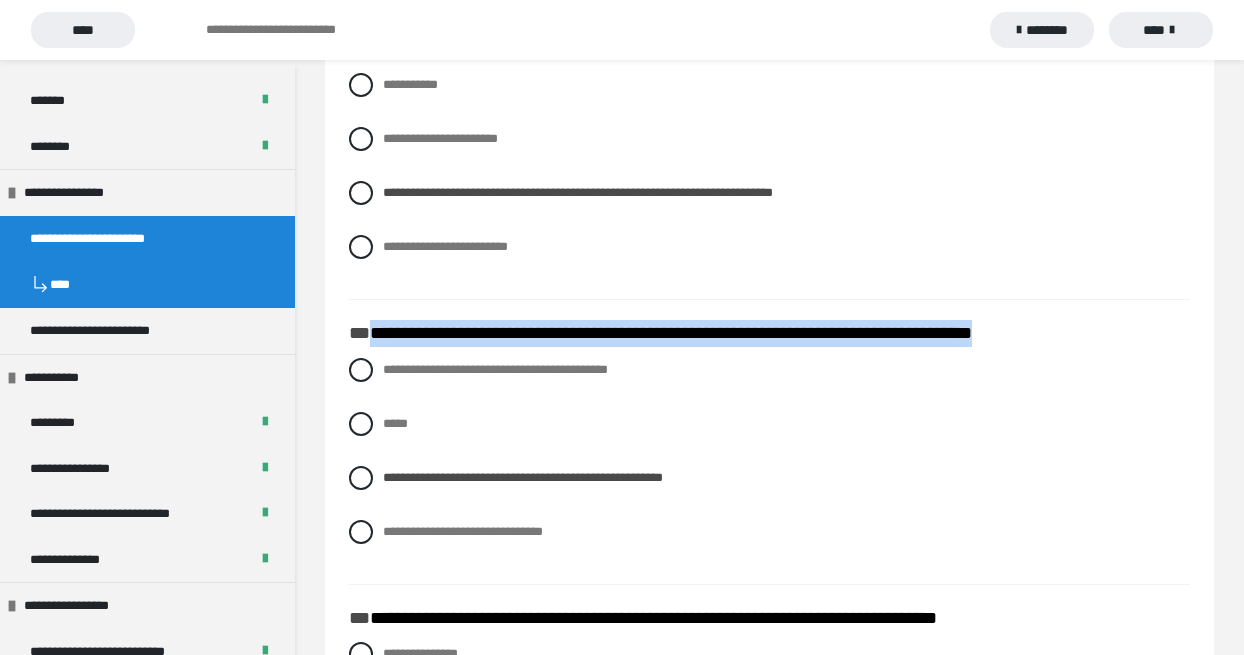 drag, startPoint x: 366, startPoint y: 338, endPoint x: 1079, endPoint y: 335, distance: 713.0063 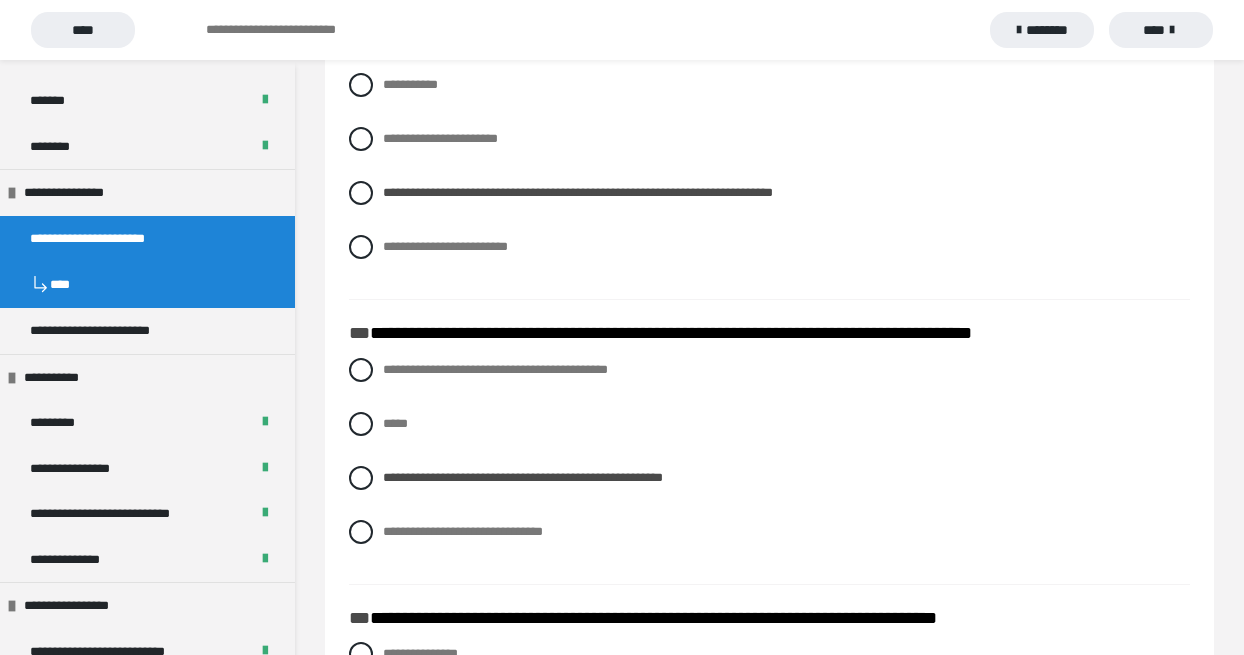 click on "**********" at bounding box center (769, 466) 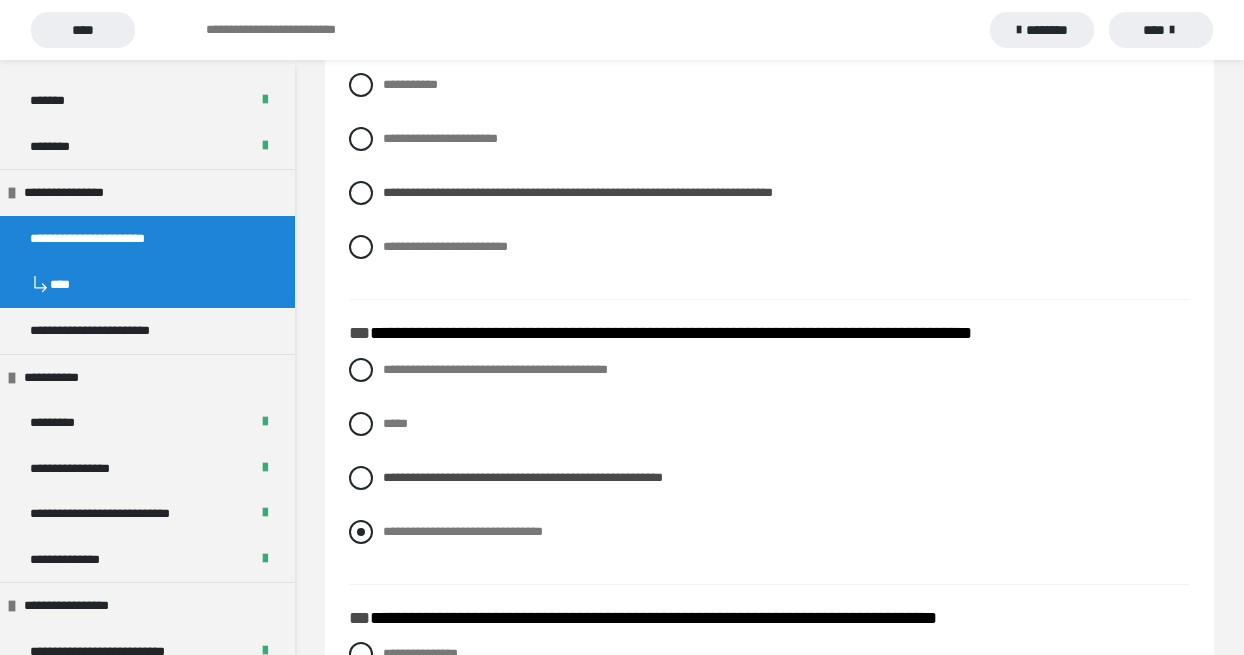 drag, startPoint x: 369, startPoint y: 334, endPoint x: 613, endPoint y: 540, distance: 319.33054 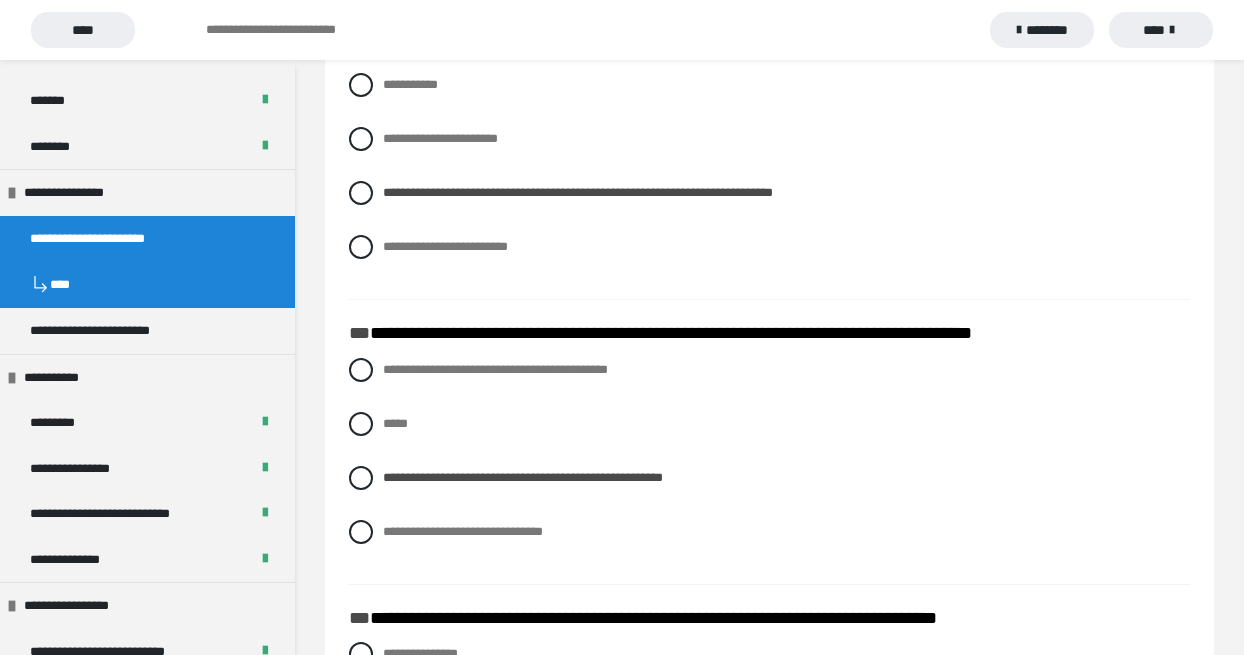 copy on "**********" 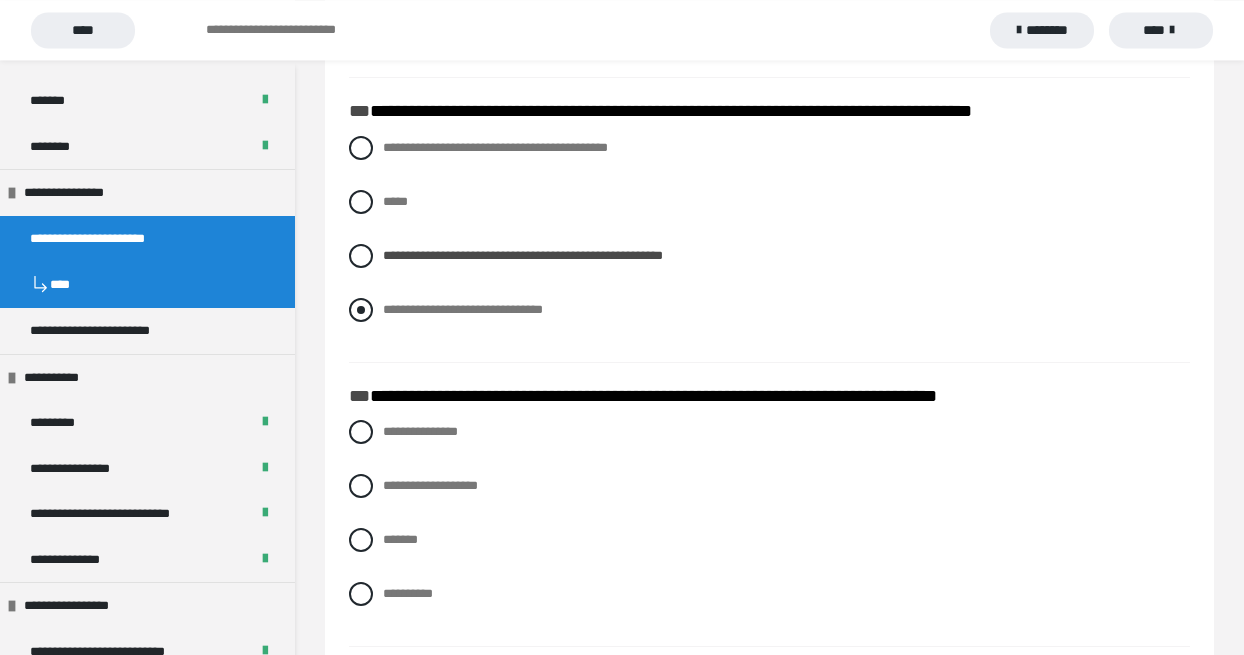 scroll, scrollTop: 1938, scrollLeft: 0, axis: vertical 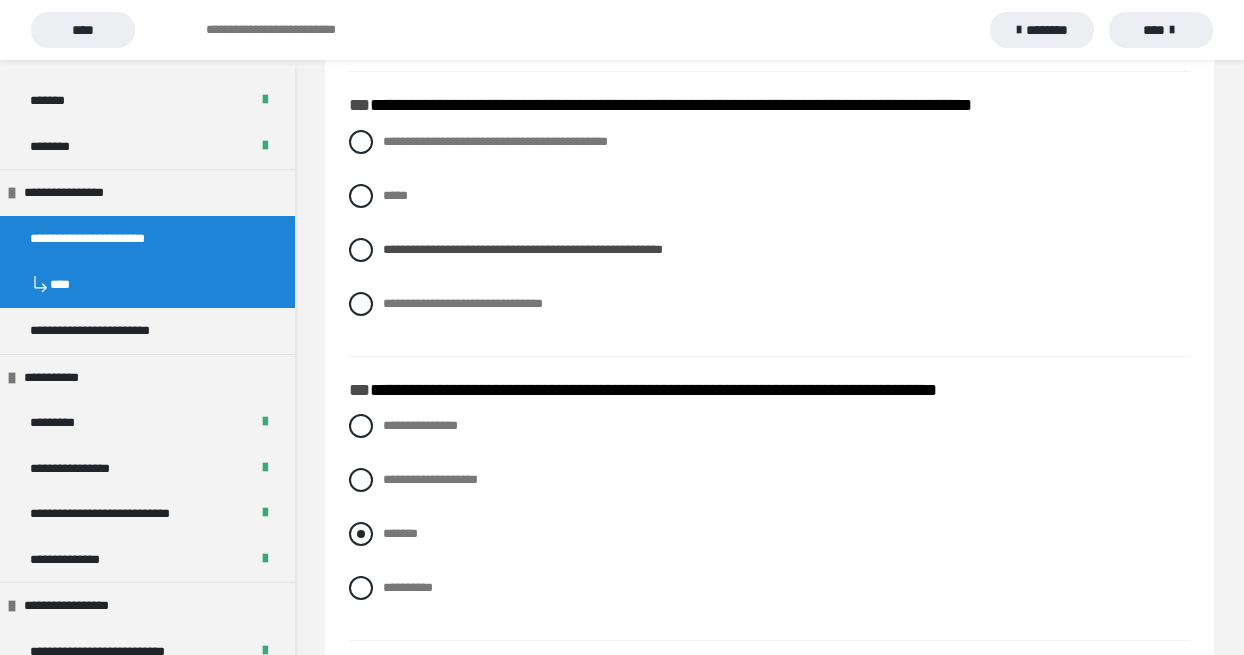 click at bounding box center (361, 534) 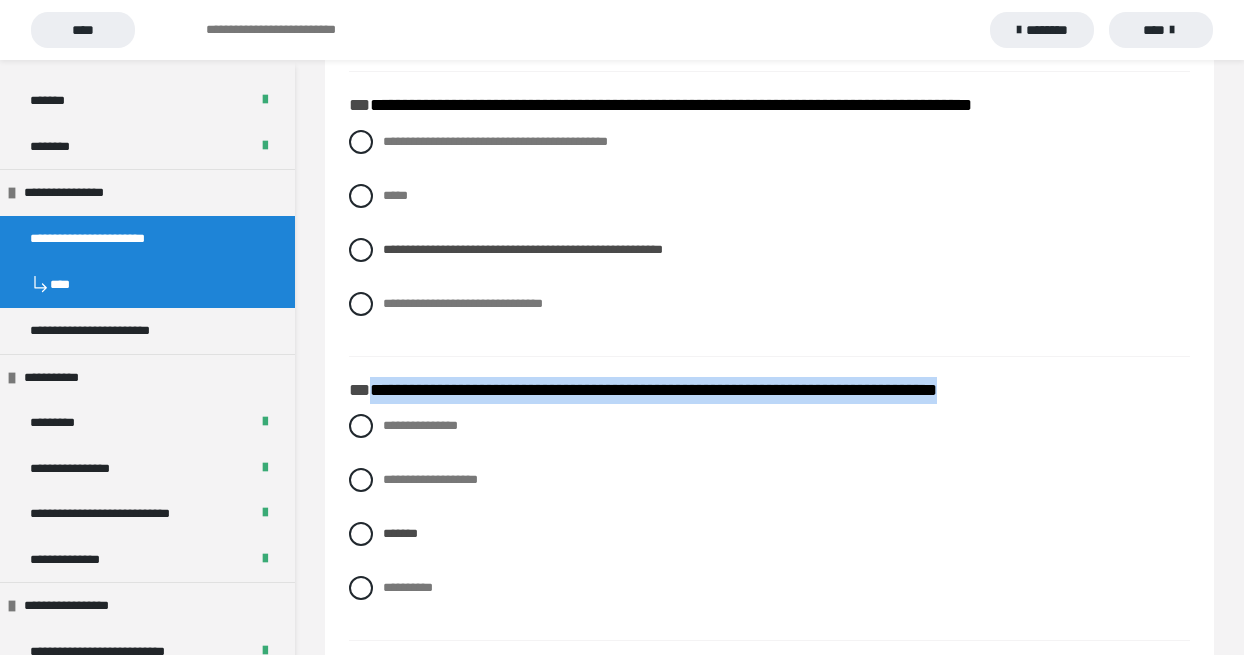 drag, startPoint x: 370, startPoint y: 388, endPoint x: 1081, endPoint y: 384, distance: 711.0112 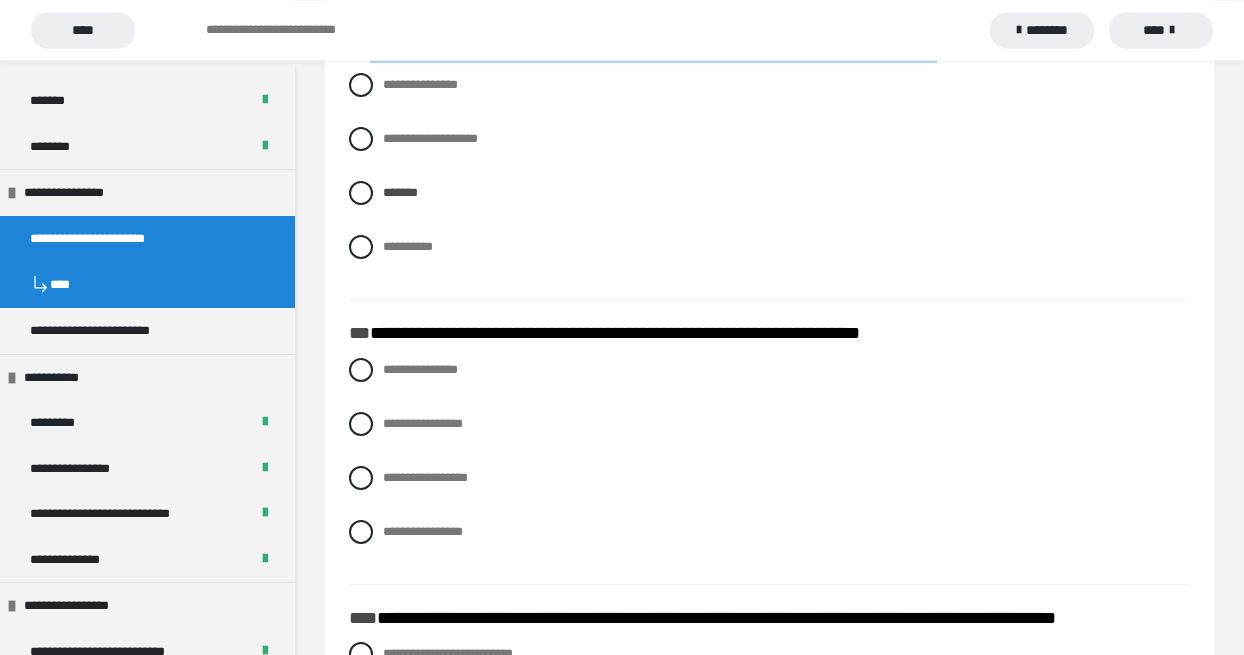 scroll, scrollTop: 2280, scrollLeft: 0, axis: vertical 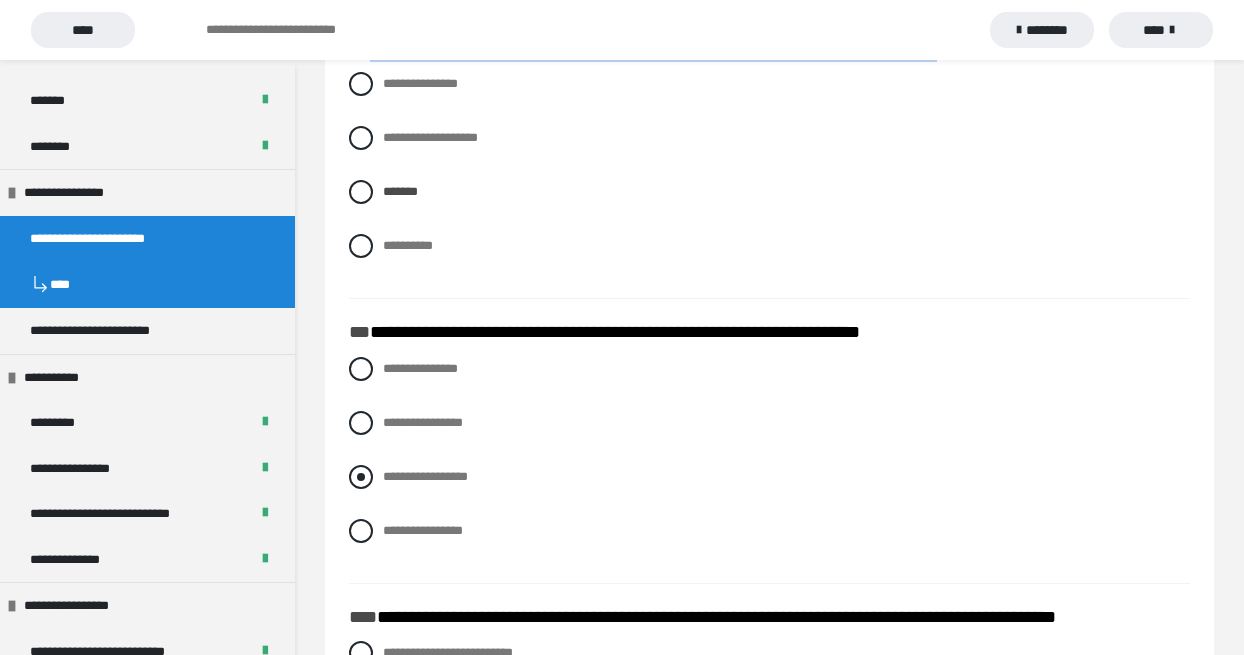 click at bounding box center (361, 477) 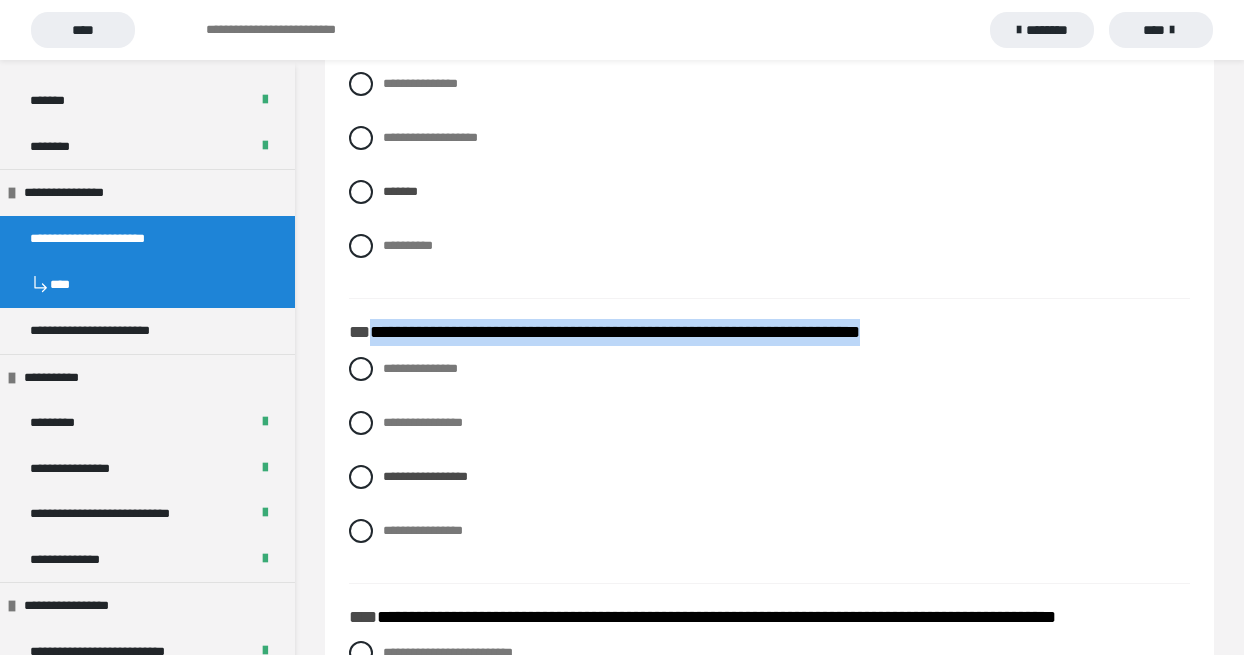 drag, startPoint x: 371, startPoint y: 332, endPoint x: 1007, endPoint y: 336, distance: 636.0126 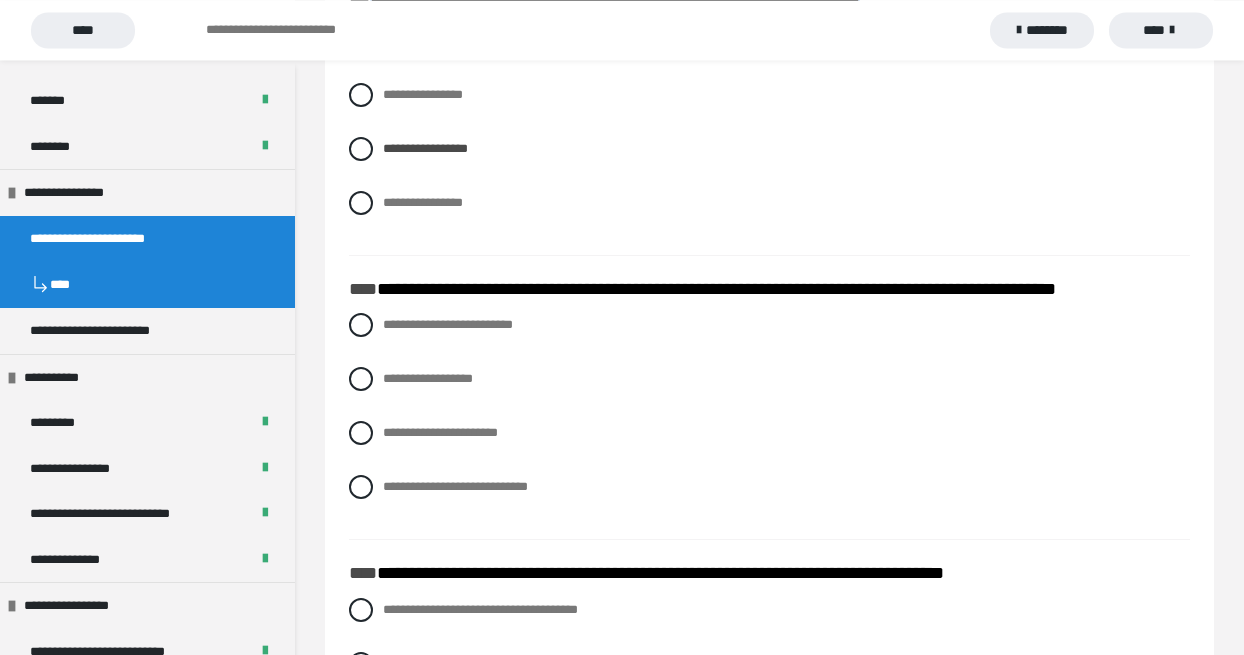 scroll, scrollTop: 2622, scrollLeft: 0, axis: vertical 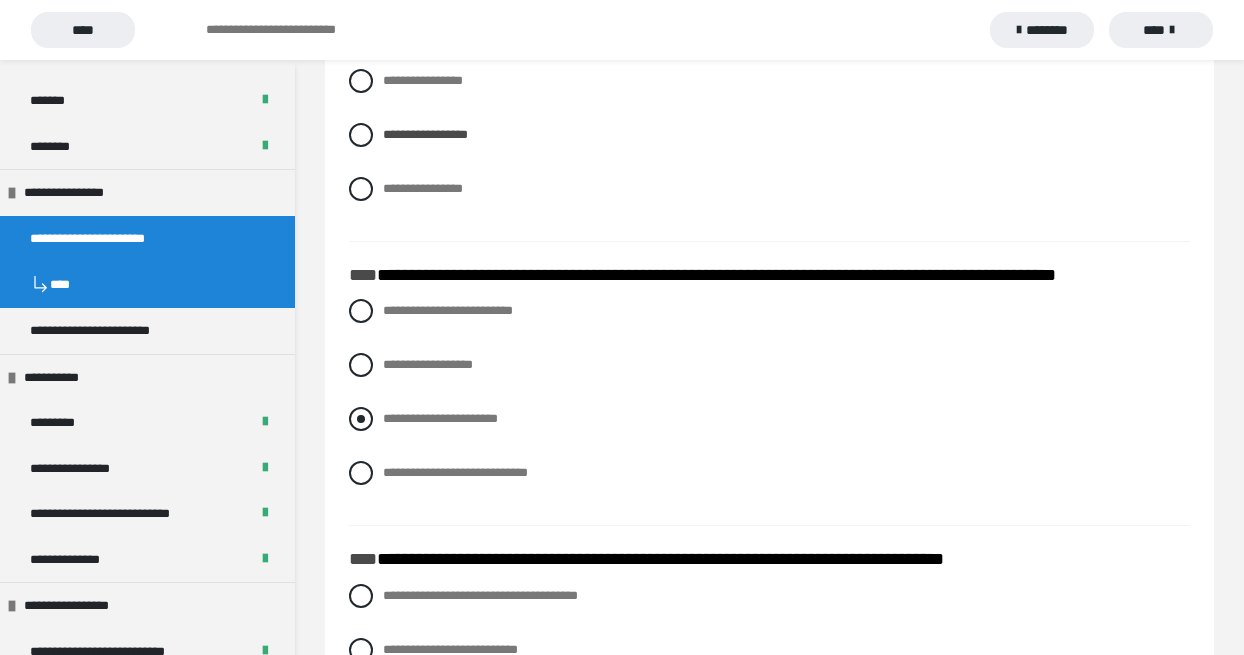 click at bounding box center [361, 419] 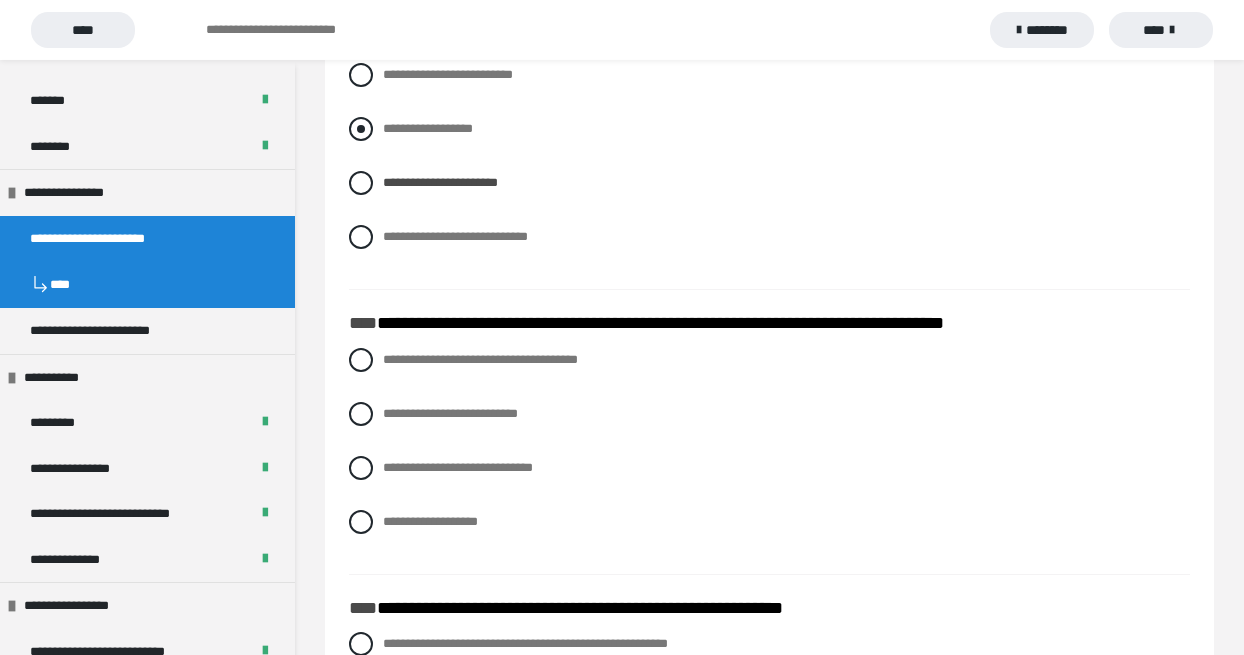 scroll, scrollTop: 2964, scrollLeft: 0, axis: vertical 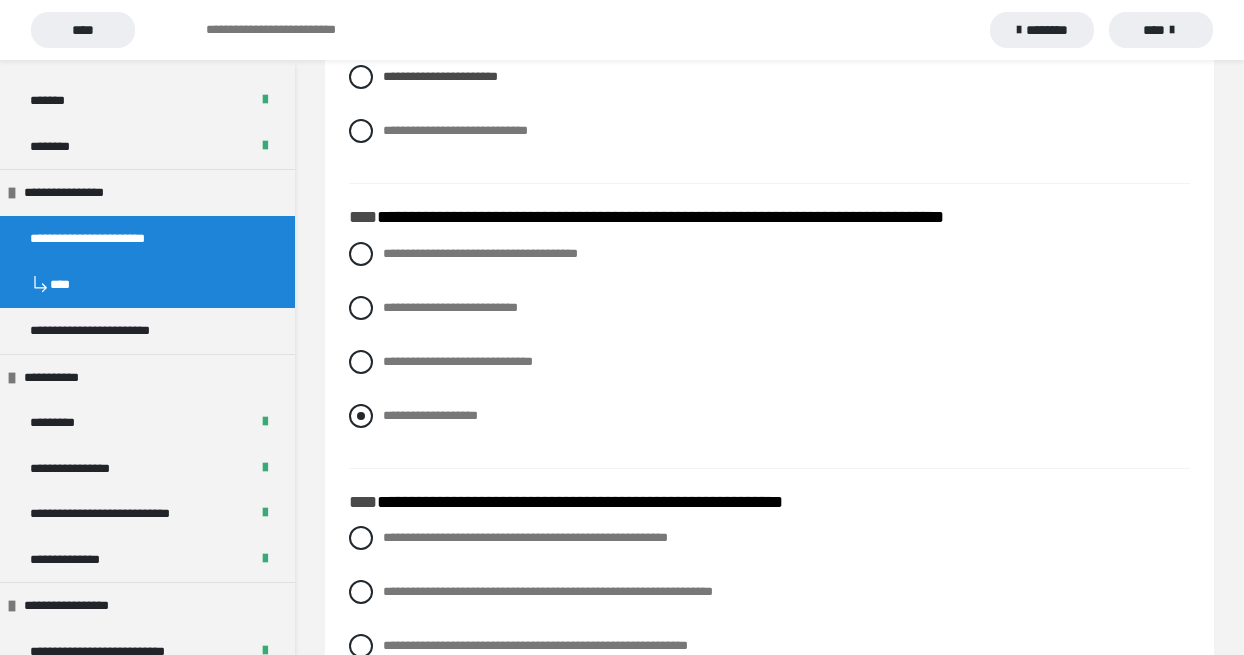 click at bounding box center (361, 416) 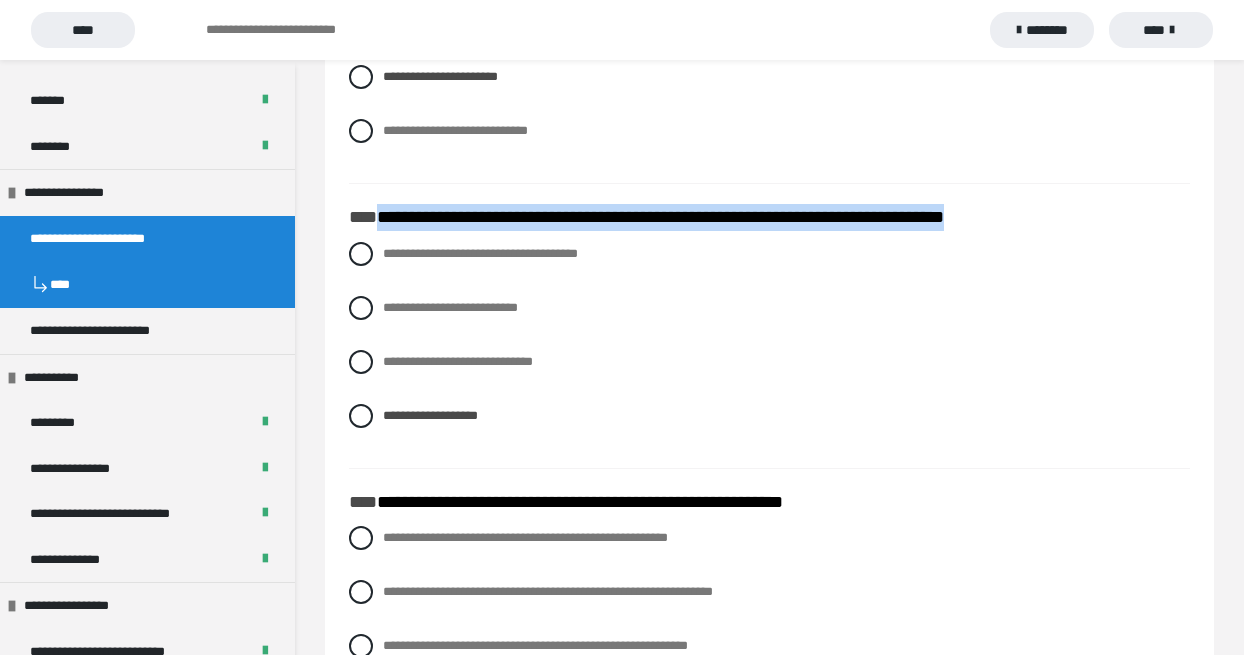 drag, startPoint x: 375, startPoint y: 217, endPoint x: 1056, endPoint y: 221, distance: 681.0117 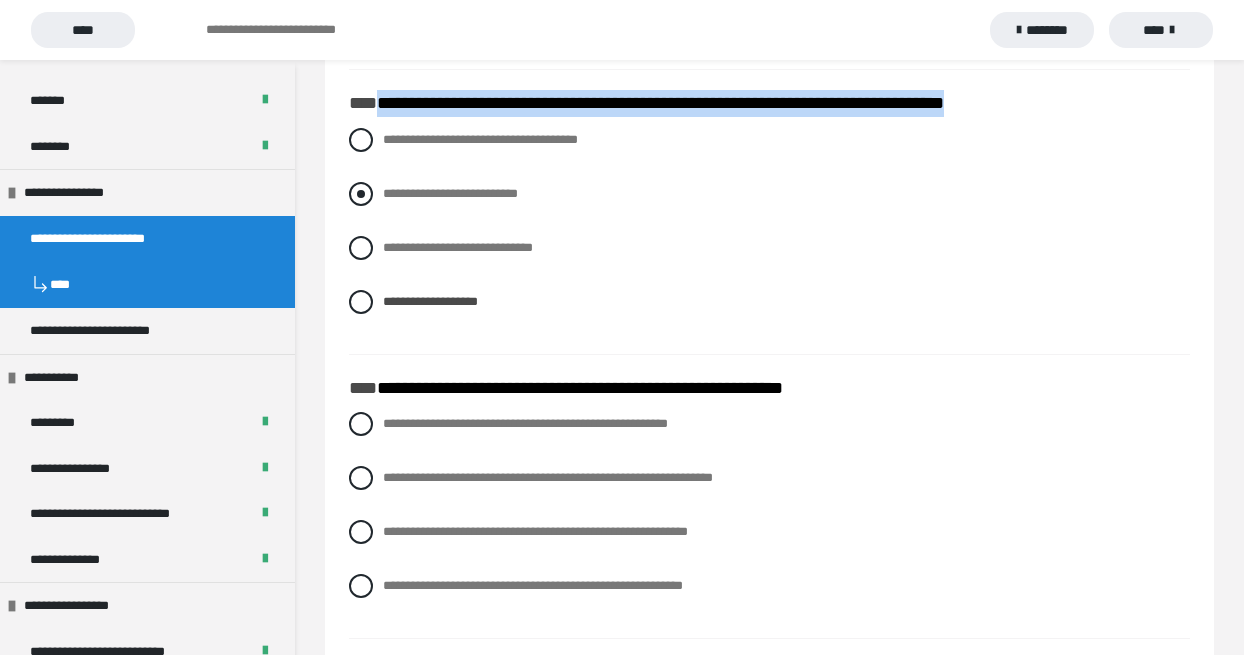 scroll, scrollTop: 3192, scrollLeft: 0, axis: vertical 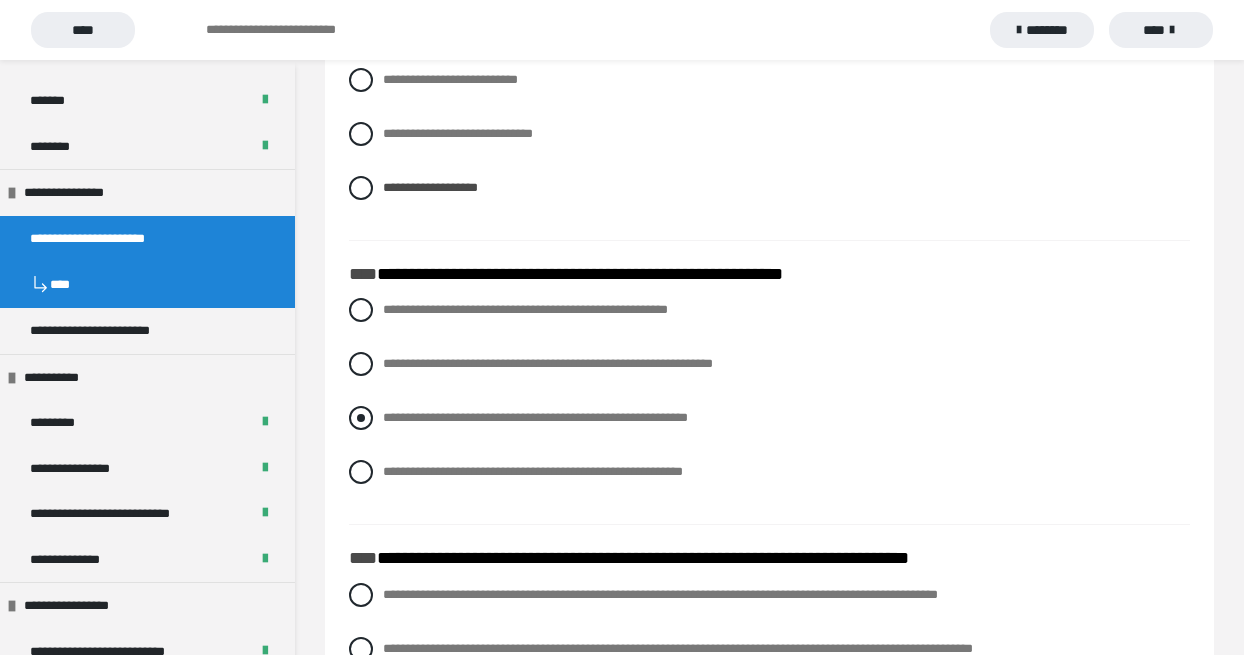 click at bounding box center (361, 418) 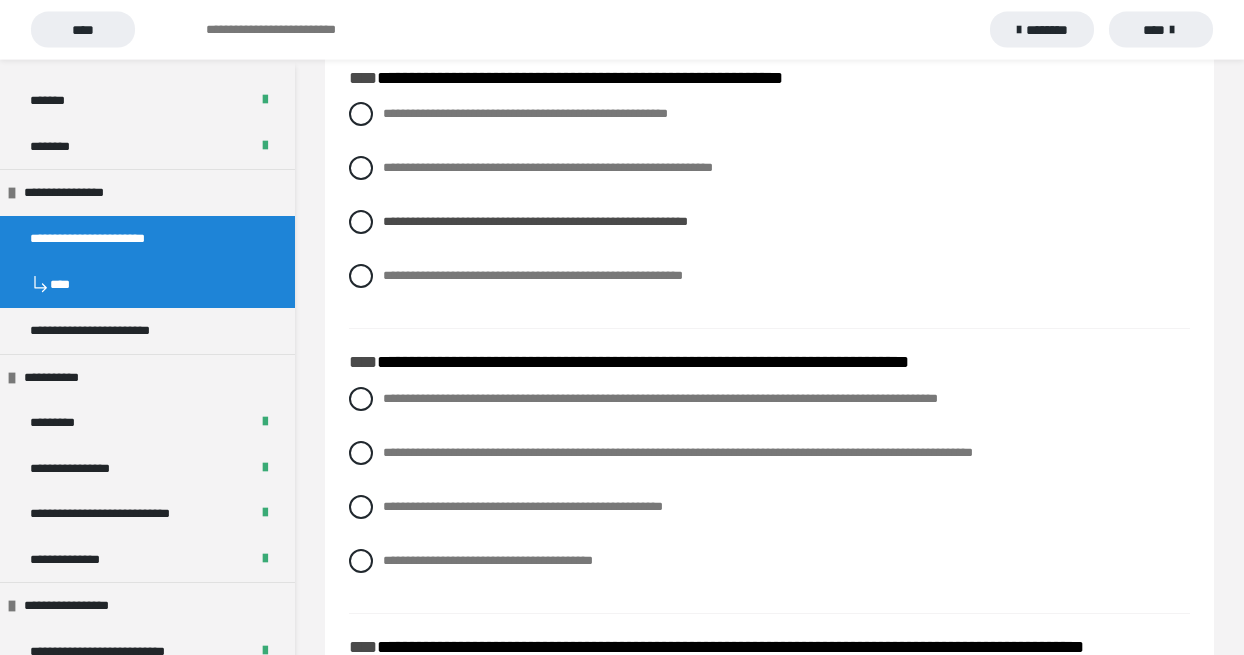 scroll, scrollTop: 3420, scrollLeft: 0, axis: vertical 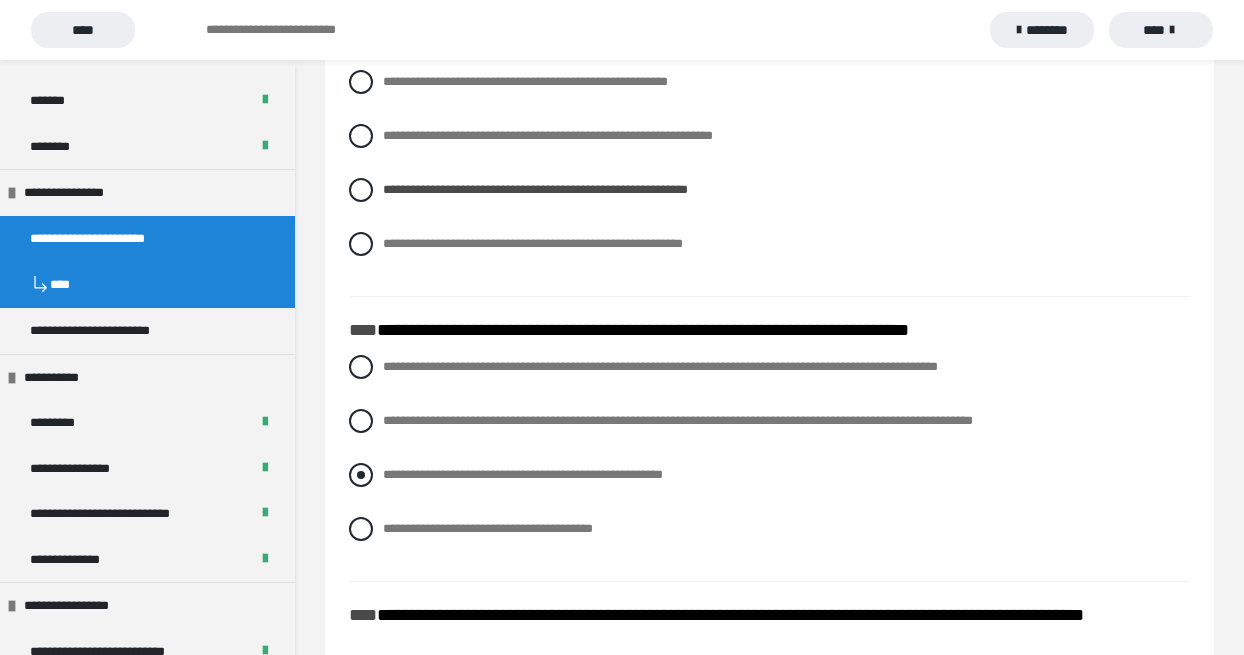 click at bounding box center [361, 475] 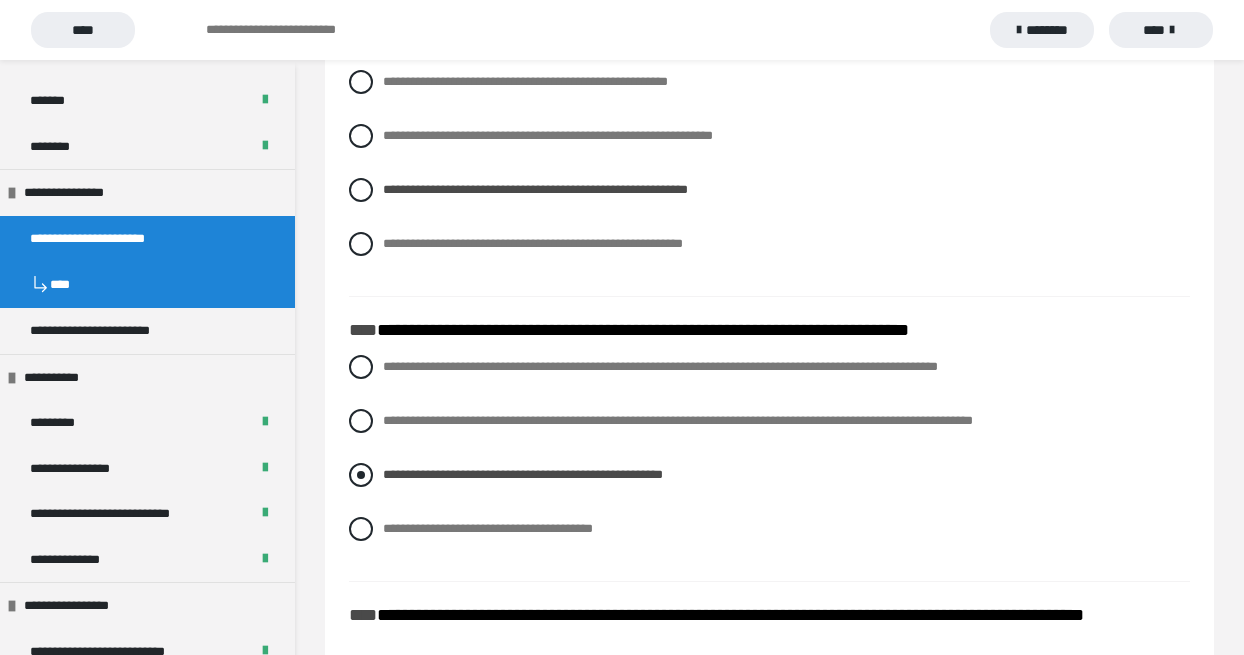click at bounding box center (361, 475) 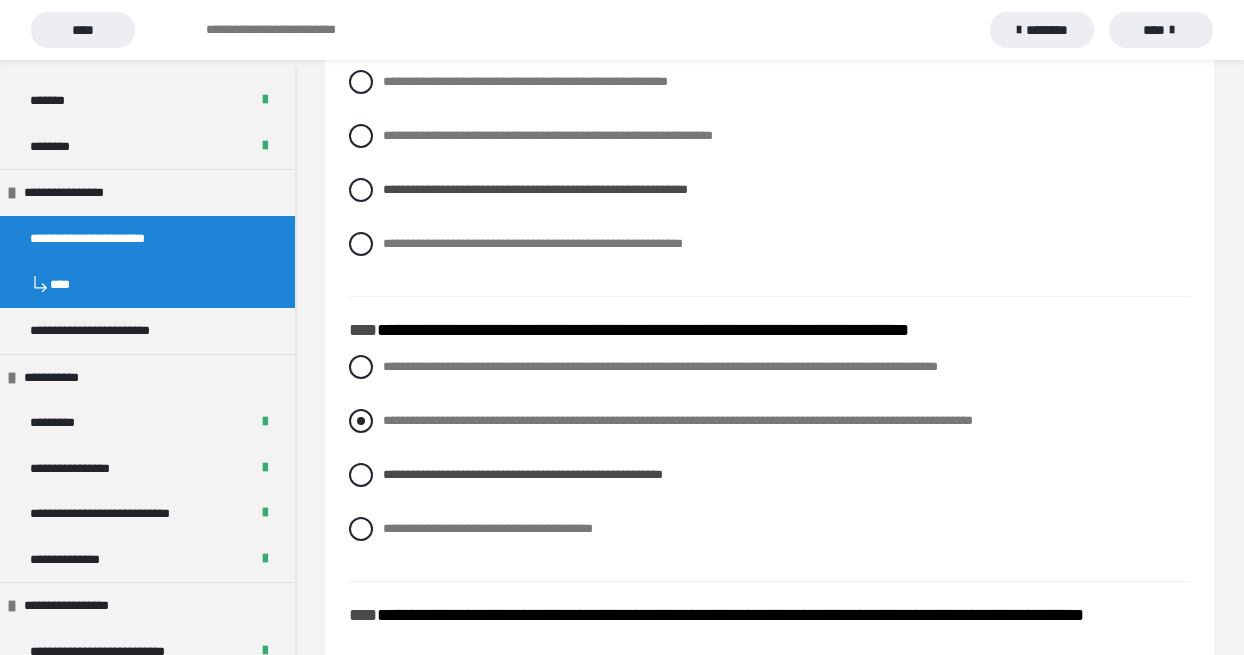 click at bounding box center (361, 421) 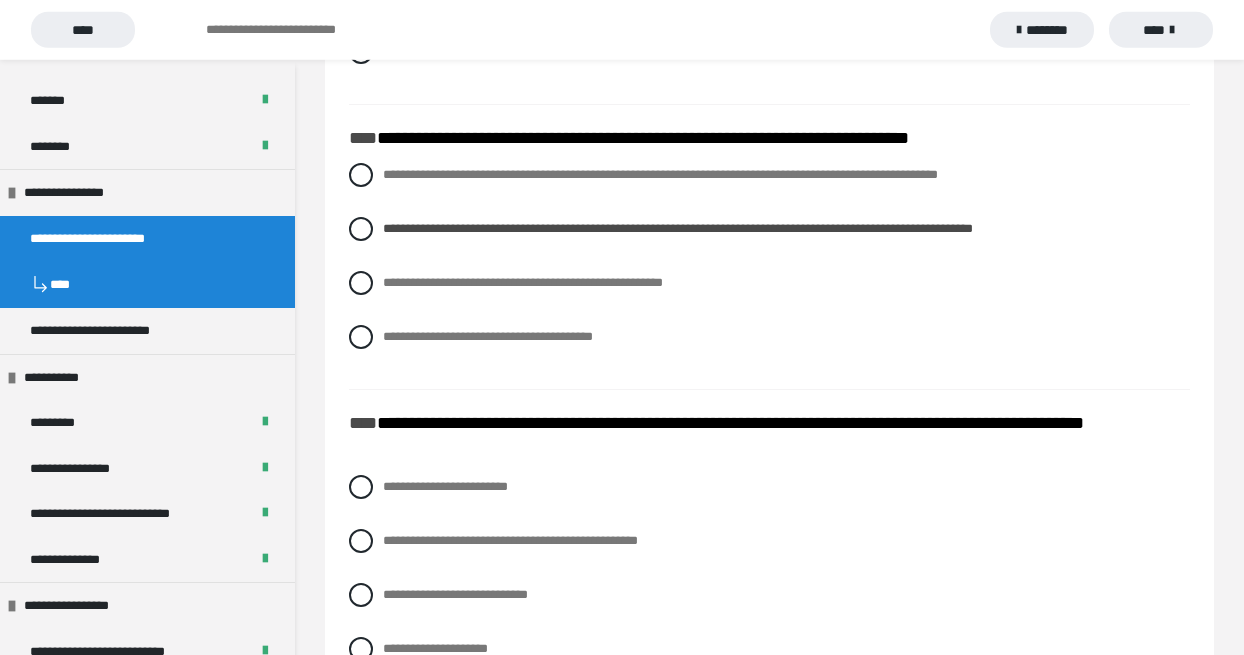 scroll, scrollTop: 3876, scrollLeft: 0, axis: vertical 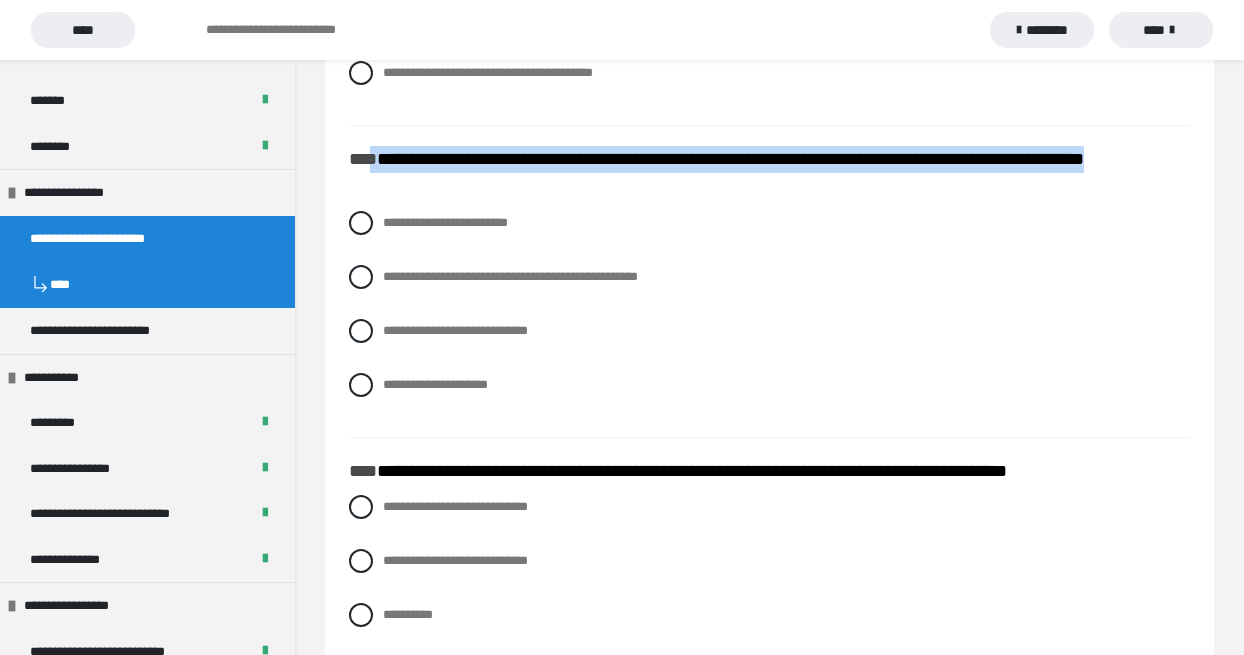 drag, startPoint x: 378, startPoint y: 155, endPoint x: 536, endPoint y: 193, distance: 162.50539 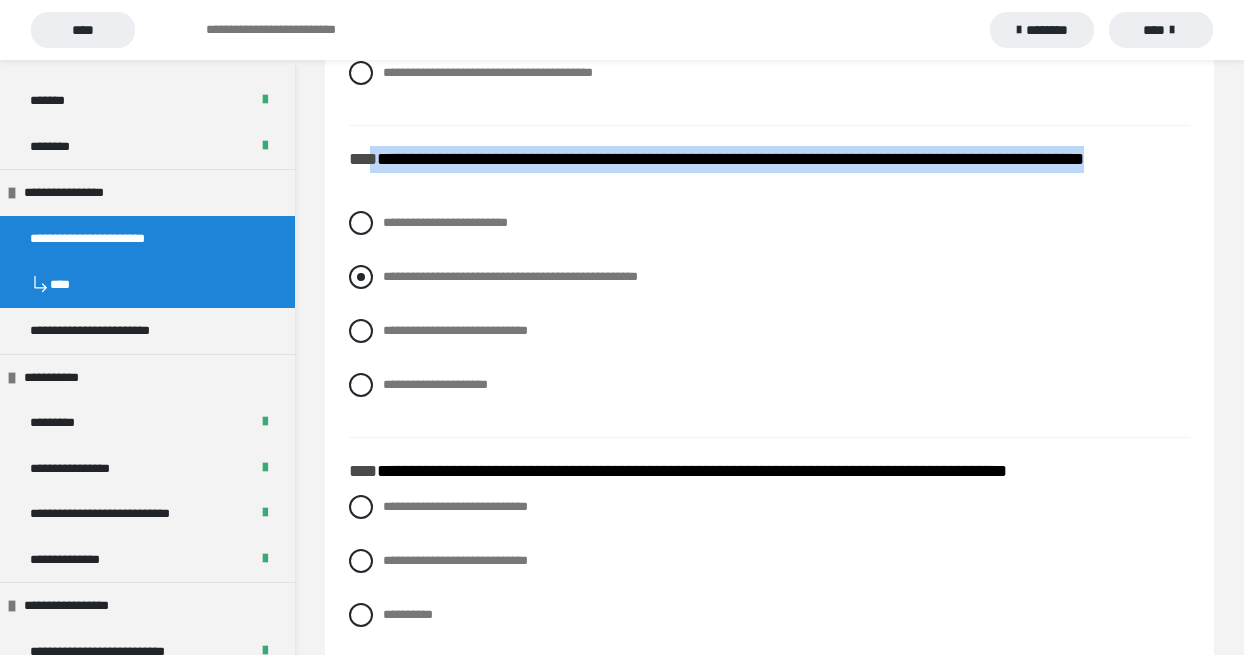 click at bounding box center (361, 277) 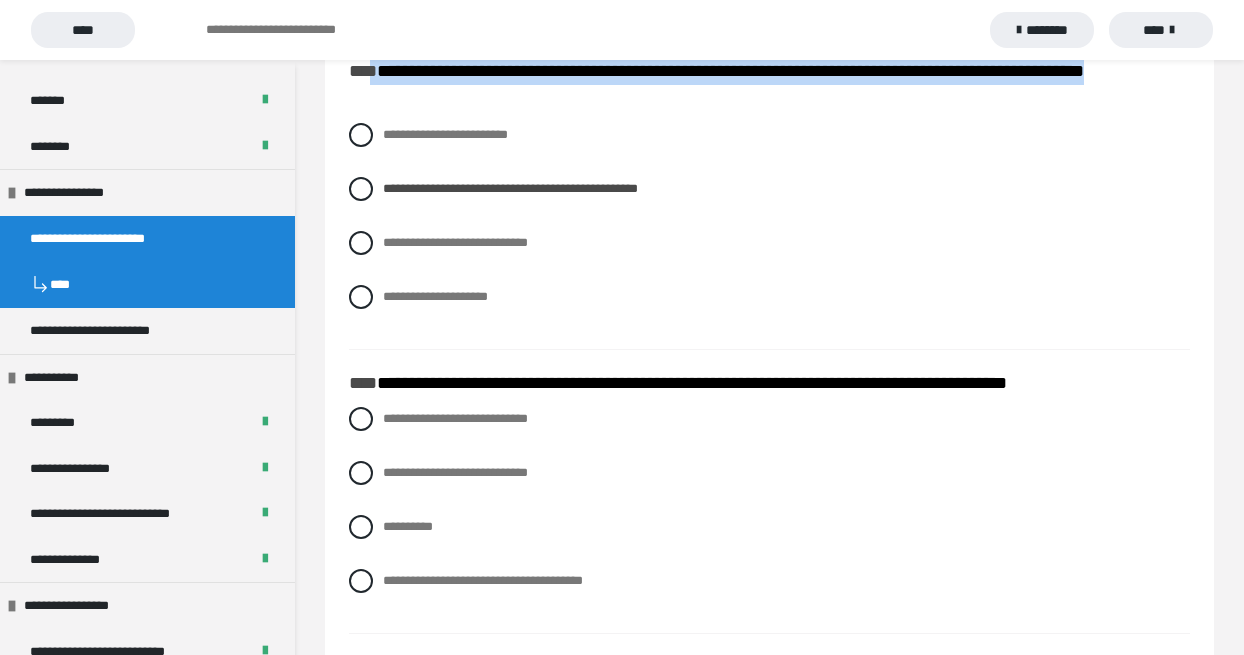 scroll, scrollTop: 3990, scrollLeft: 0, axis: vertical 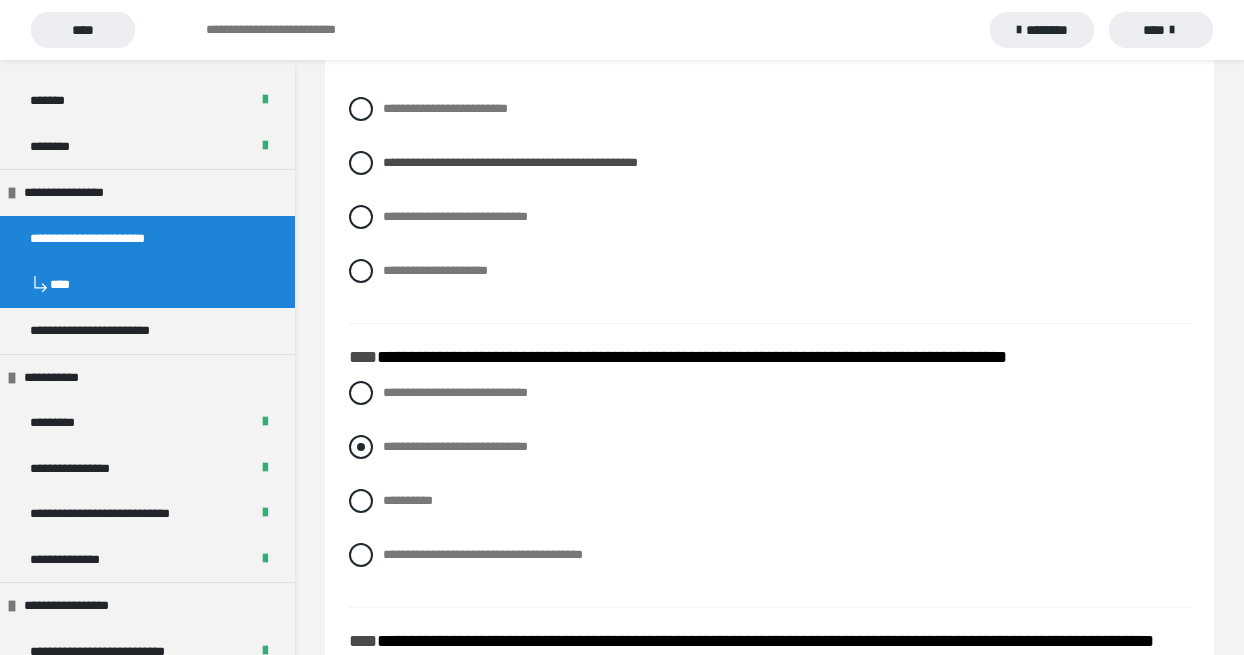 click at bounding box center [361, 447] 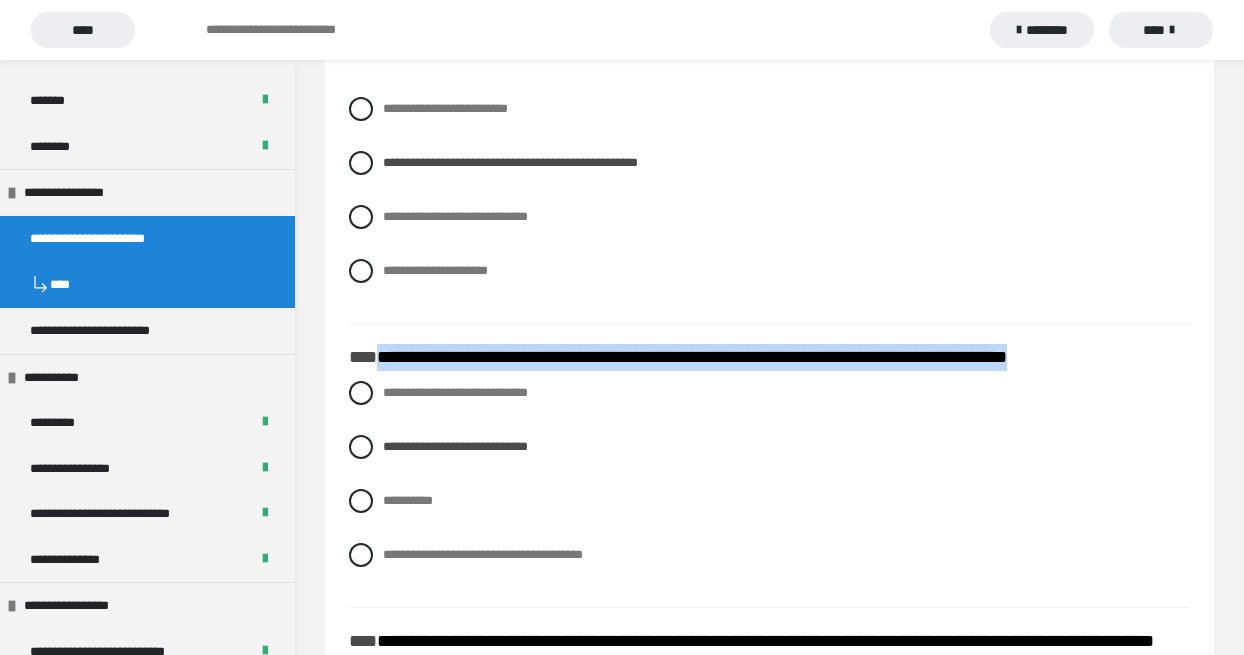 drag, startPoint x: 380, startPoint y: 354, endPoint x: 1114, endPoint y: 366, distance: 734.0981 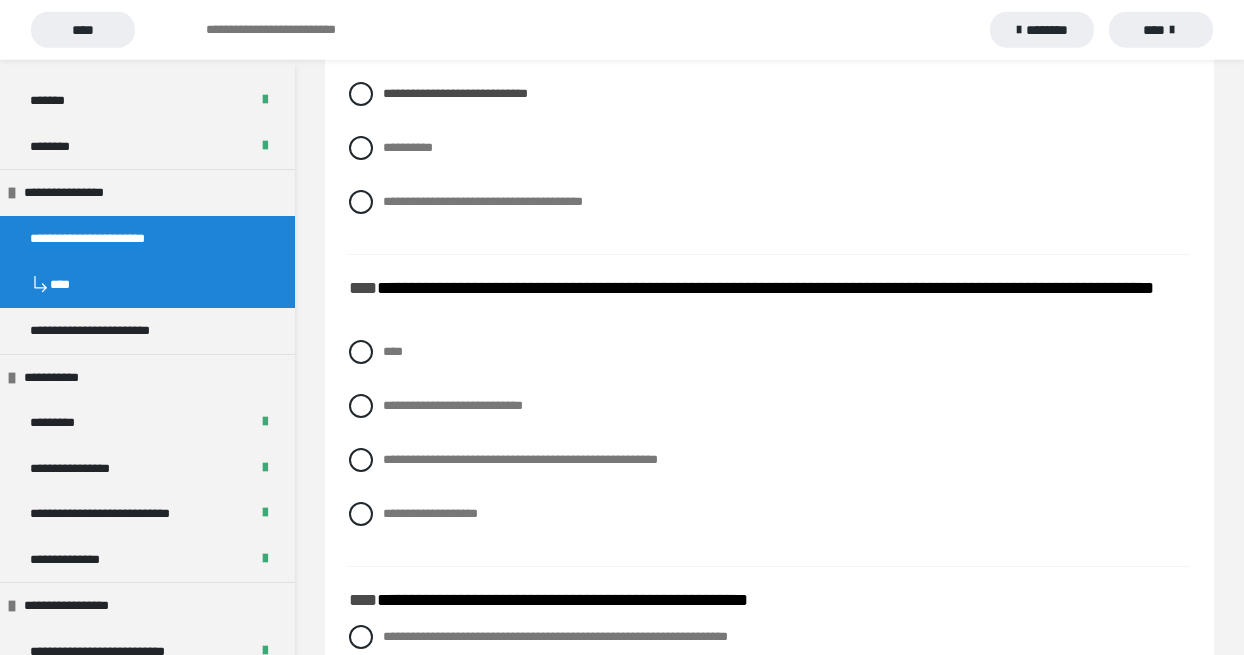 scroll, scrollTop: 4332, scrollLeft: 0, axis: vertical 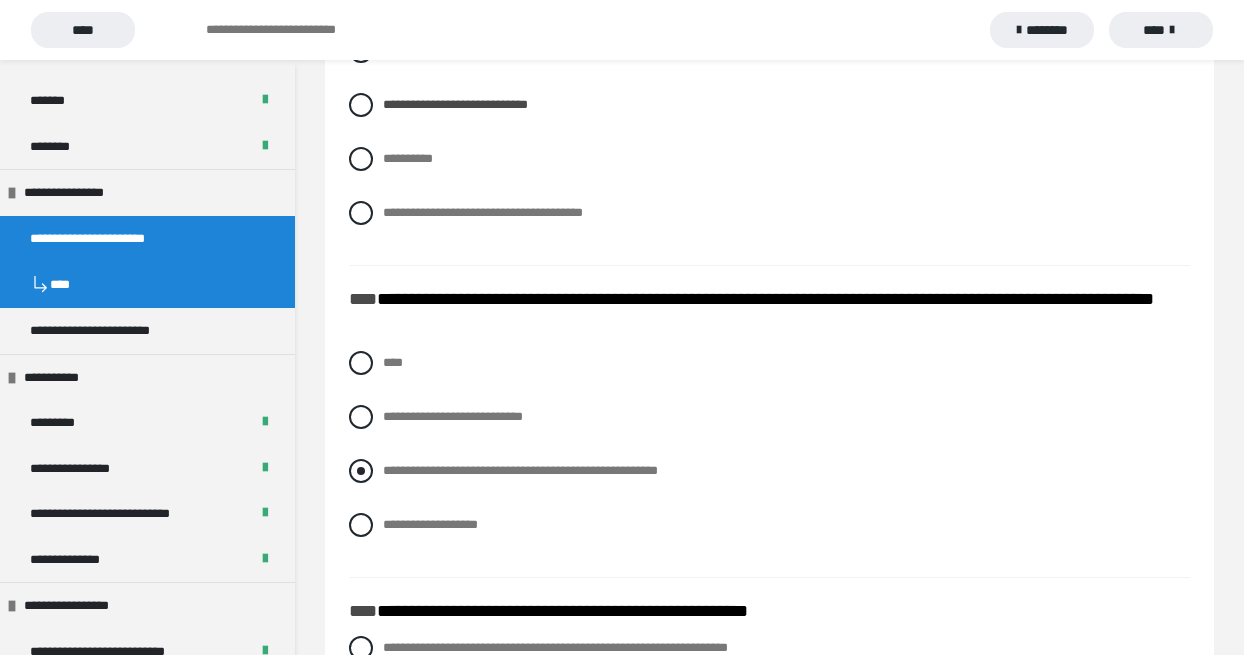 click at bounding box center [361, 471] 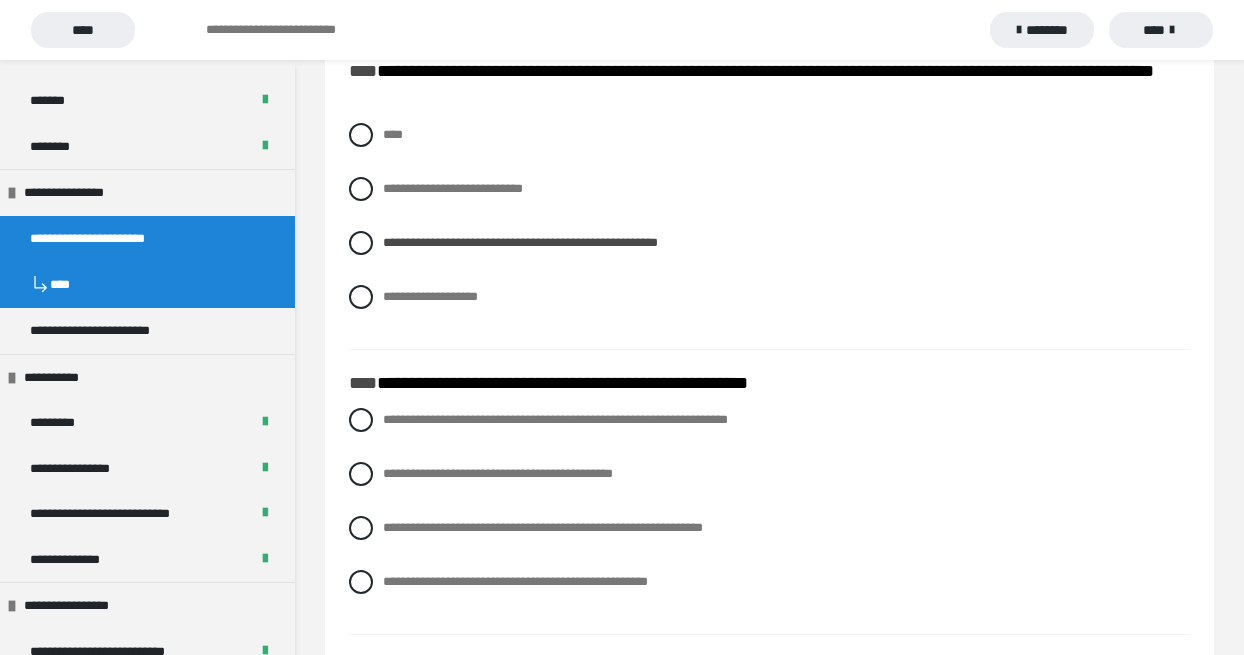 scroll, scrollTop: 4674, scrollLeft: 0, axis: vertical 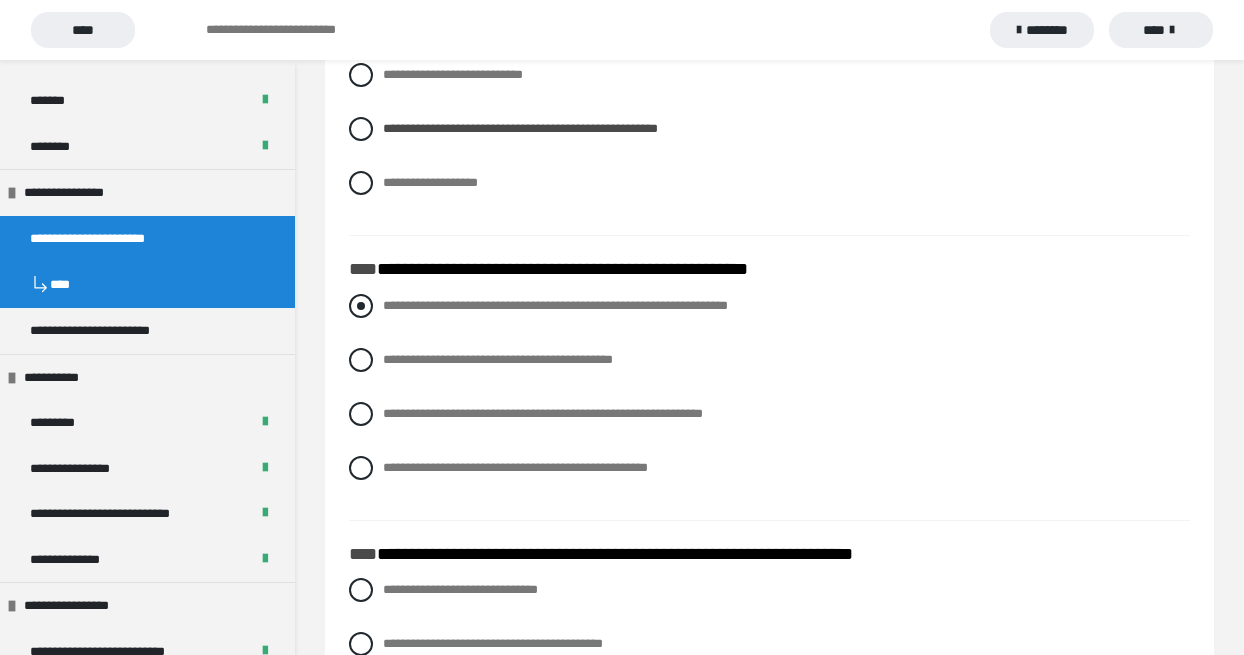 click at bounding box center [361, 306] 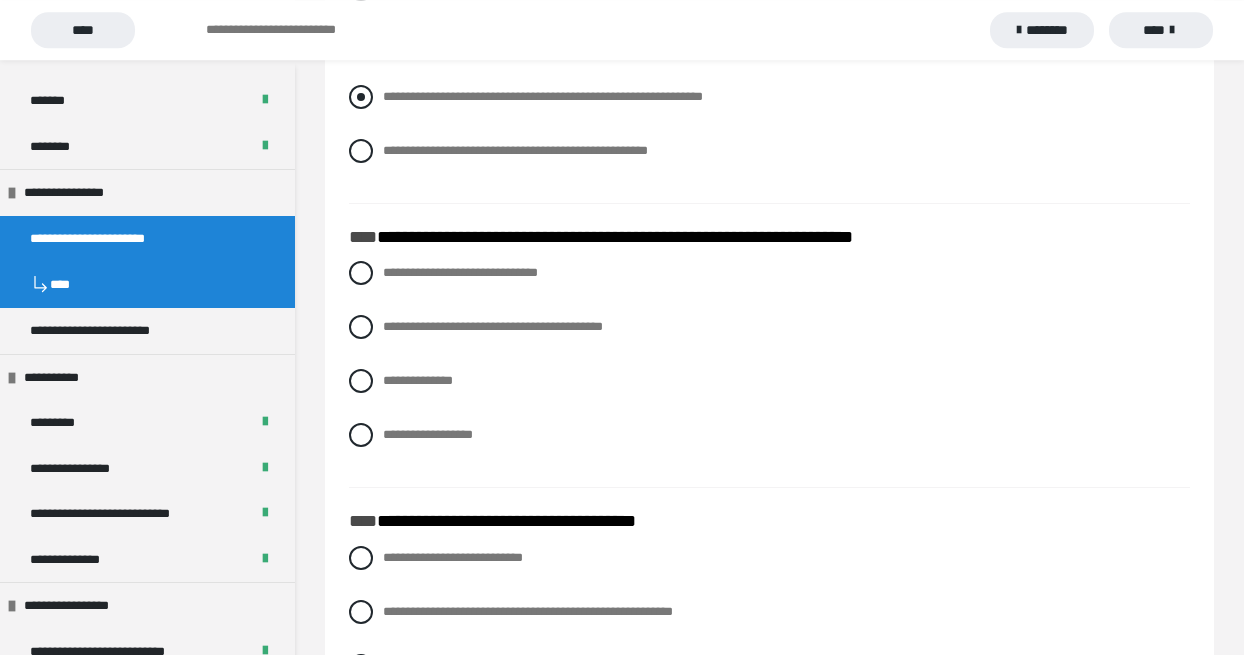 scroll, scrollTop: 5016, scrollLeft: 0, axis: vertical 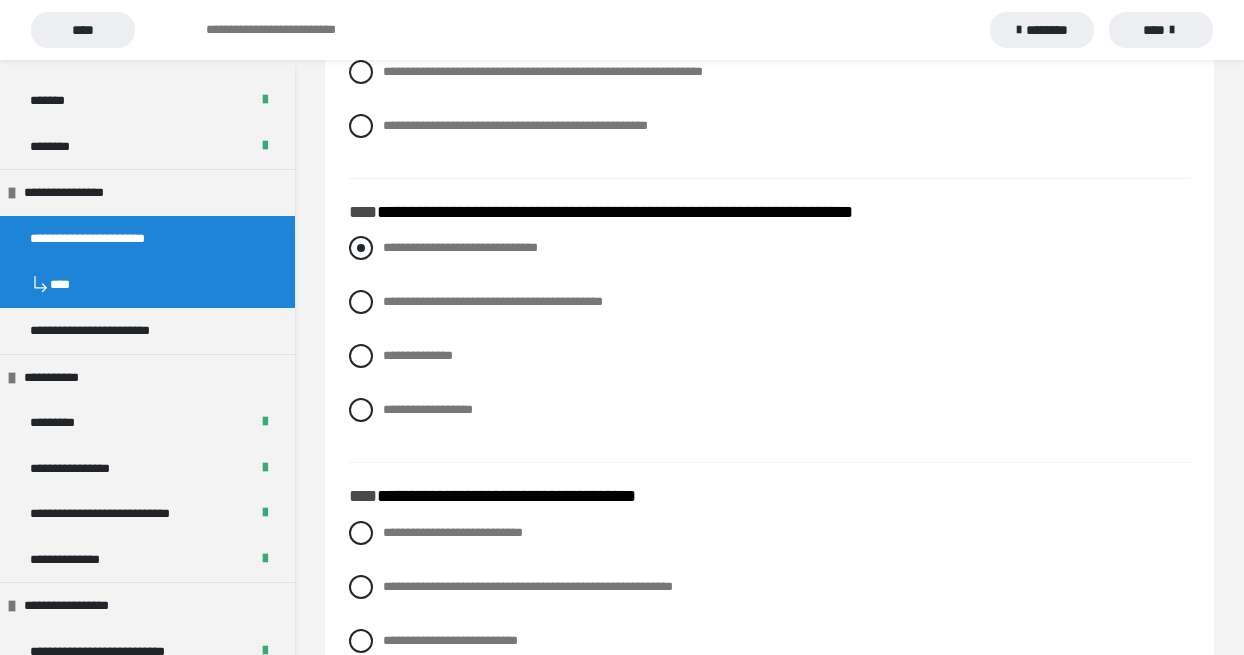 click at bounding box center (361, 248) 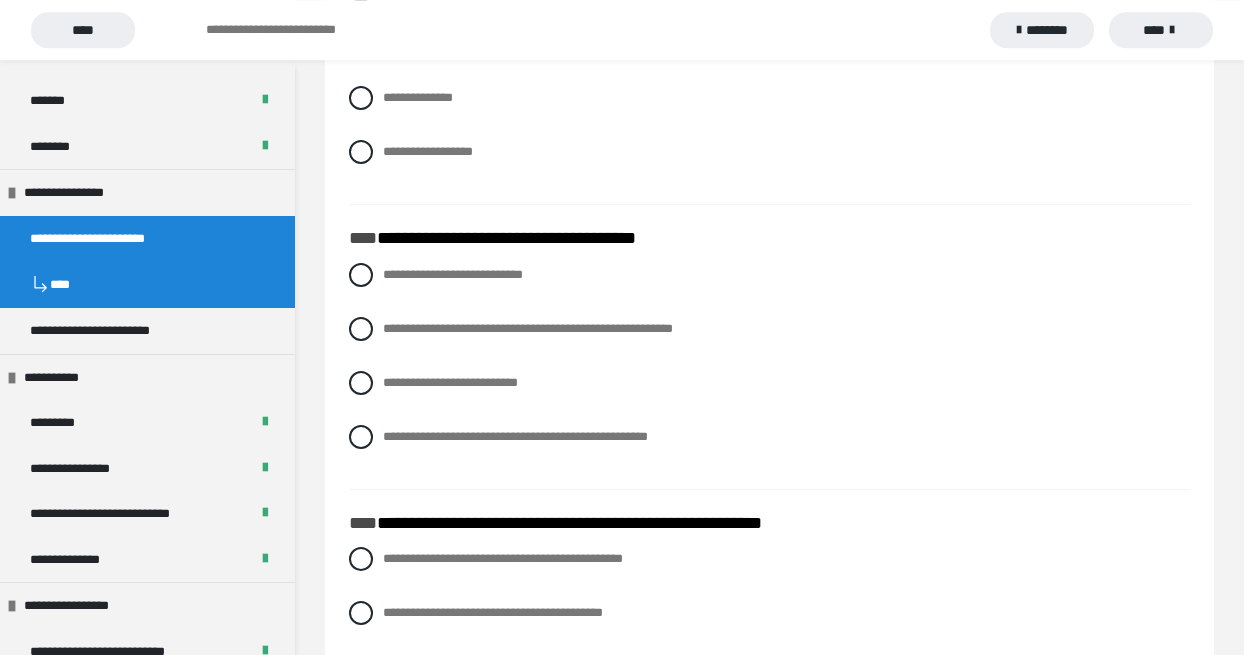scroll, scrollTop: 5278, scrollLeft: 0, axis: vertical 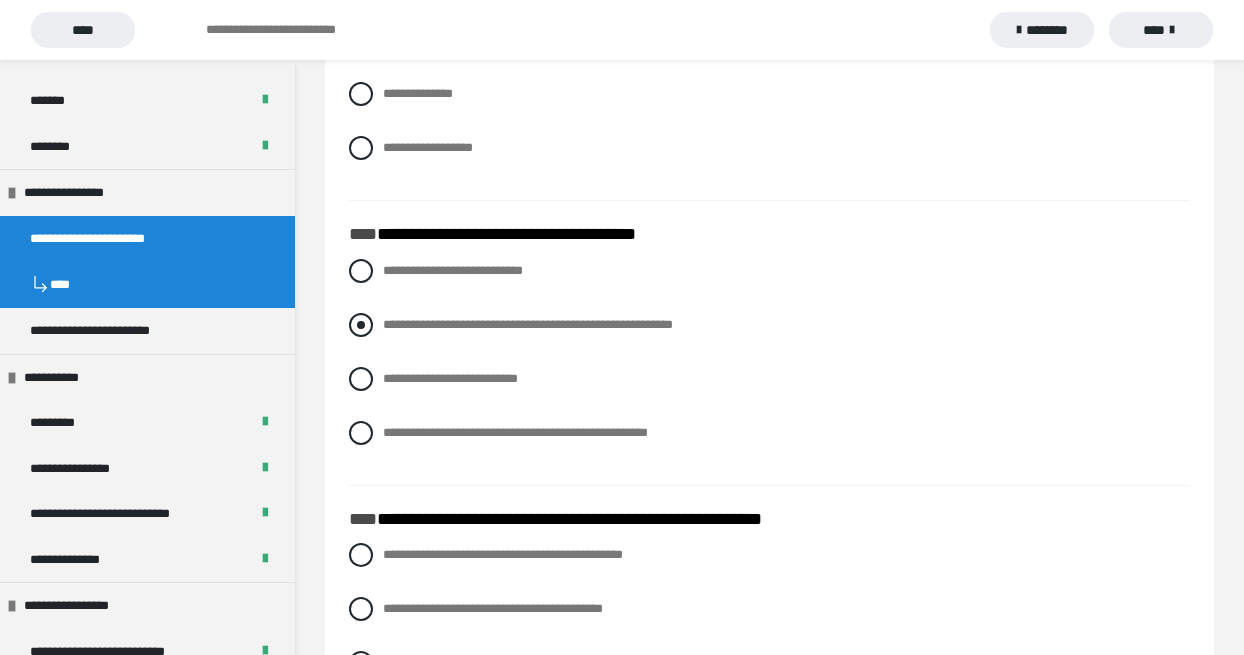 click at bounding box center (361, 325) 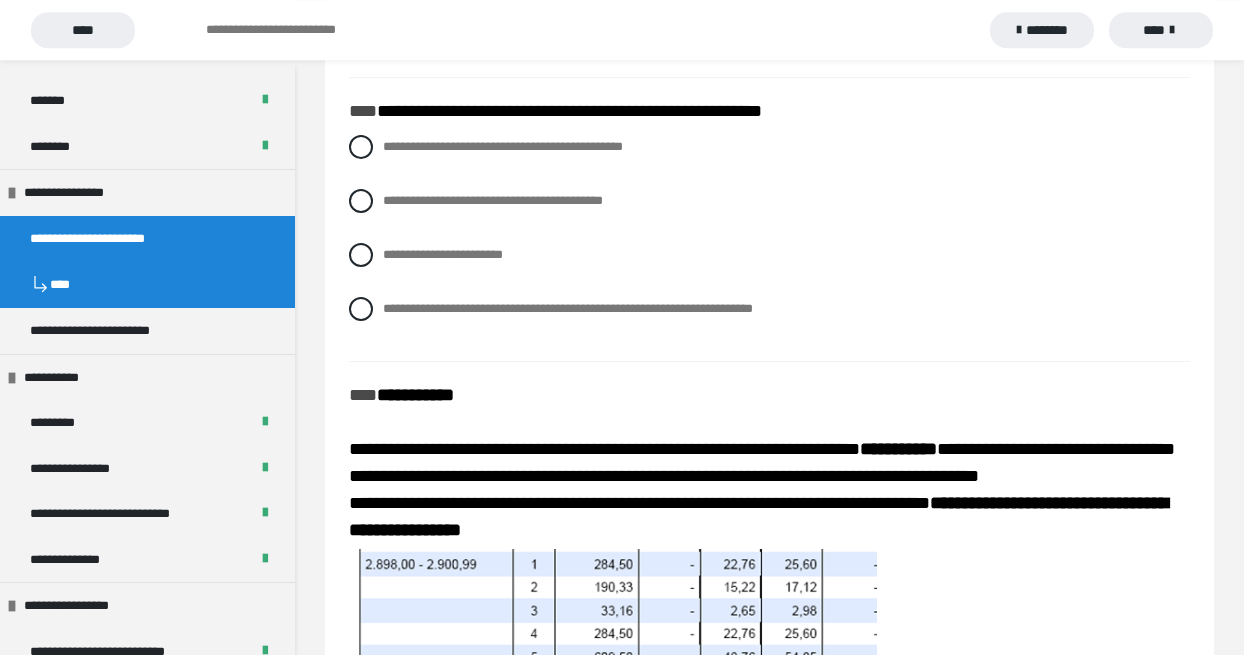 scroll, scrollTop: 5734, scrollLeft: 0, axis: vertical 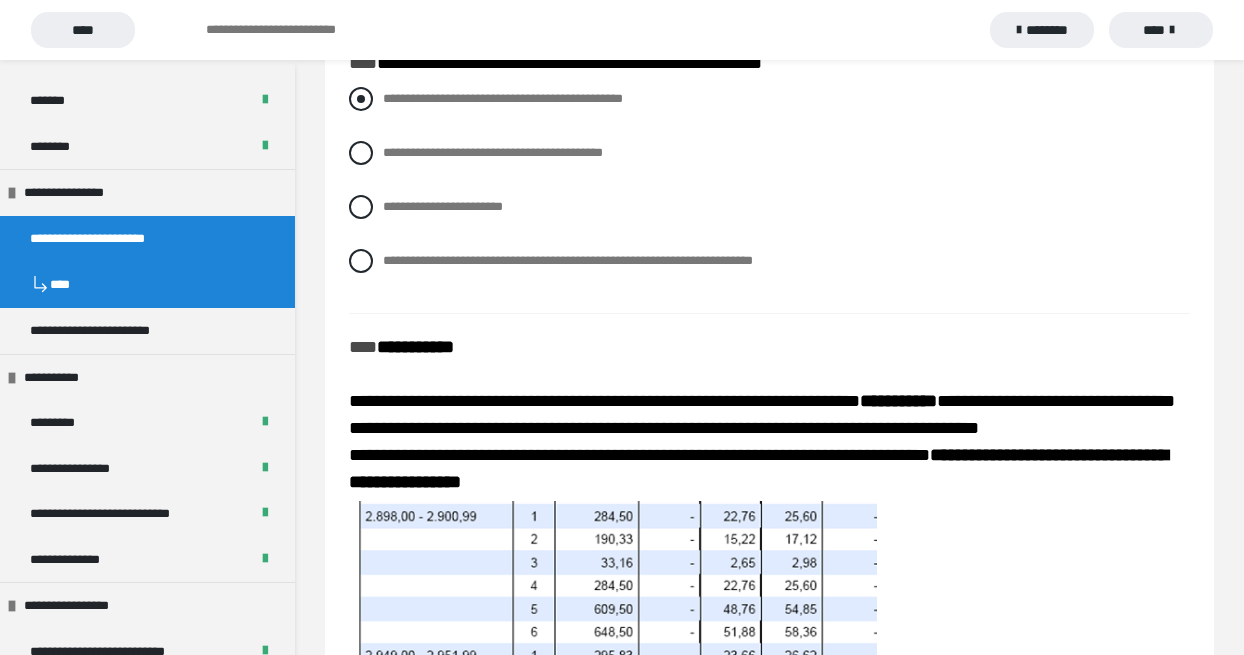 click at bounding box center (361, 99) 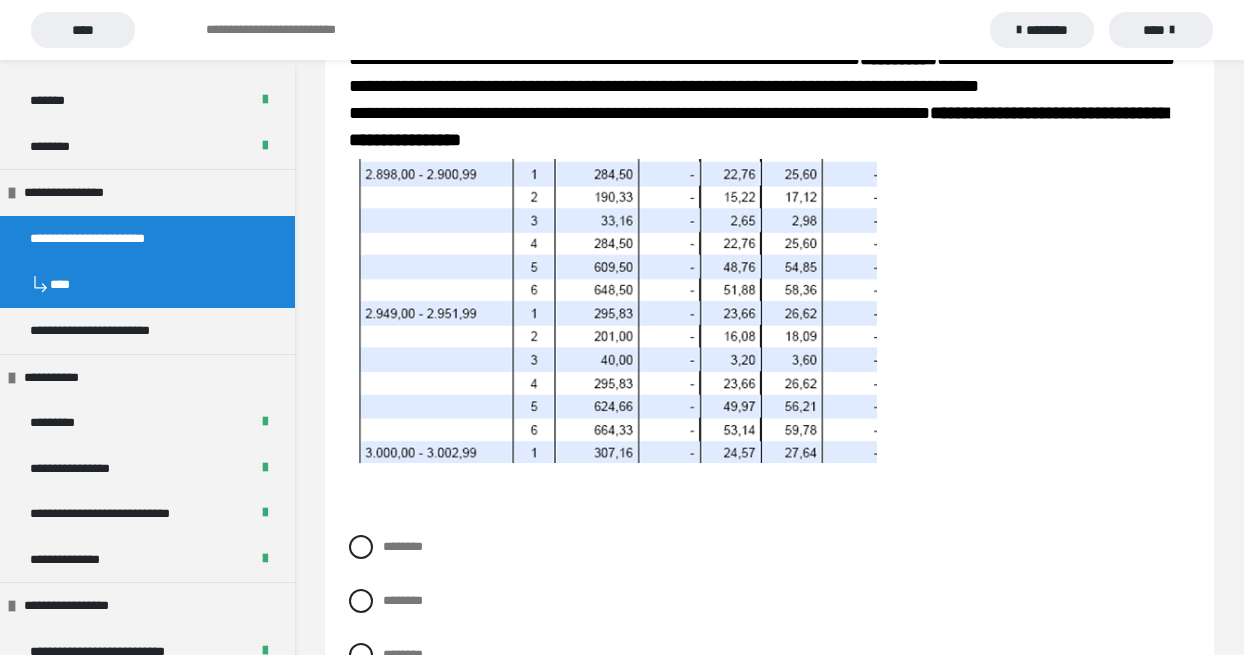 scroll, scrollTop: 5962, scrollLeft: 0, axis: vertical 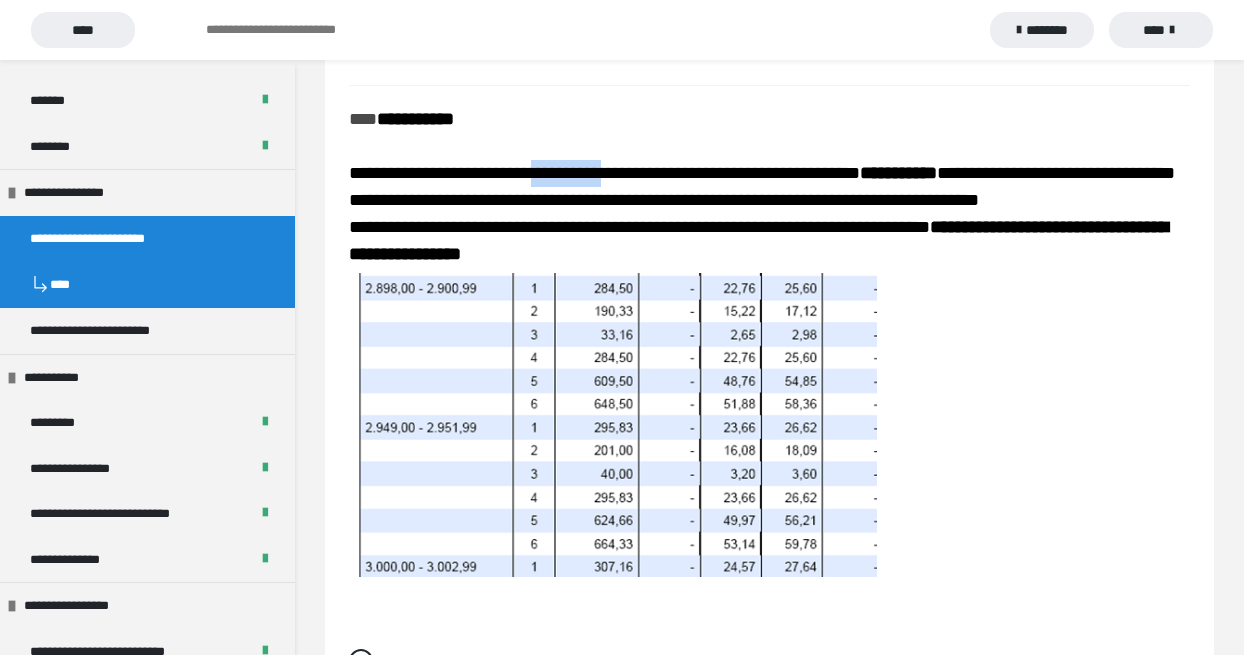 drag, startPoint x: 584, startPoint y: 175, endPoint x: 650, endPoint y: 172, distance: 66.068146 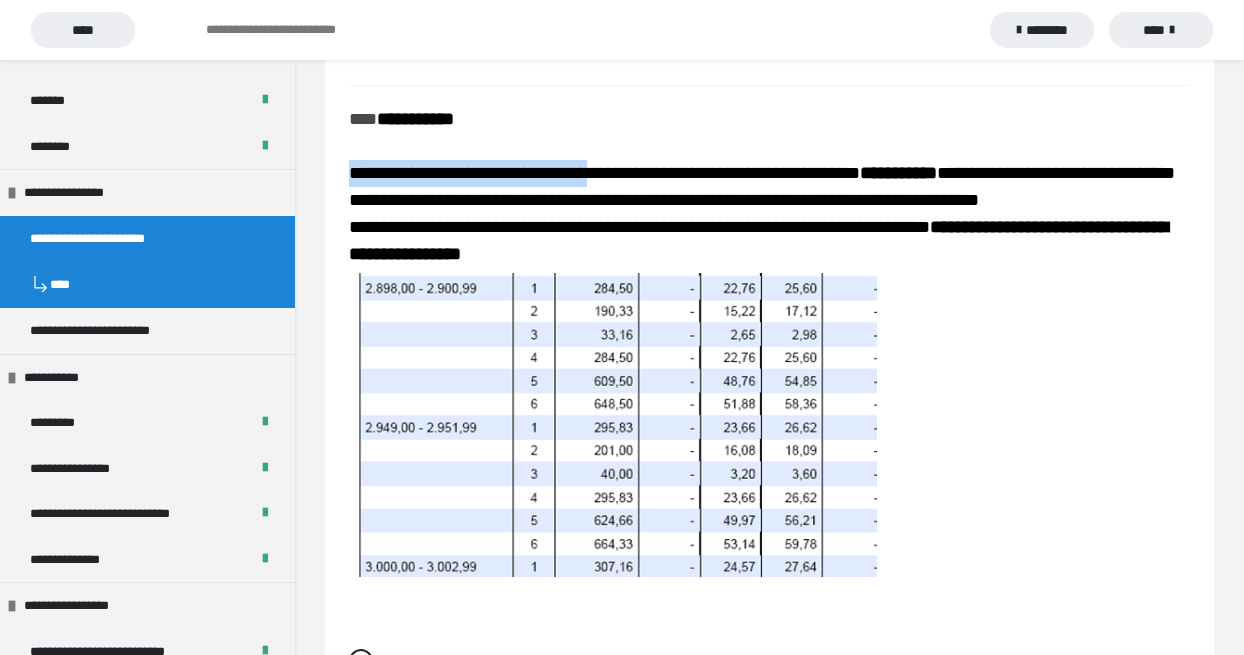 drag, startPoint x: 348, startPoint y: 175, endPoint x: 640, endPoint y: 179, distance: 292.0274 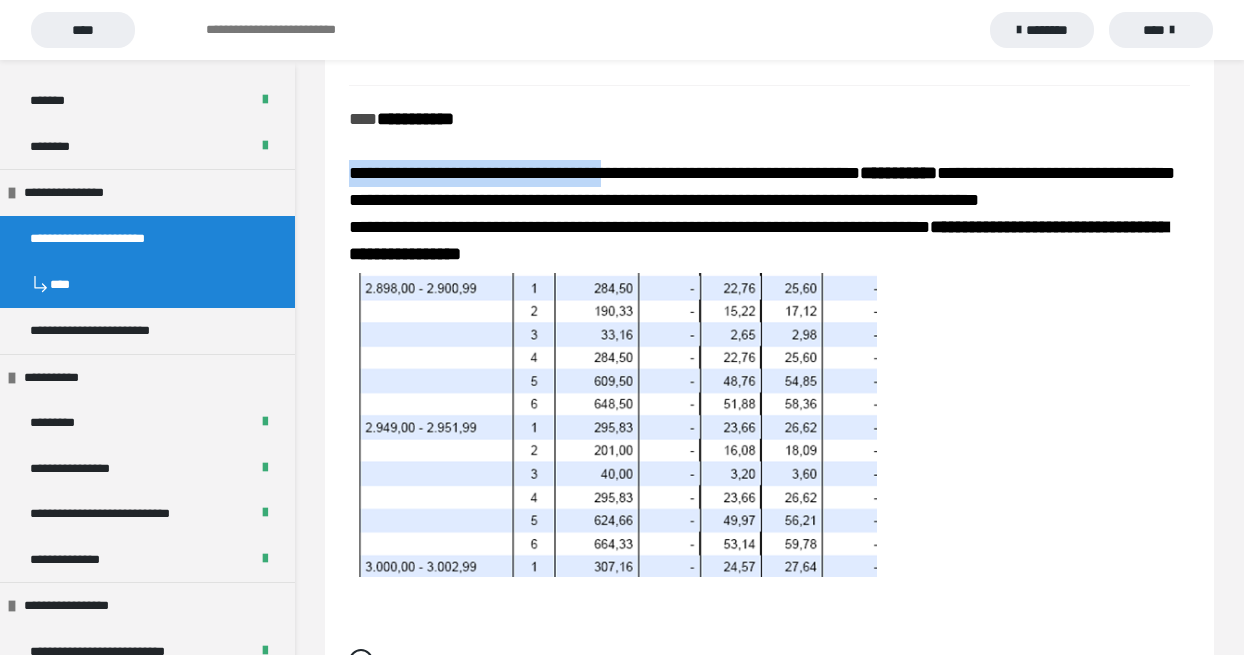 drag, startPoint x: 349, startPoint y: 176, endPoint x: 644, endPoint y: 175, distance: 295.0017 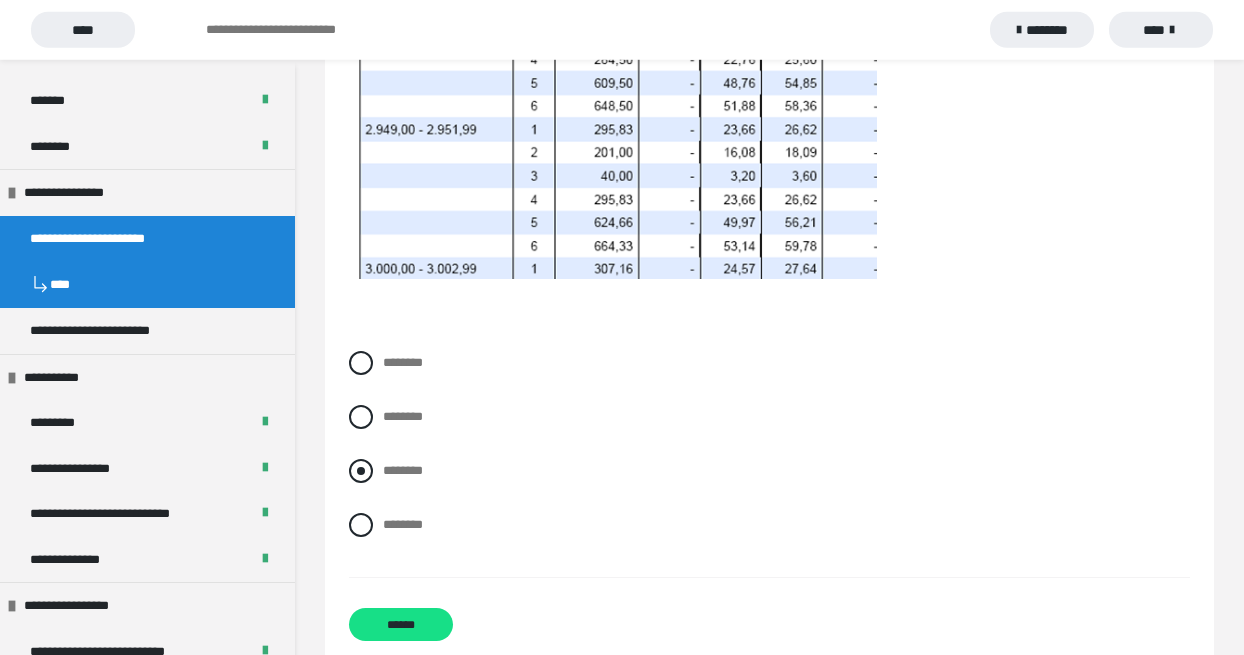 scroll, scrollTop: 6304, scrollLeft: 0, axis: vertical 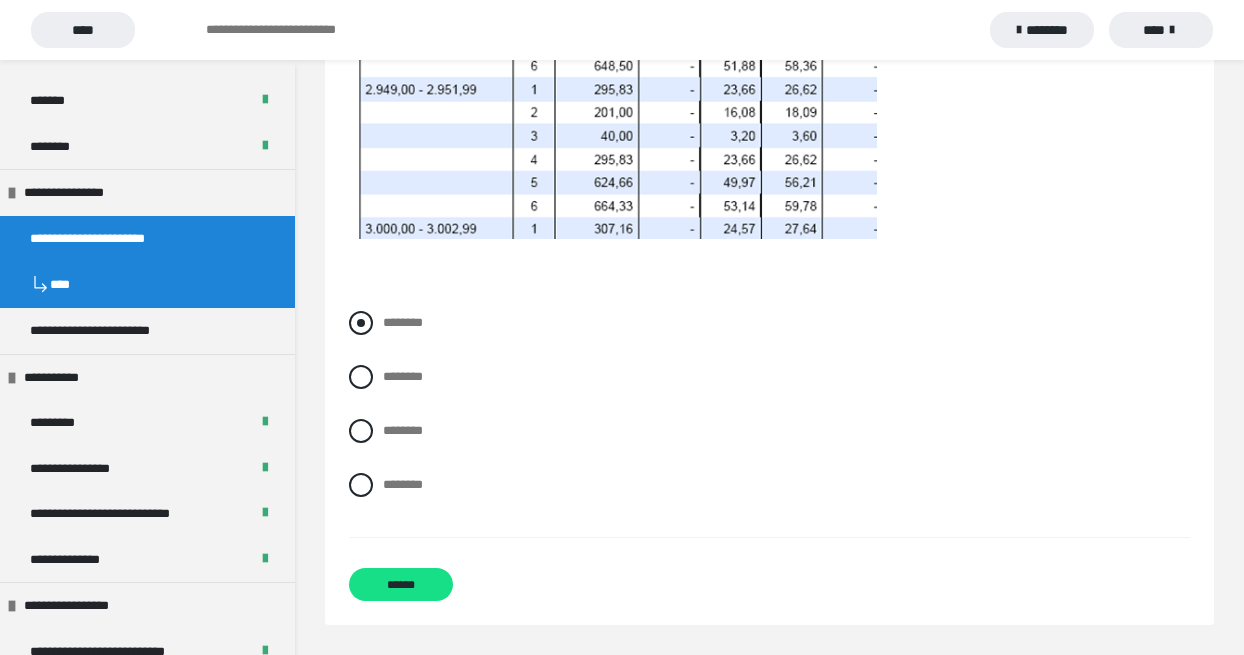 click at bounding box center [361, 323] 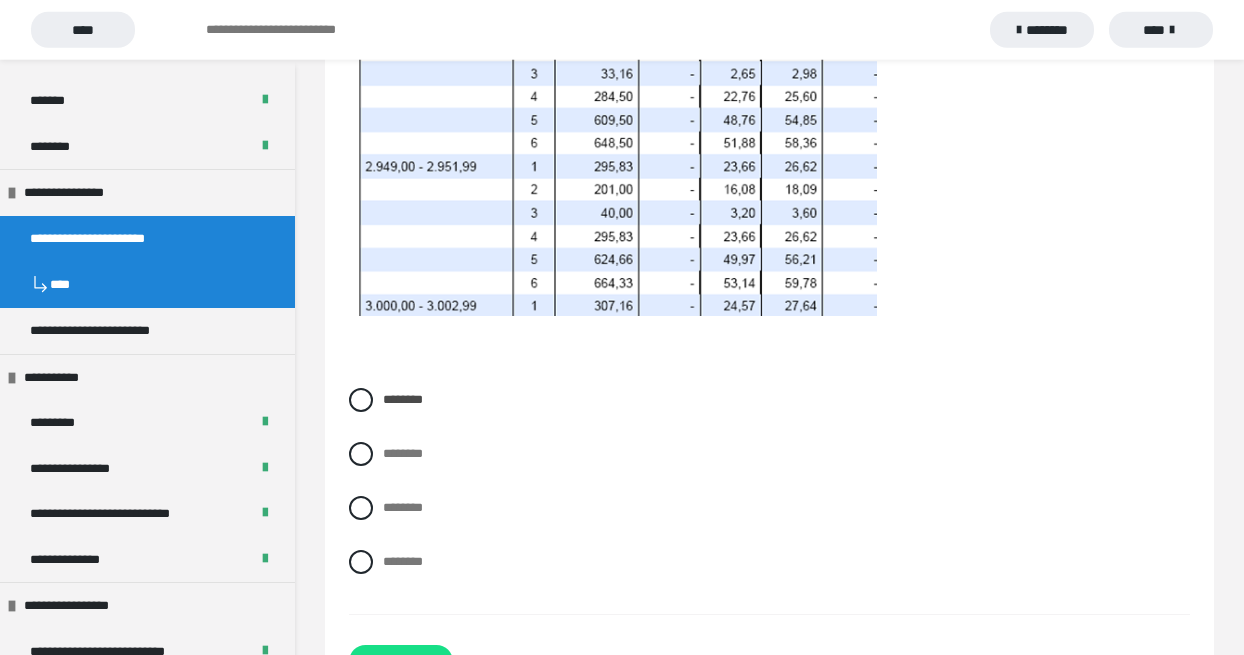 scroll, scrollTop: 6304, scrollLeft: 0, axis: vertical 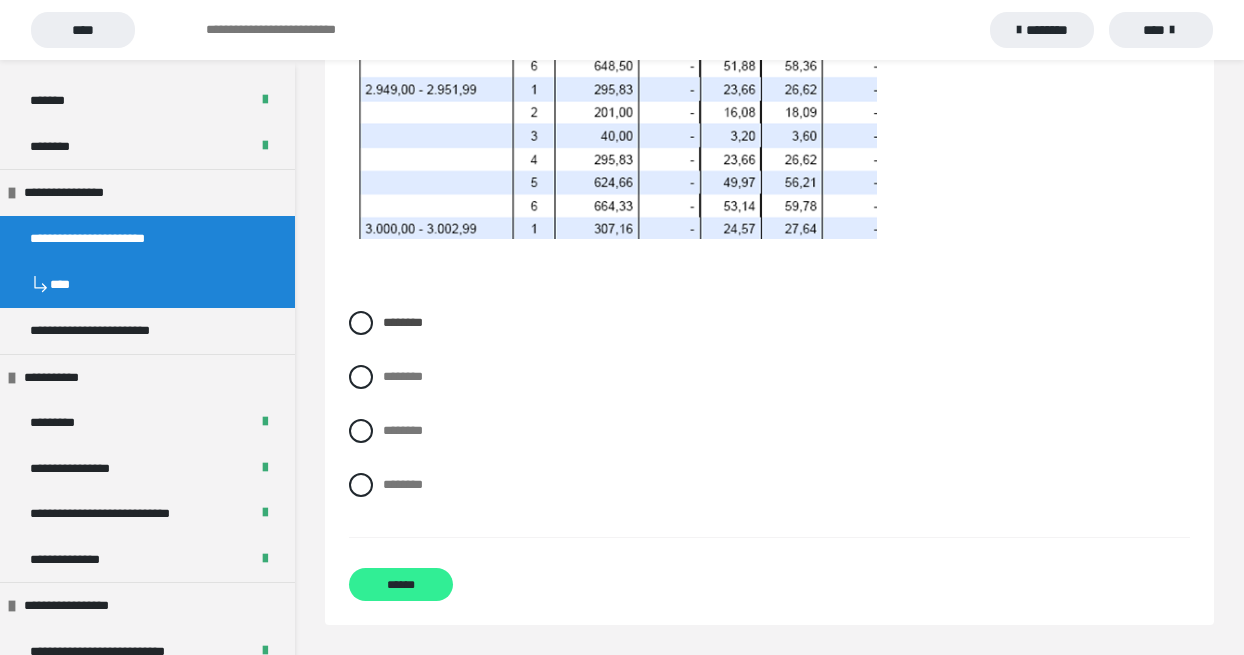 click on "******" at bounding box center (401, 584) 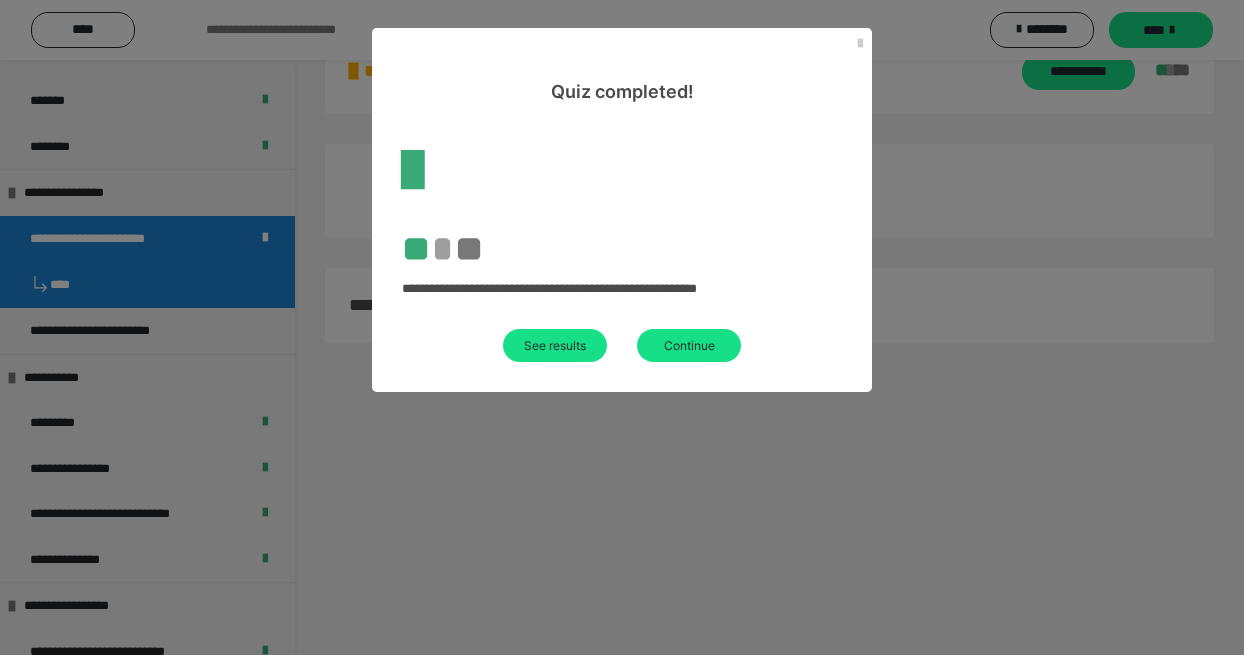 scroll, scrollTop: 60, scrollLeft: 0, axis: vertical 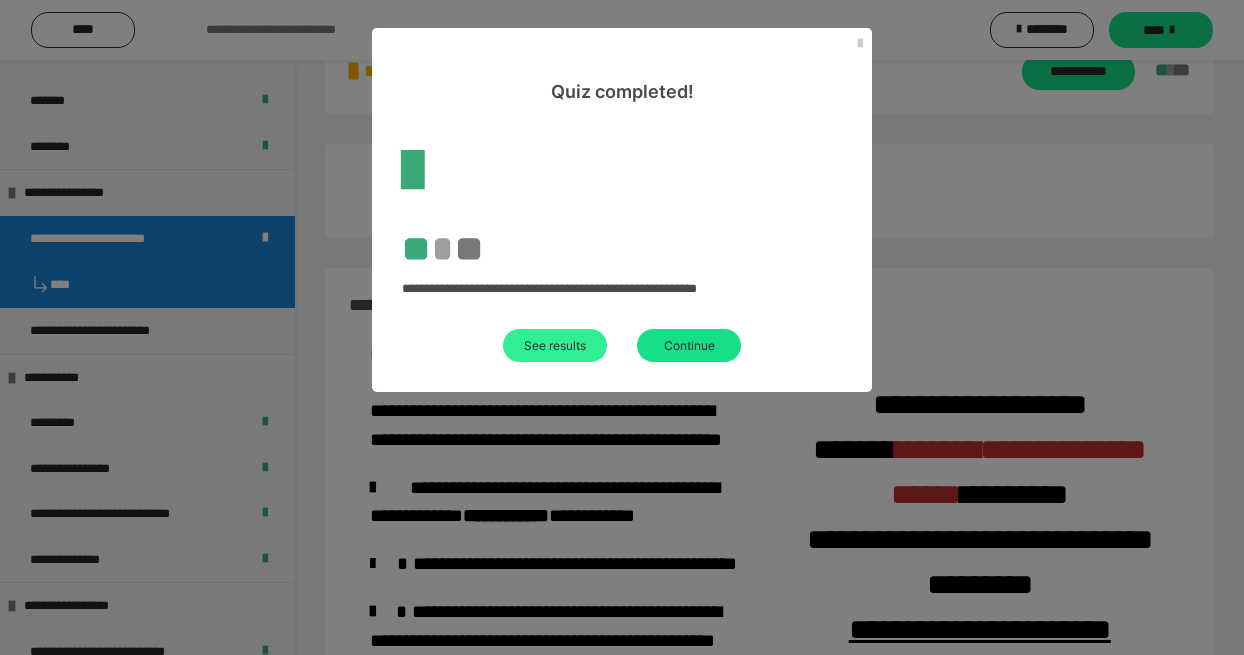 click on "See results" at bounding box center [555, 345] 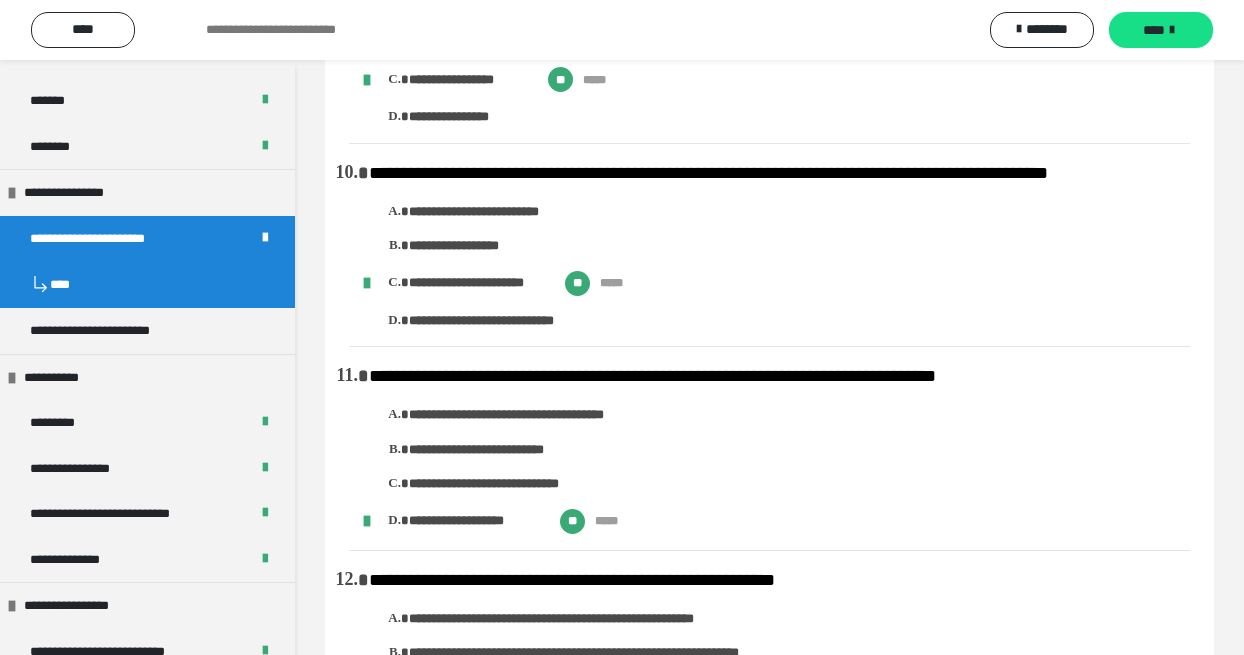 scroll, scrollTop: 1482, scrollLeft: 0, axis: vertical 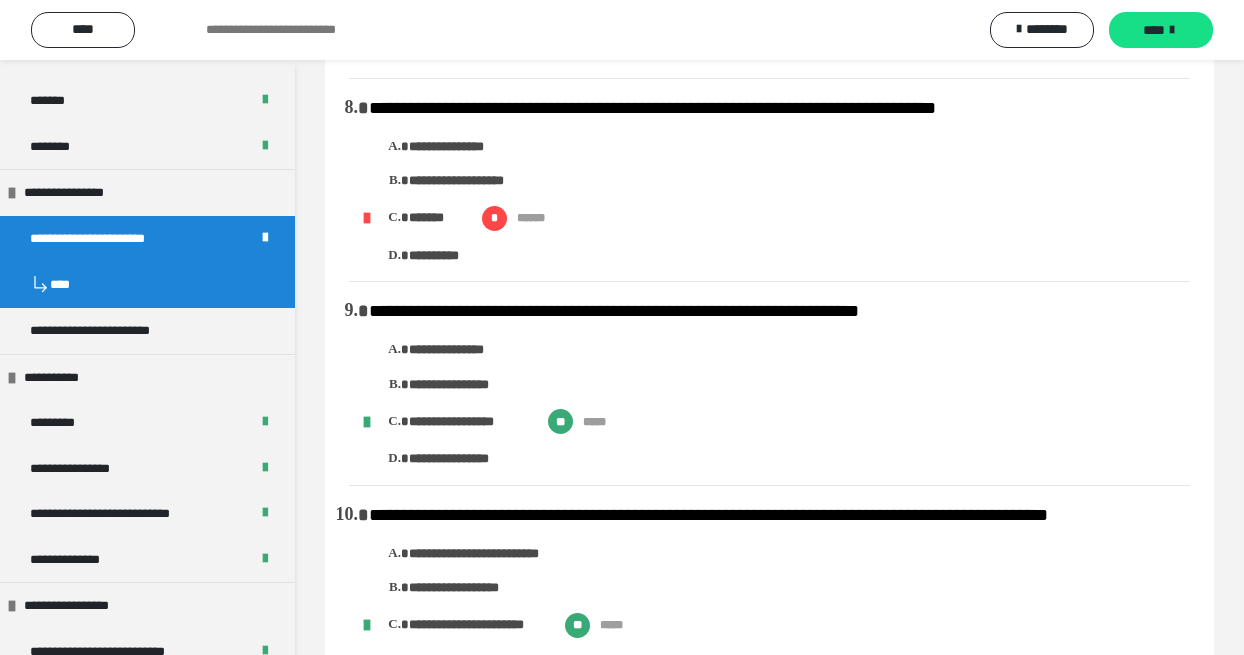 drag, startPoint x: 368, startPoint y: 111, endPoint x: 472, endPoint y: 182, distance: 125.92458 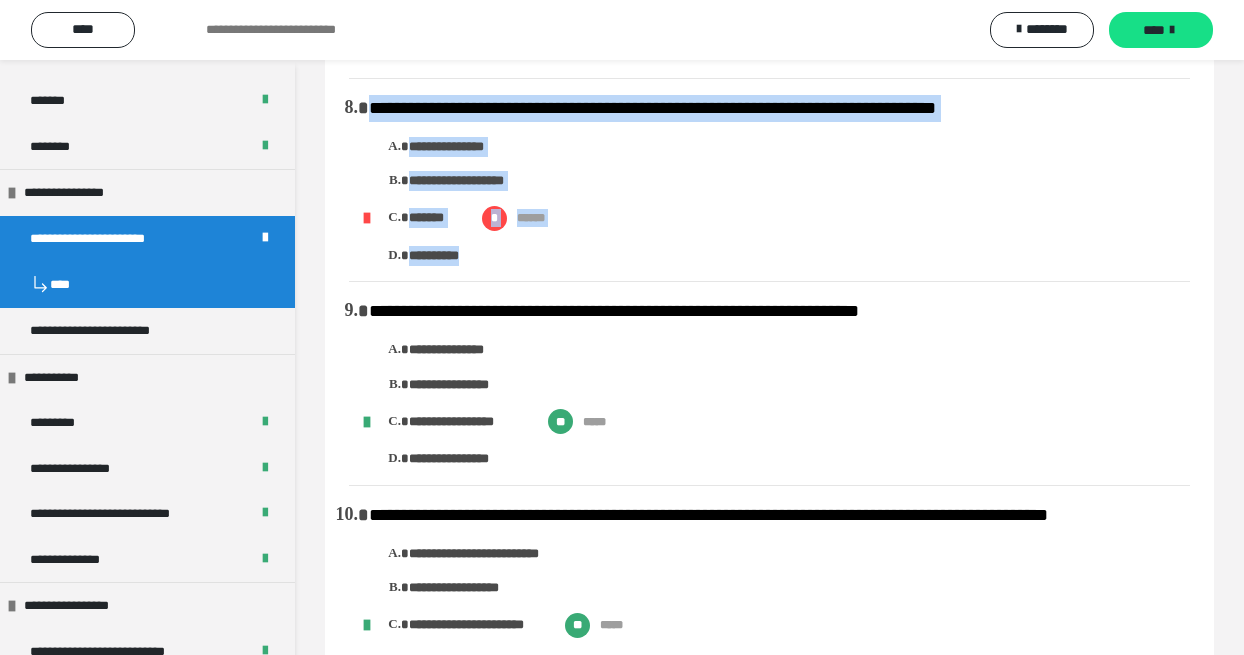 drag, startPoint x: 372, startPoint y: 109, endPoint x: 532, endPoint y: 259, distance: 219.31712 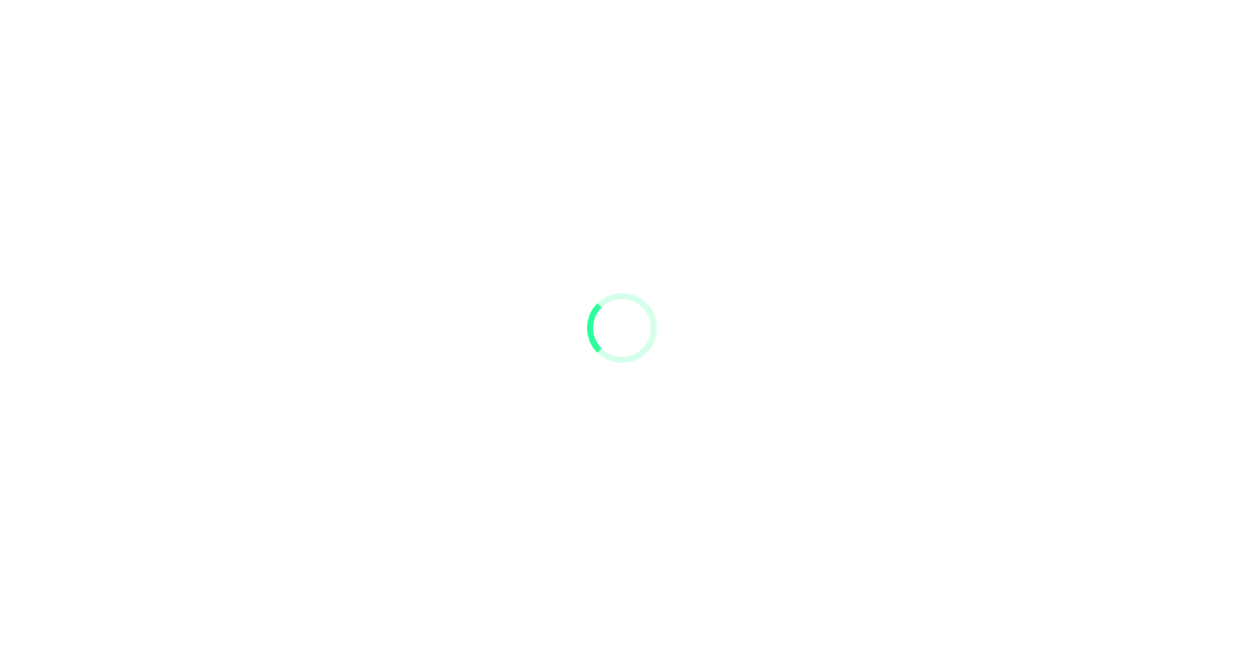 scroll, scrollTop: 0, scrollLeft: 0, axis: both 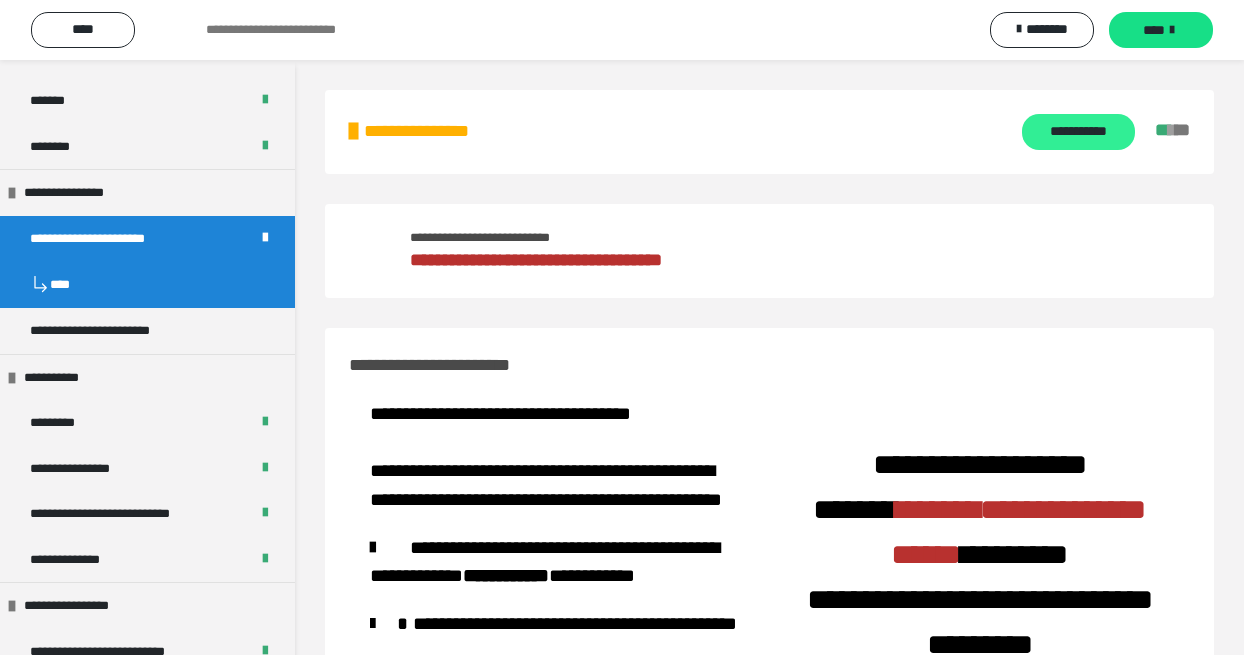 click on "**********" at bounding box center [1078, 132] 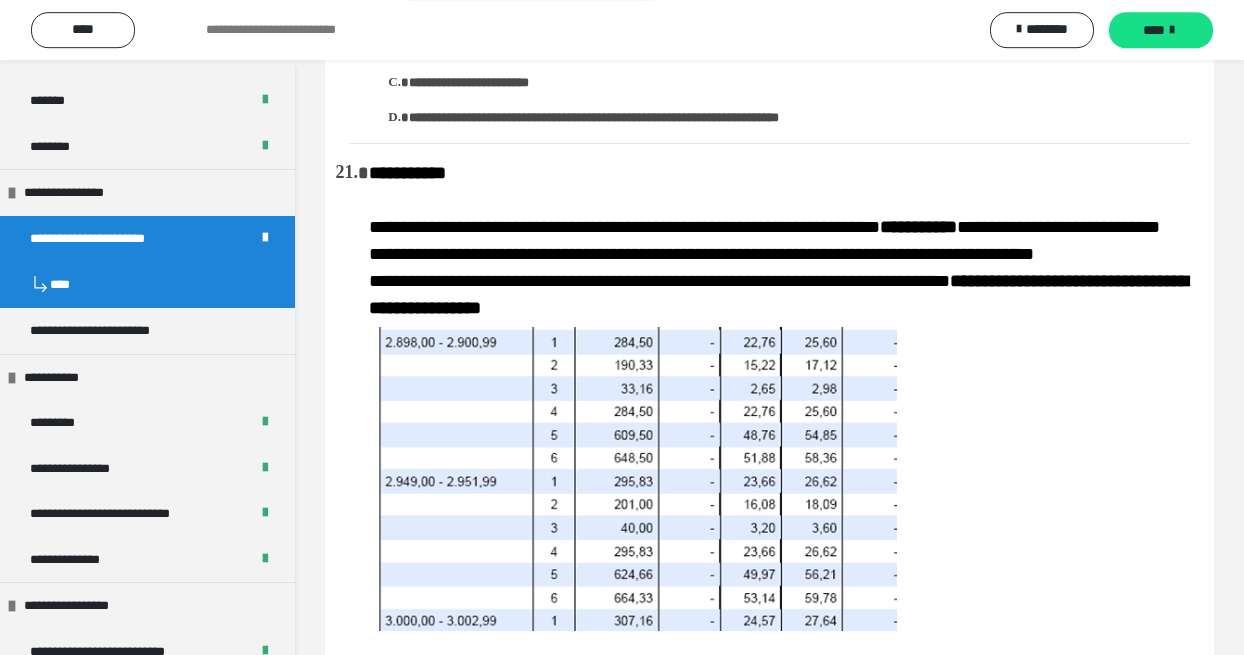 scroll, scrollTop: 4104, scrollLeft: 0, axis: vertical 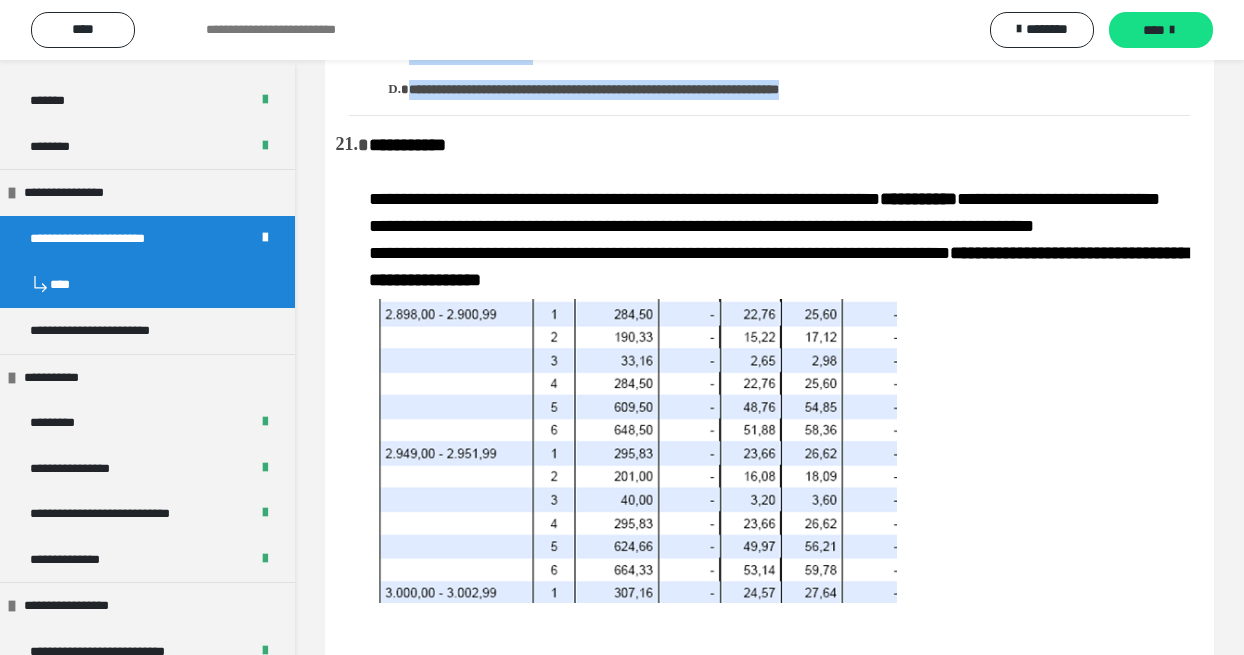 drag, startPoint x: 350, startPoint y: 117, endPoint x: 946, endPoint y: 166, distance: 598.01086 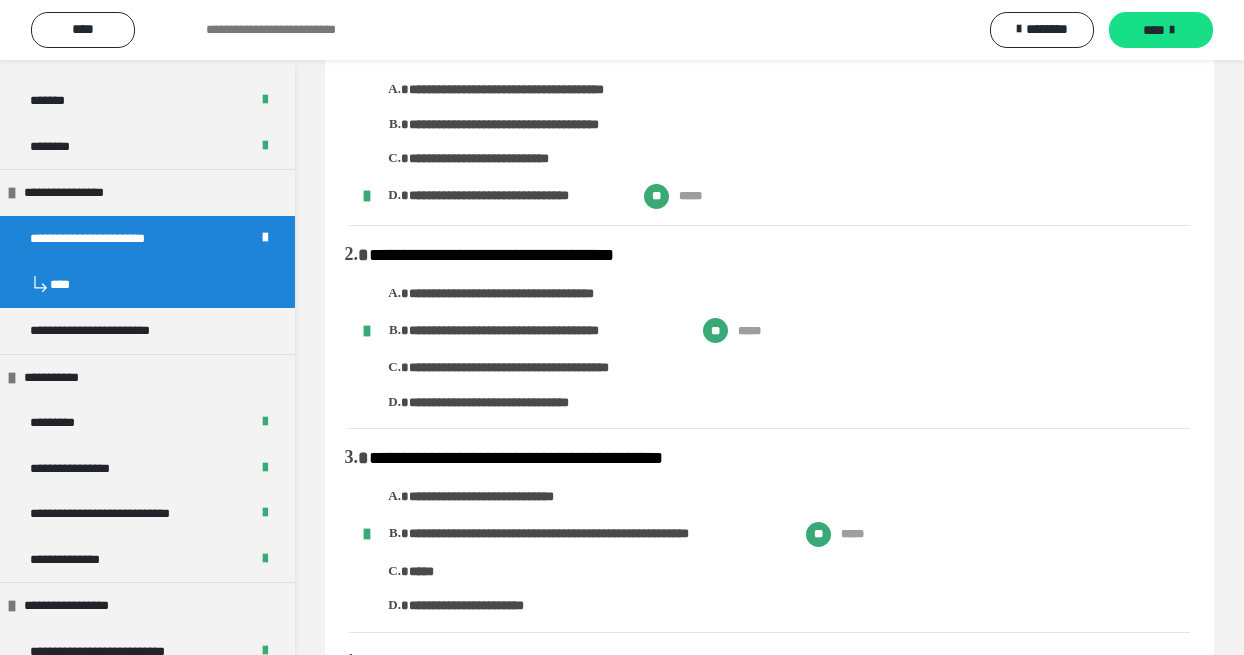 scroll, scrollTop: 0, scrollLeft: 0, axis: both 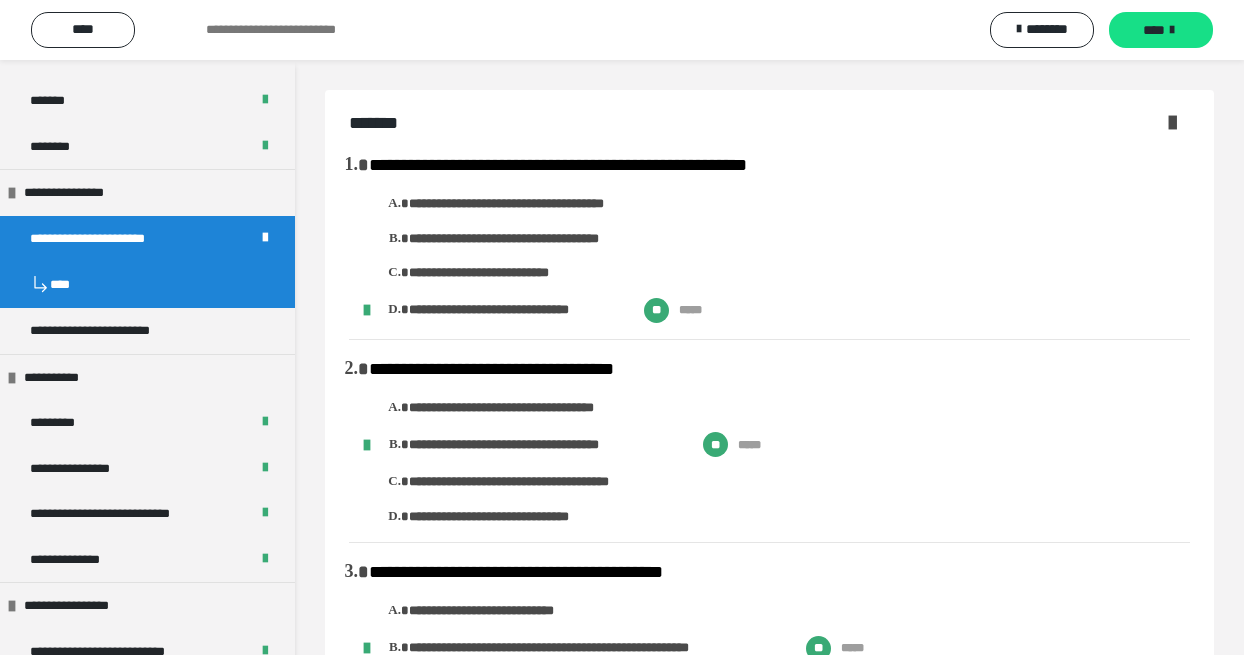 click on "*******" at bounding box center [769, 123] 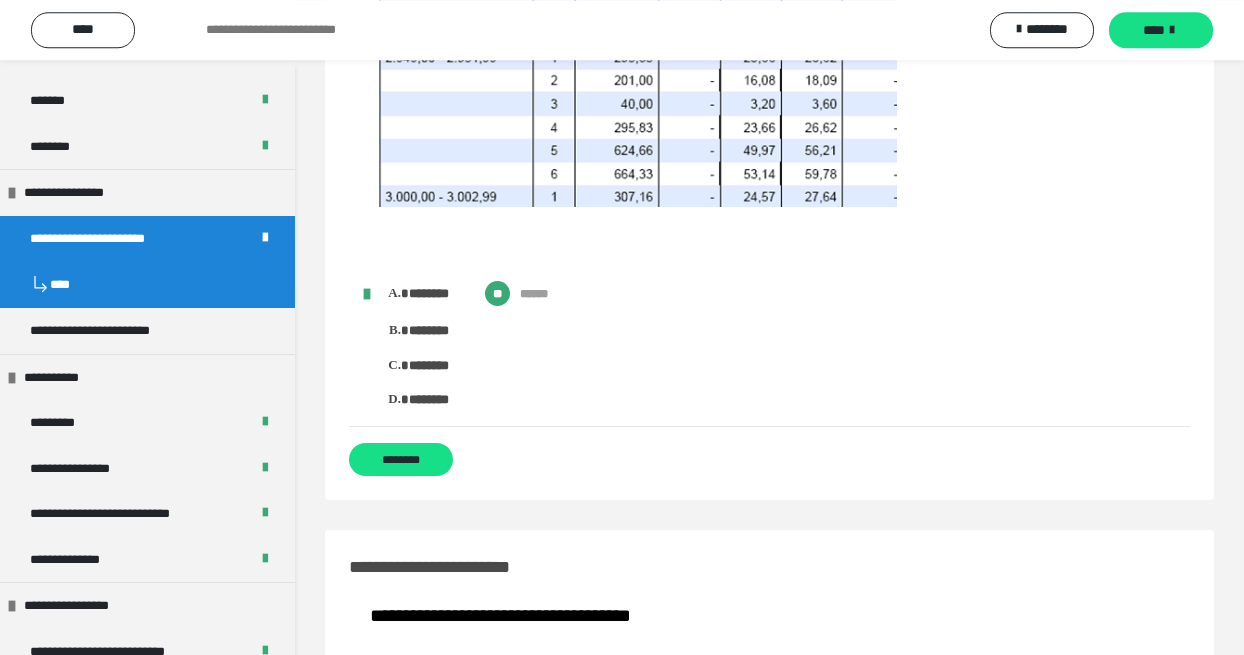 scroll, scrollTop: 4674, scrollLeft: 0, axis: vertical 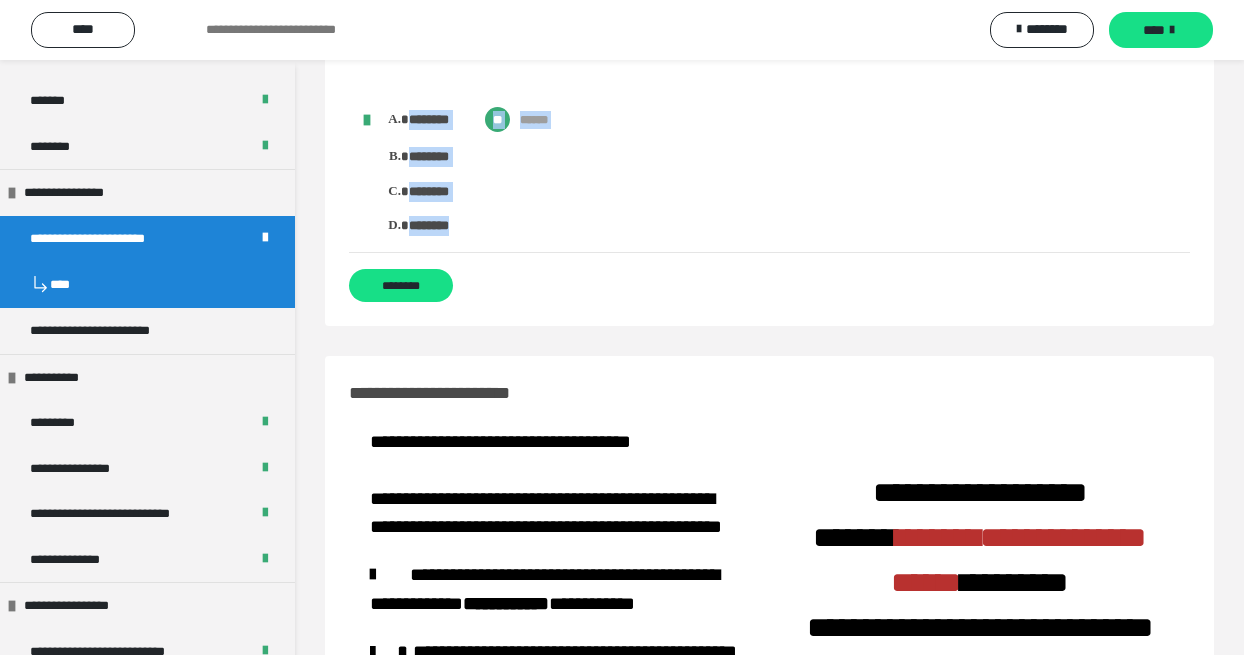 drag, startPoint x: 346, startPoint y: 118, endPoint x: 461, endPoint y: 336, distance: 246.47313 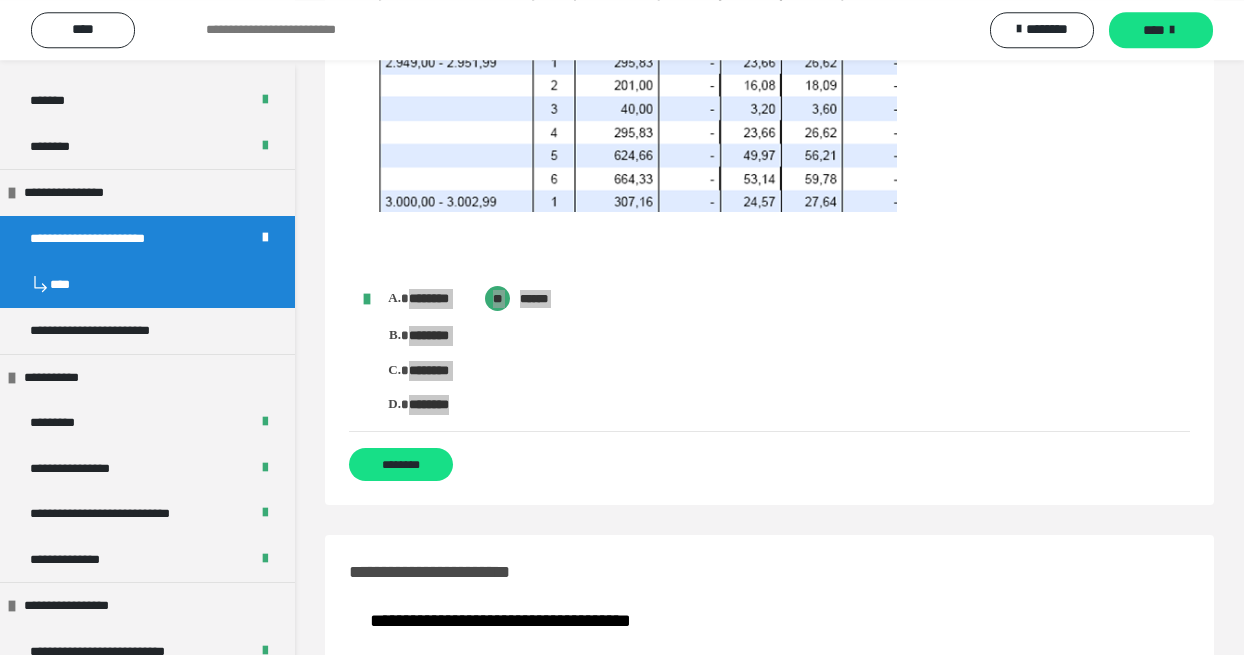 scroll, scrollTop: 4332, scrollLeft: 0, axis: vertical 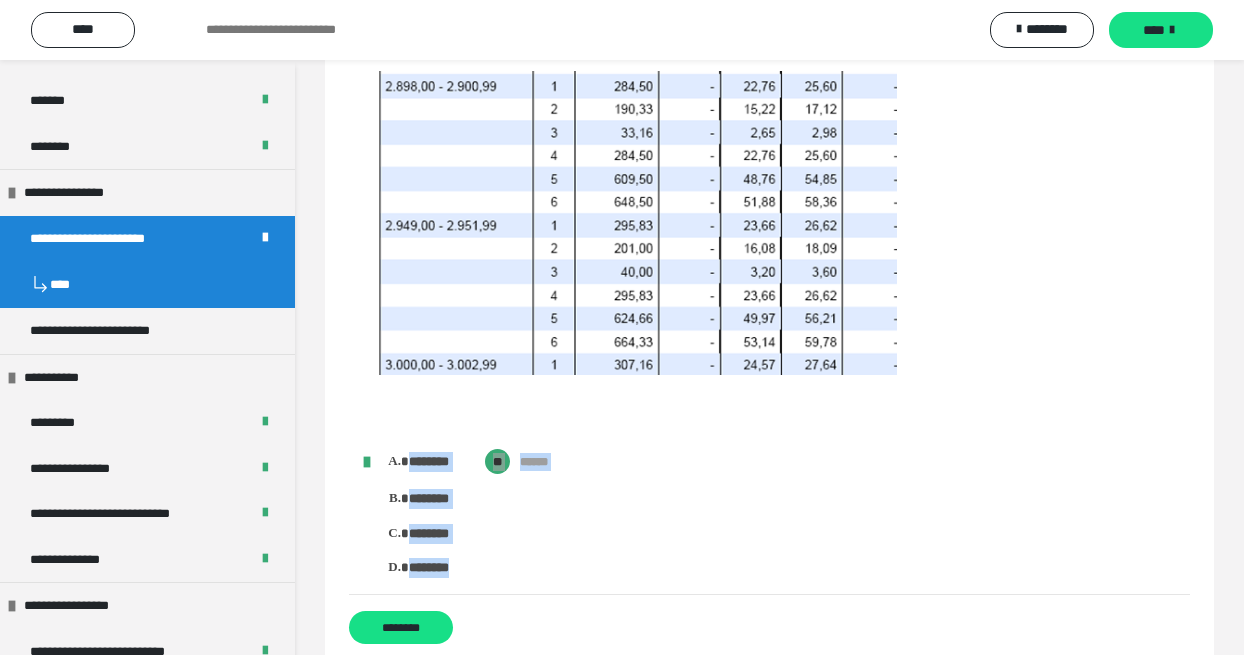 click at bounding box center [633, 223] 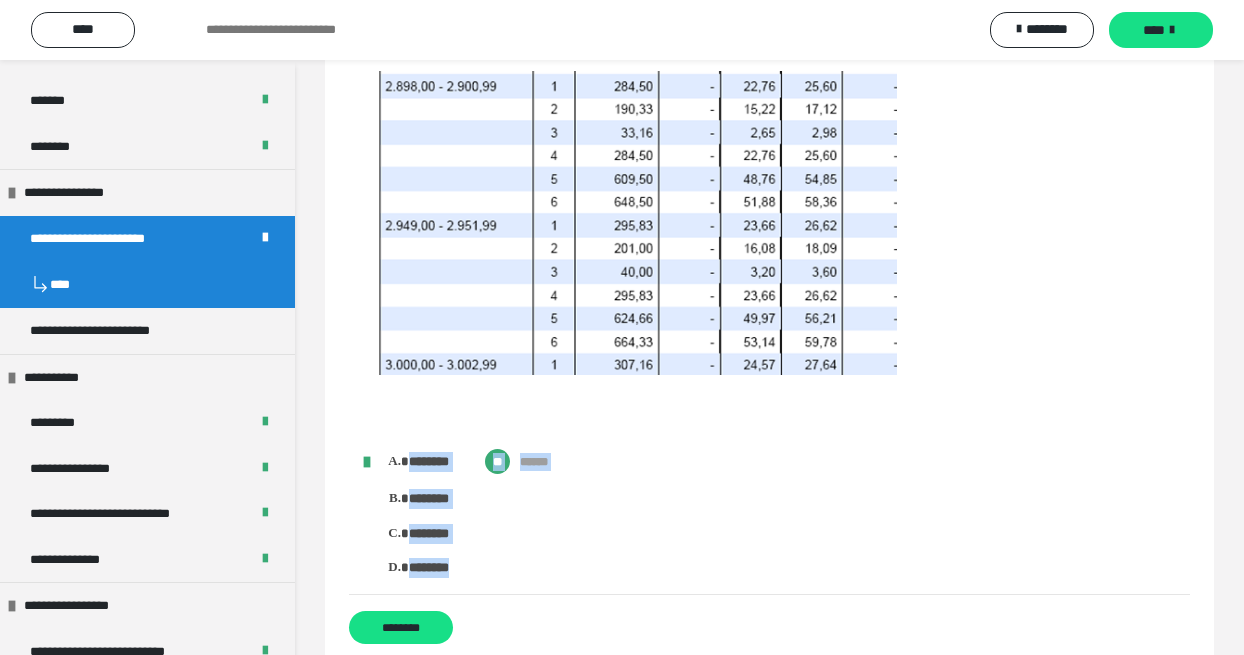 drag, startPoint x: 488, startPoint y: 239, endPoint x: 785, endPoint y: 335, distance: 312.1298 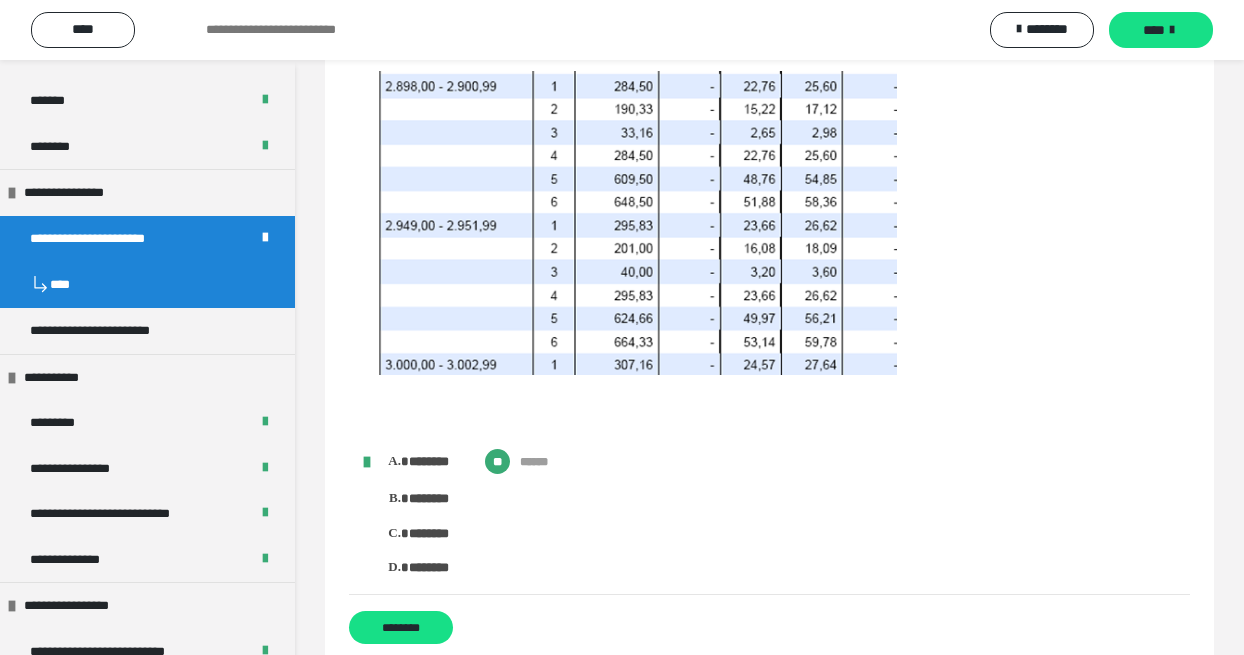 click at bounding box center [779, 223] 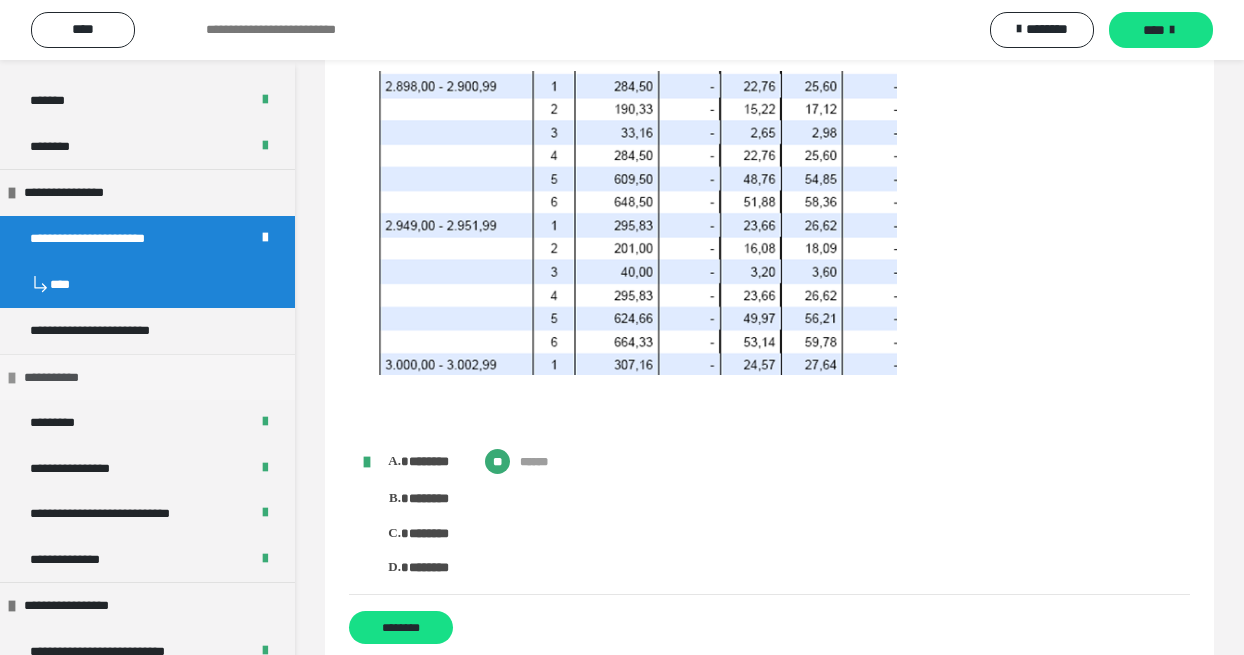 drag, startPoint x: 172, startPoint y: 349, endPoint x: 172, endPoint y: 360, distance: 11 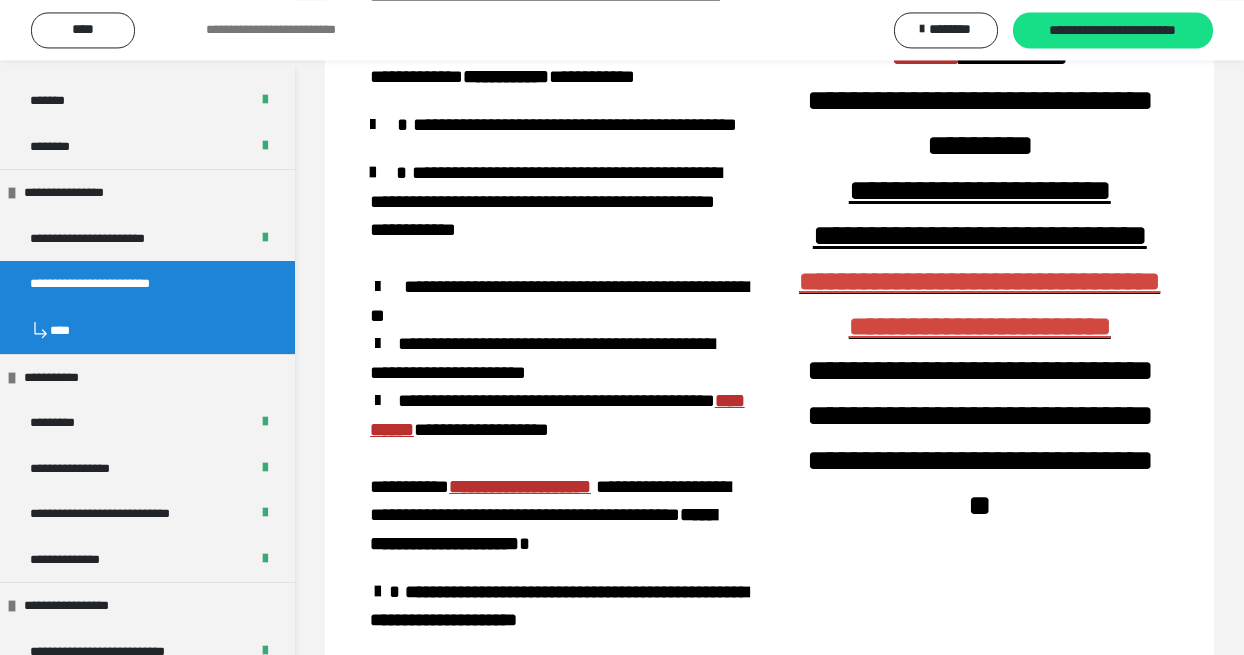 scroll, scrollTop: 544, scrollLeft: 0, axis: vertical 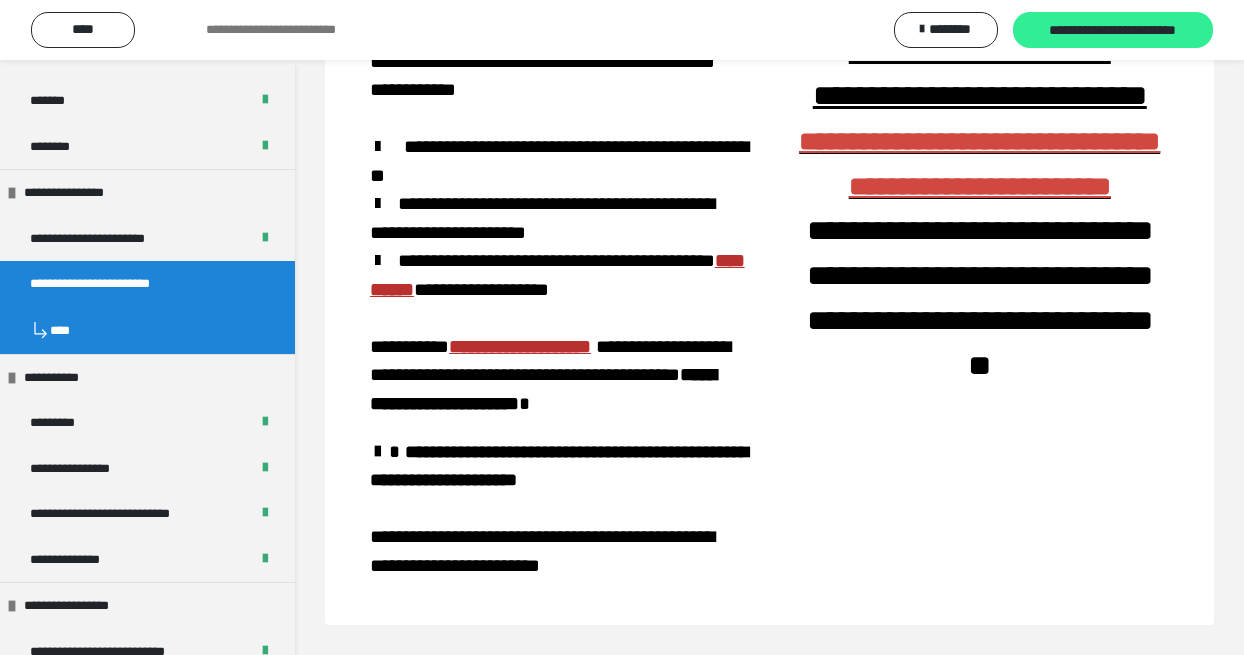 click on "**********" at bounding box center (1113, 31) 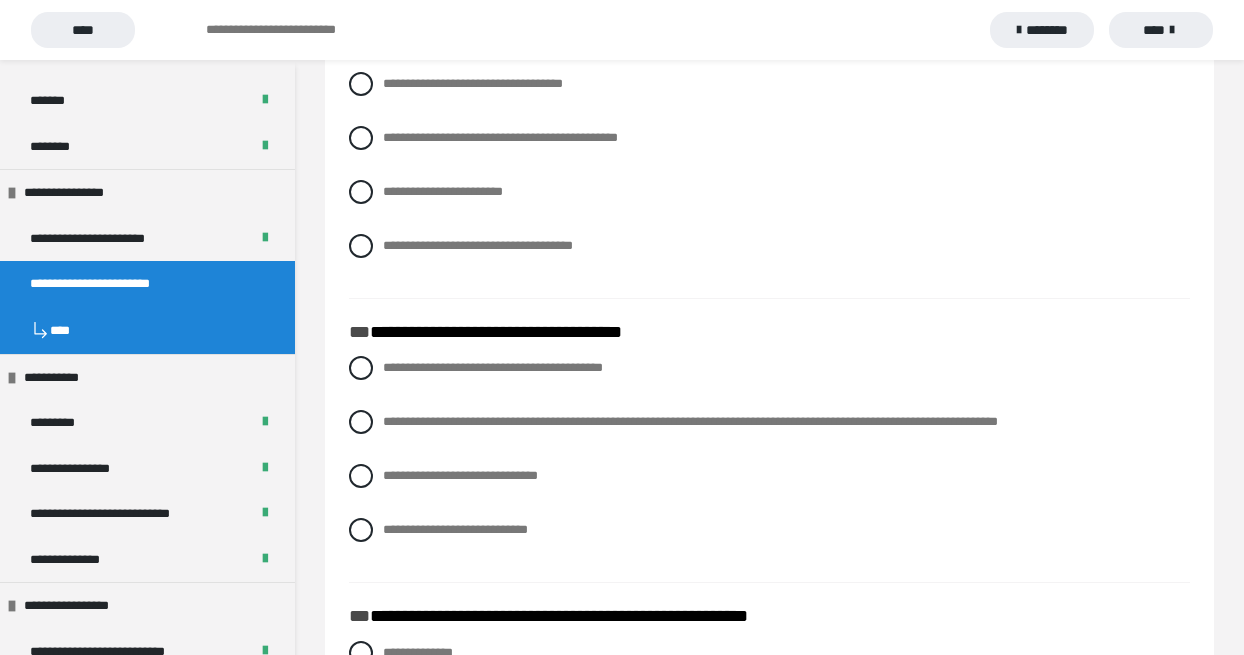 scroll, scrollTop: 0, scrollLeft: 0, axis: both 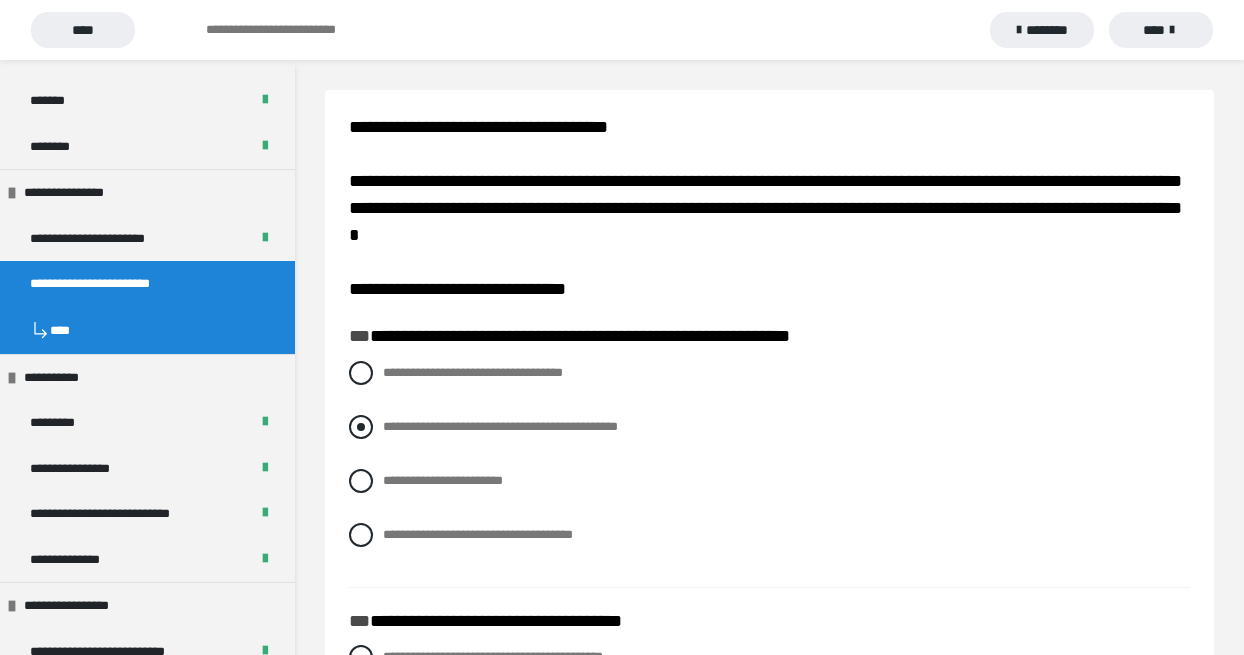 click at bounding box center [361, 427] 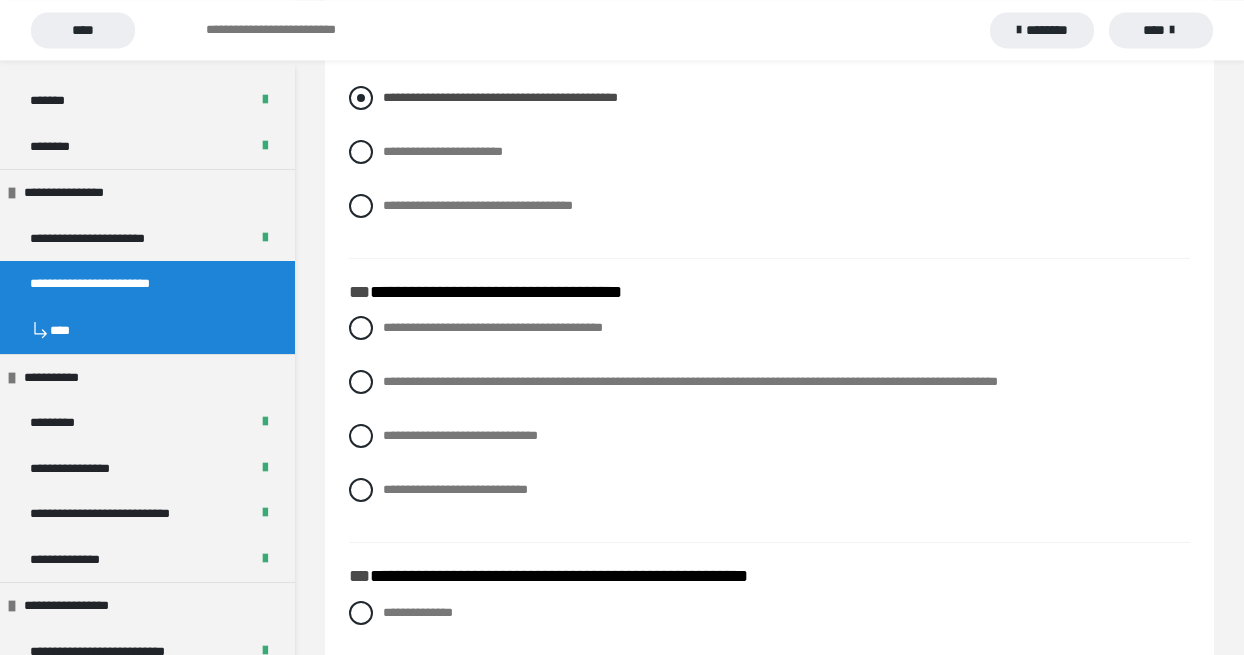 scroll, scrollTop: 342, scrollLeft: 0, axis: vertical 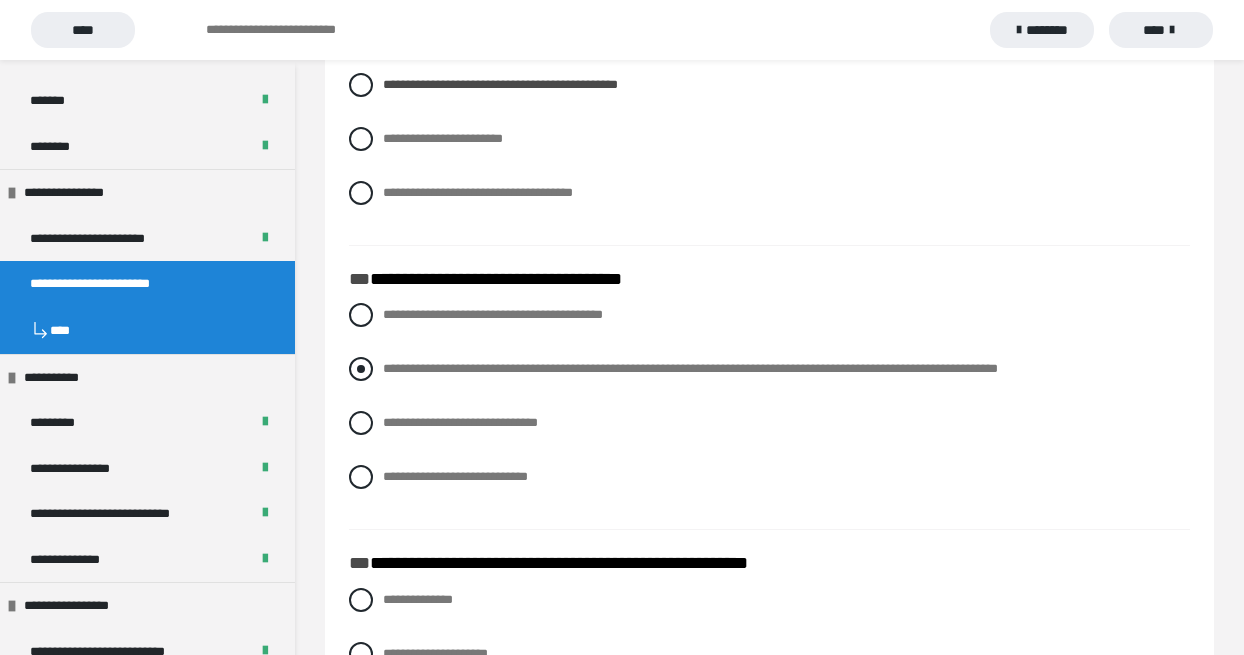 click at bounding box center [361, 369] 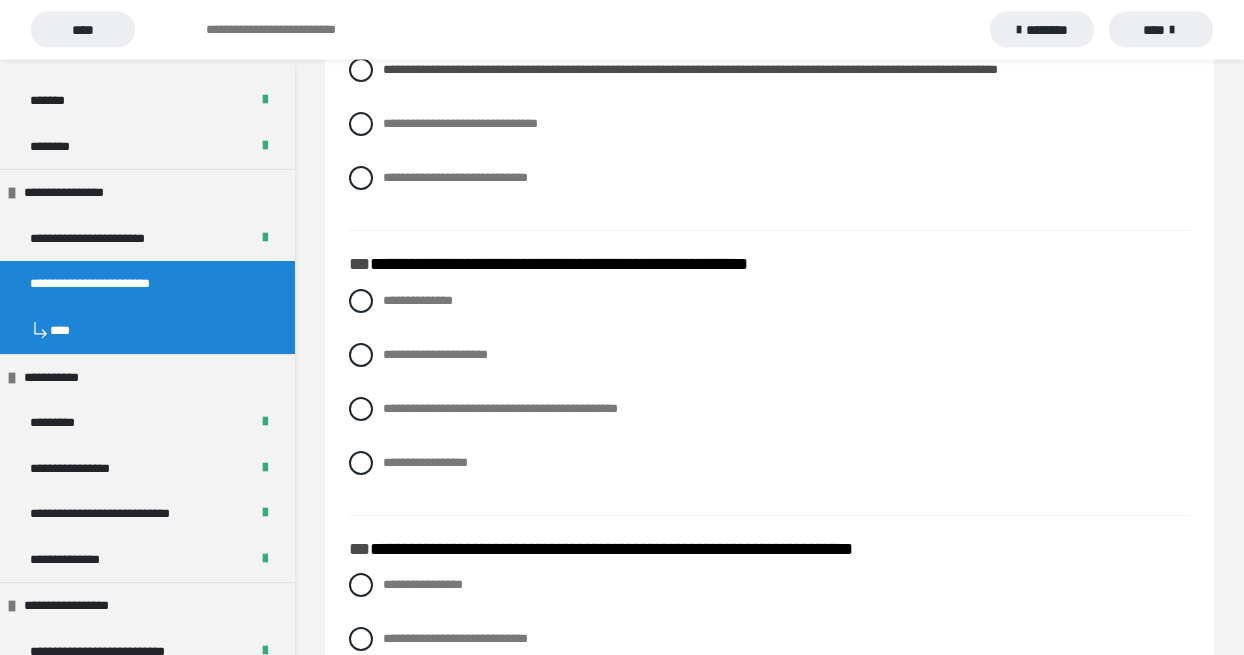scroll, scrollTop: 684, scrollLeft: 0, axis: vertical 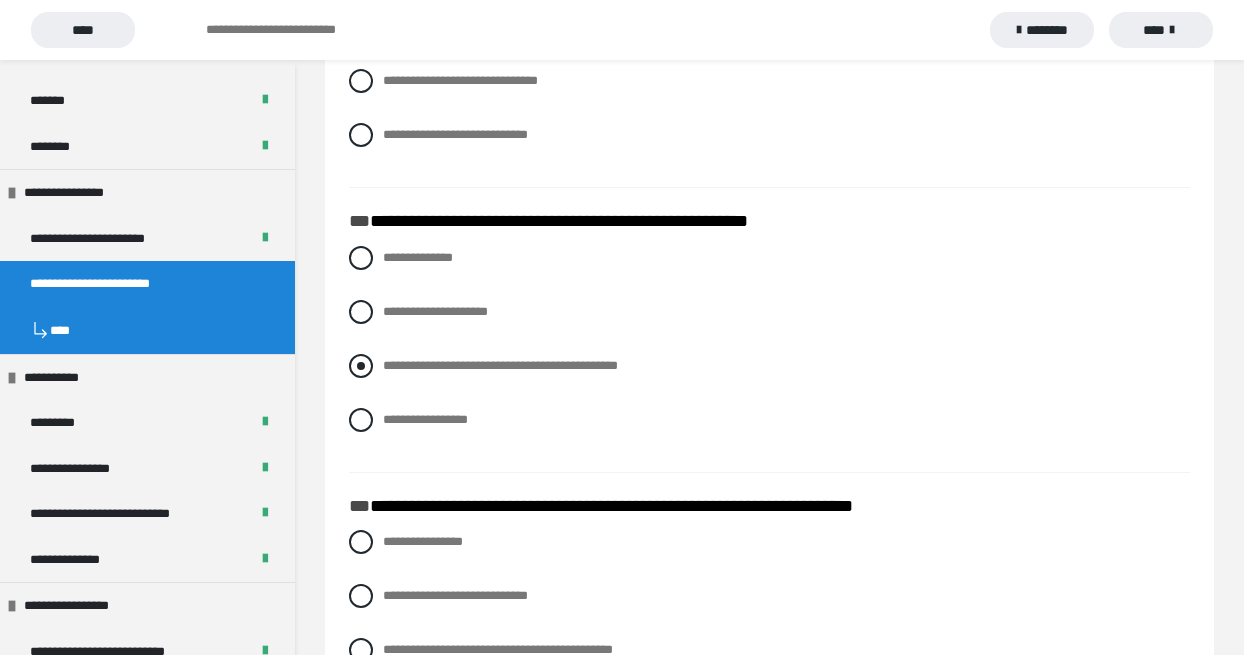 click at bounding box center (361, 366) 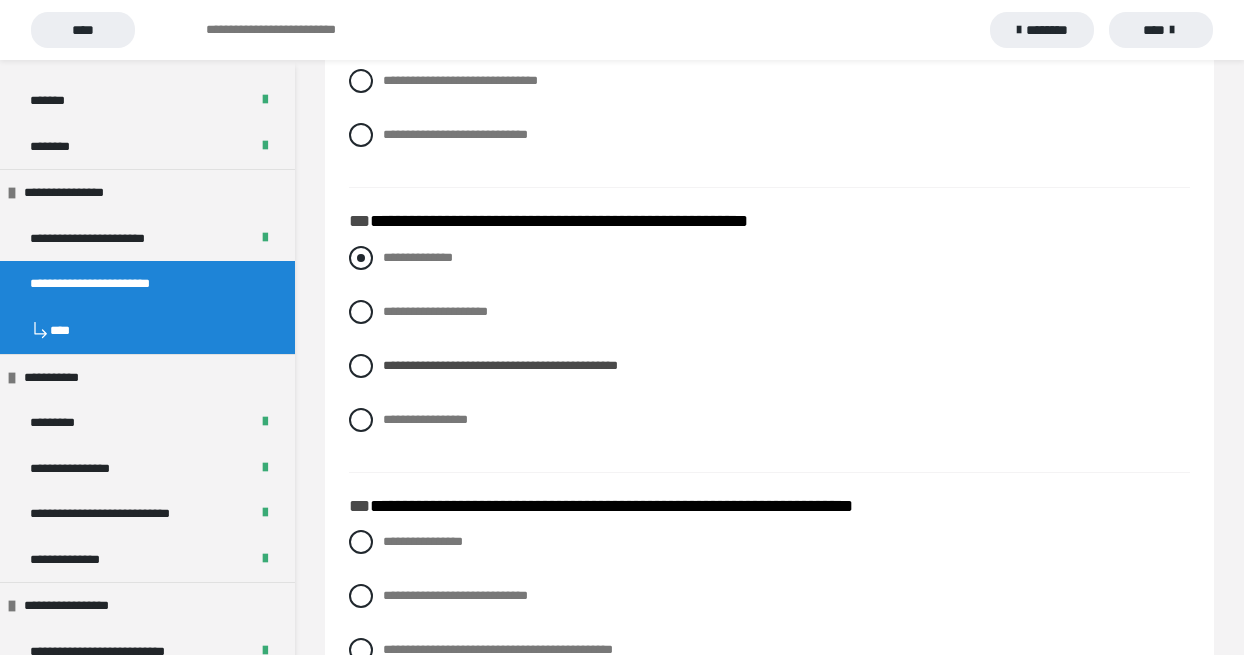 click at bounding box center (361, 258) 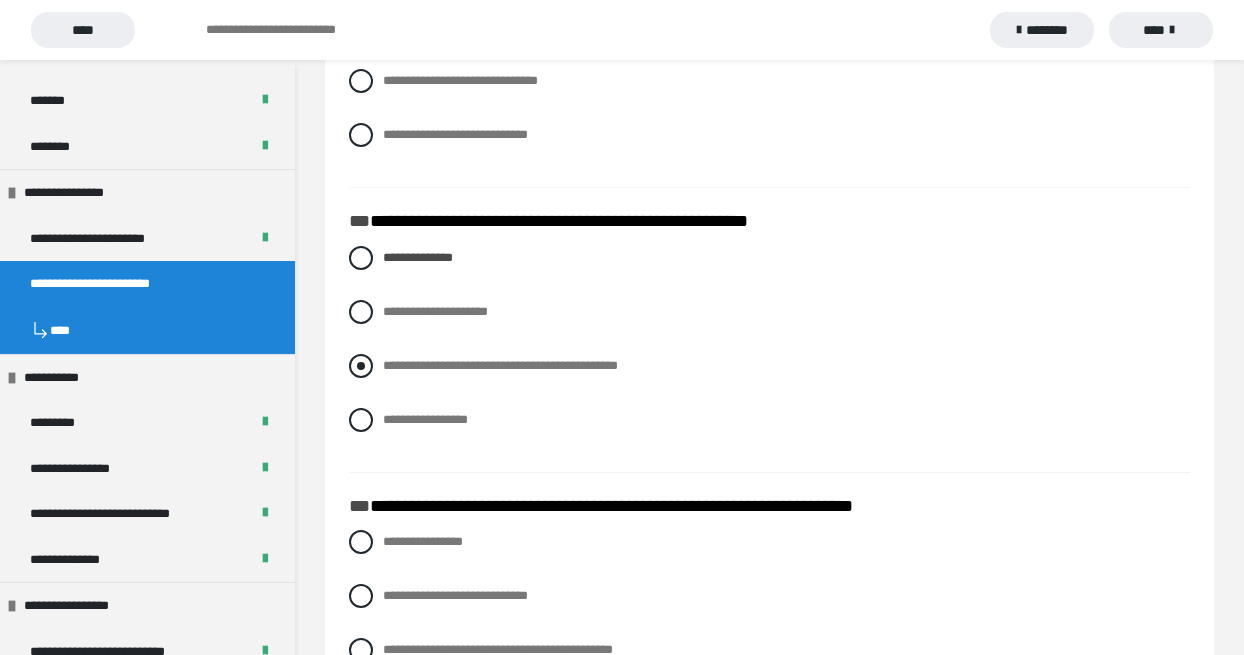 click at bounding box center [361, 366] 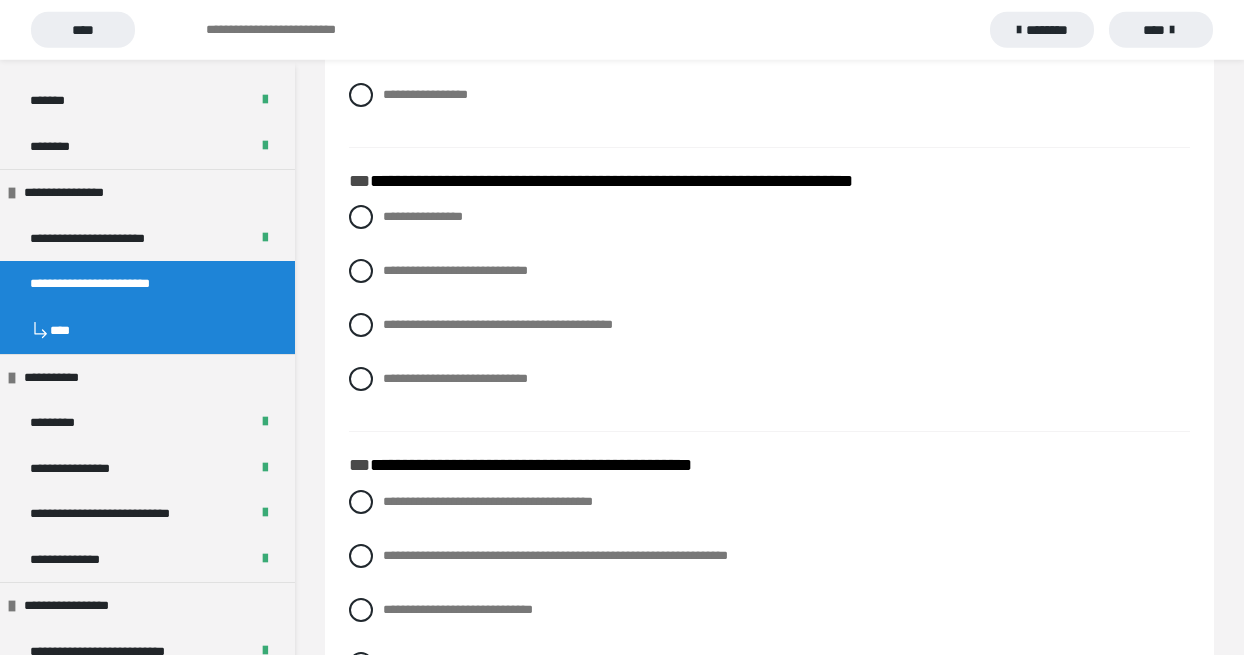 scroll, scrollTop: 1026, scrollLeft: 0, axis: vertical 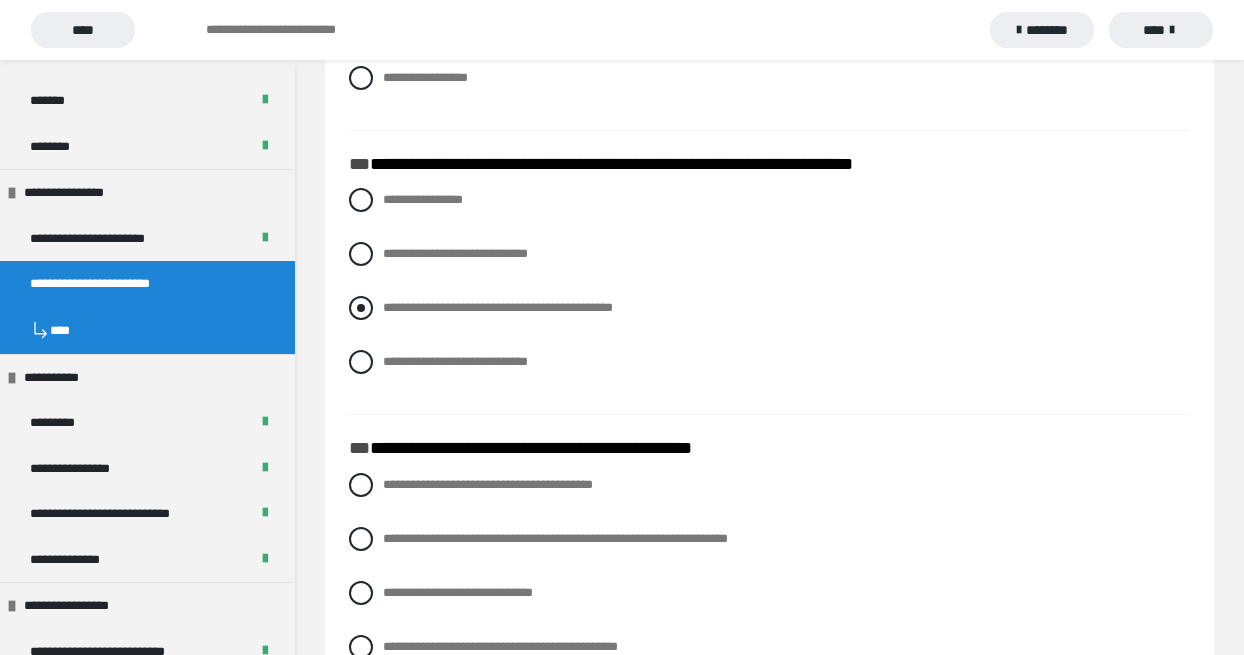 click at bounding box center (361, 308) 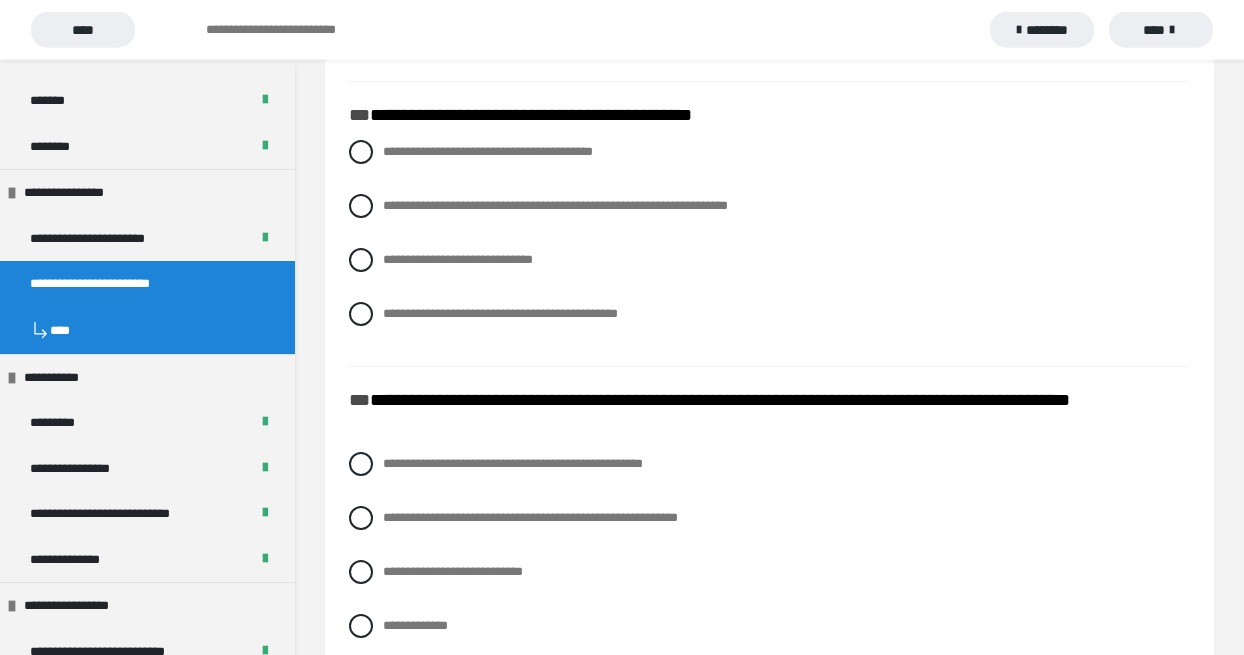 scroll, scrollTop: 1368, scrollLeft: 0, axis: vertical 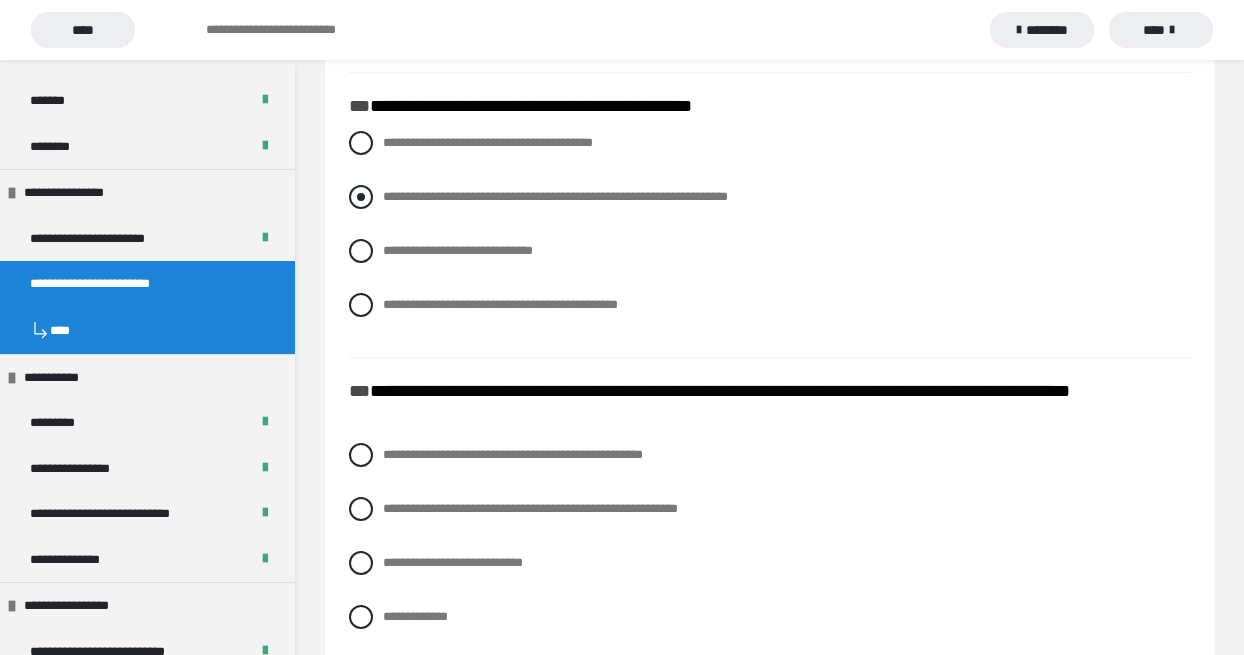 click on "**********" at bounding box center (555, 196) 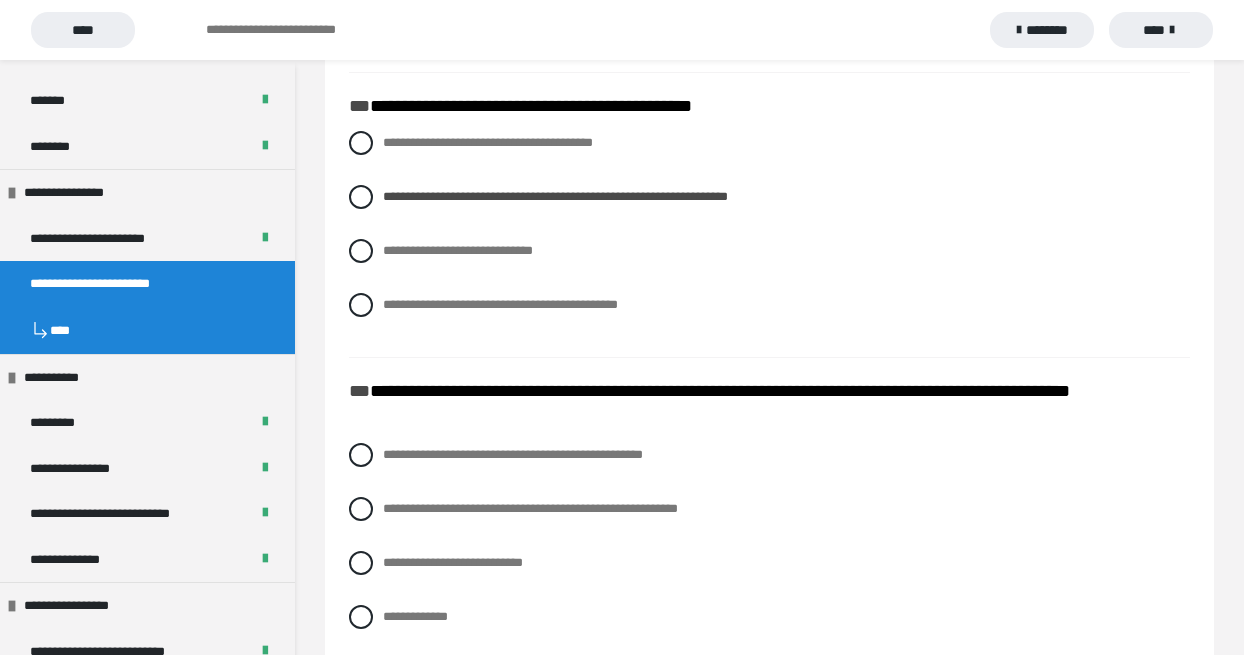 scroll, scrollTop: 1482, scrollLeft: 0, axis: vertical 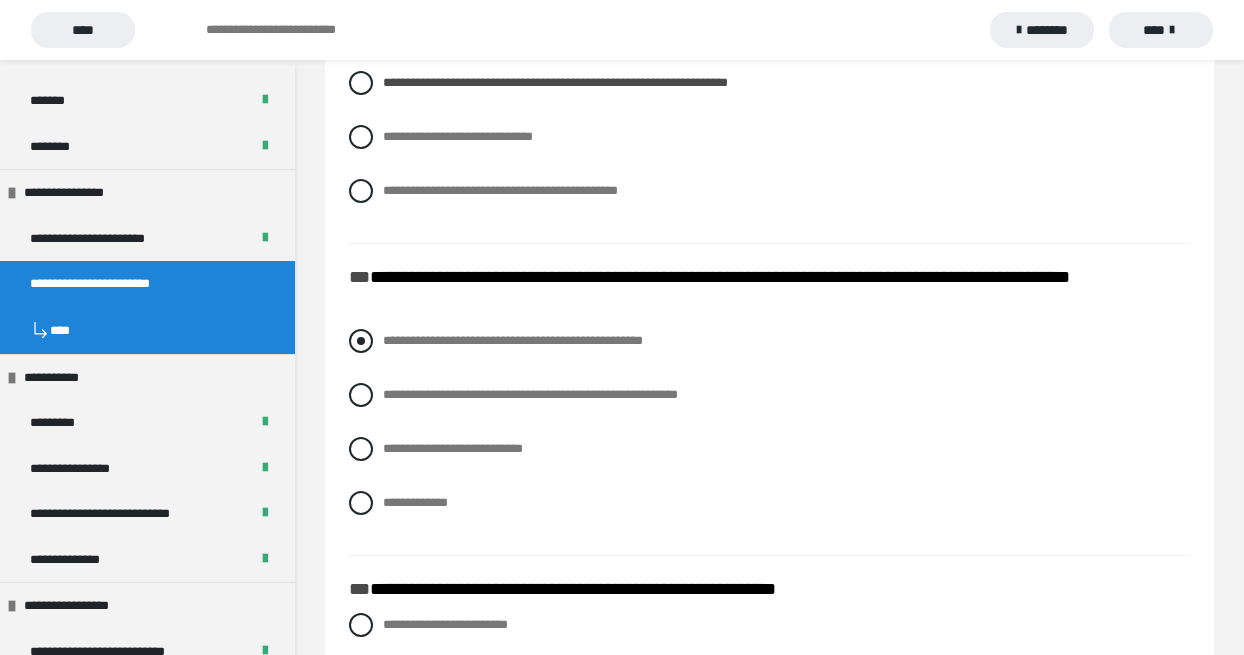 click at bounding box center [361, 341] 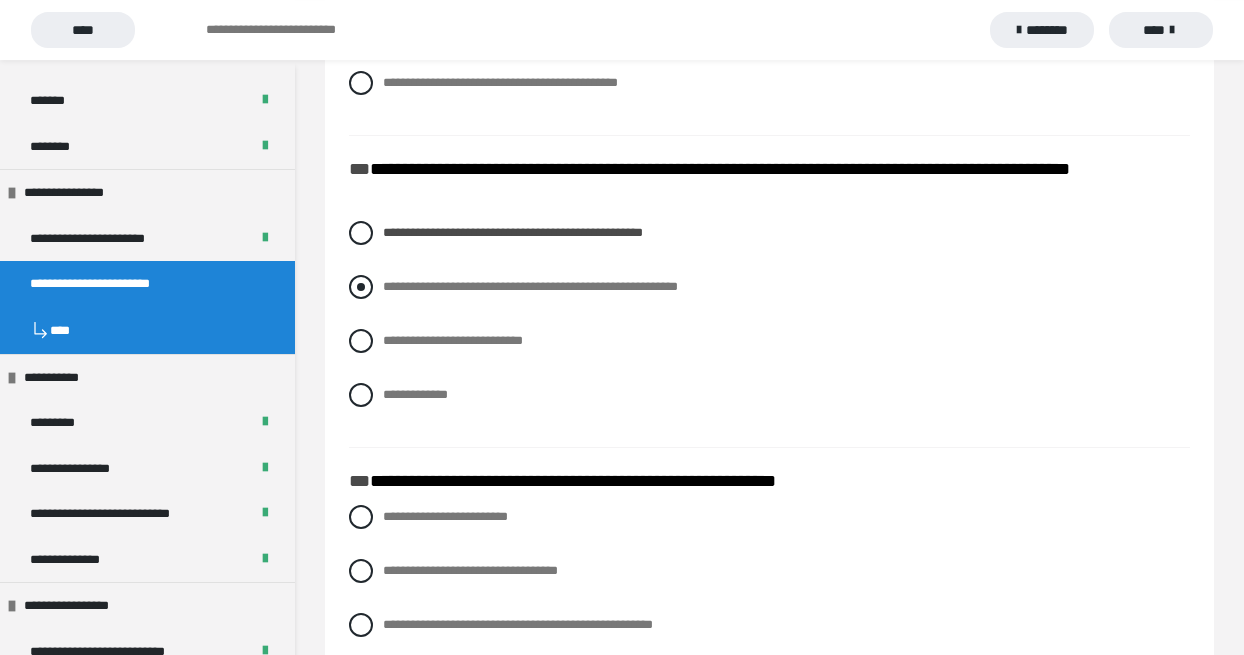 scroll, scrollTop: 1596, scrollLeft: 0, axis: vertical 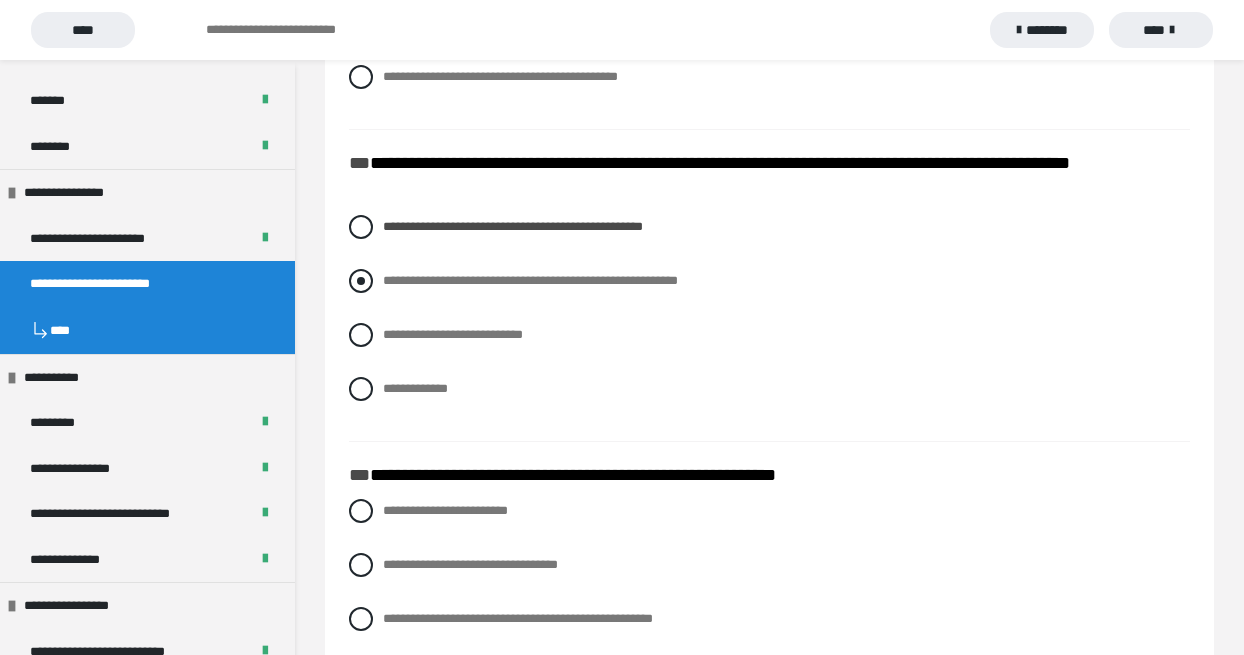 click at bounding box center (361, 281) 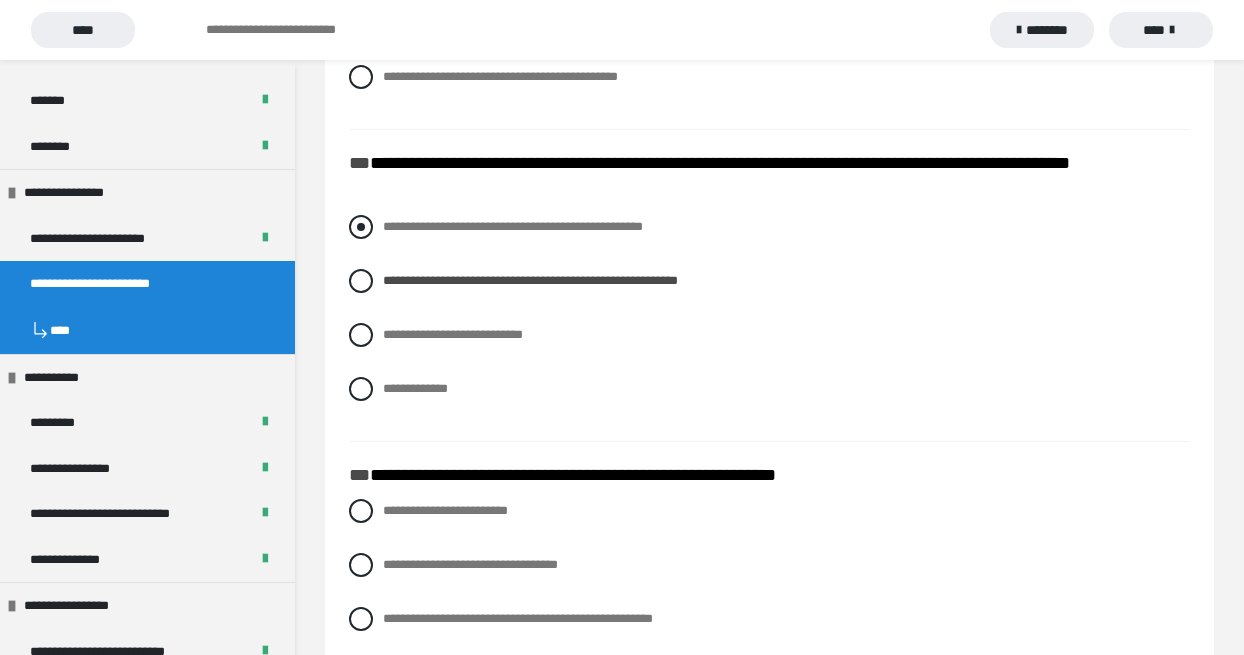 click at bounding box center [361, 227] 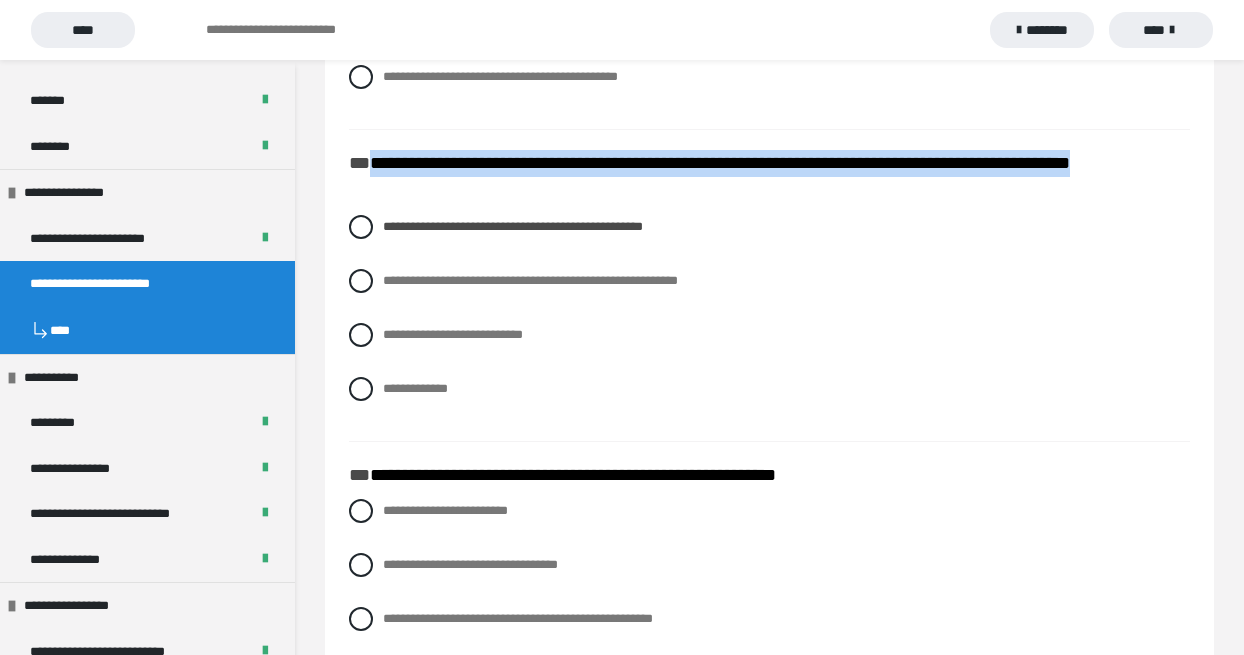 drag, startPoint x: 374, startPoint y: 167, endPoint x: 457, endPoint y: 199, distance: 88.95505 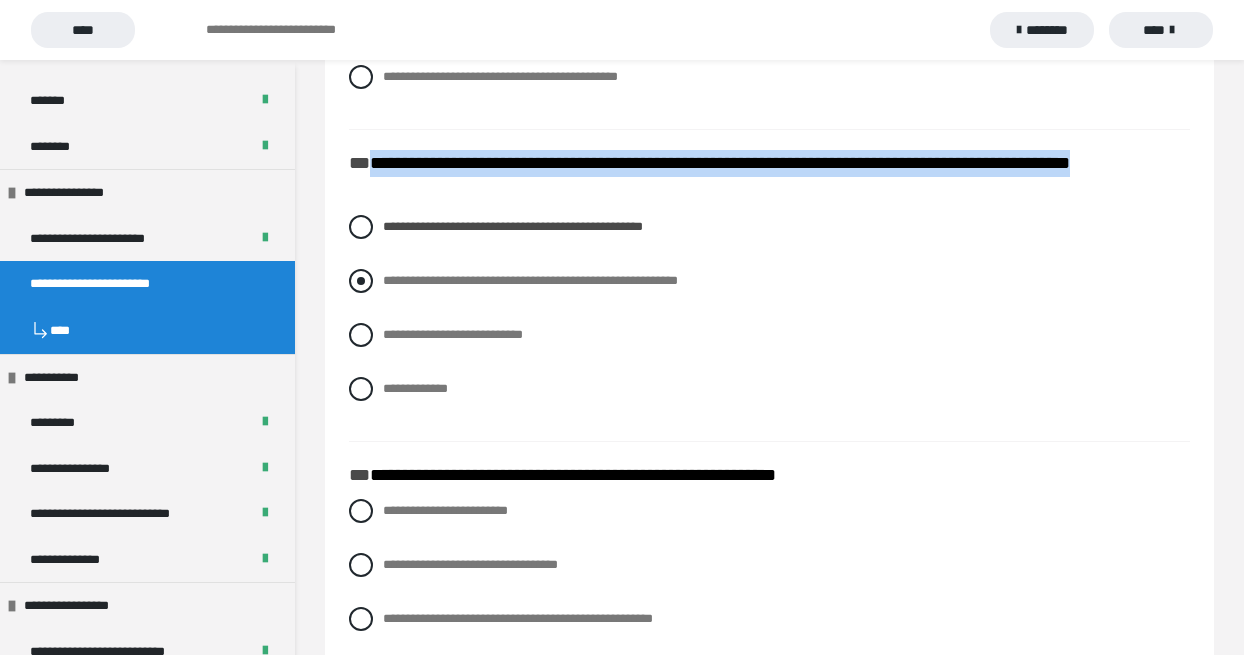 click on "**********" at bounding box center [769, 281] 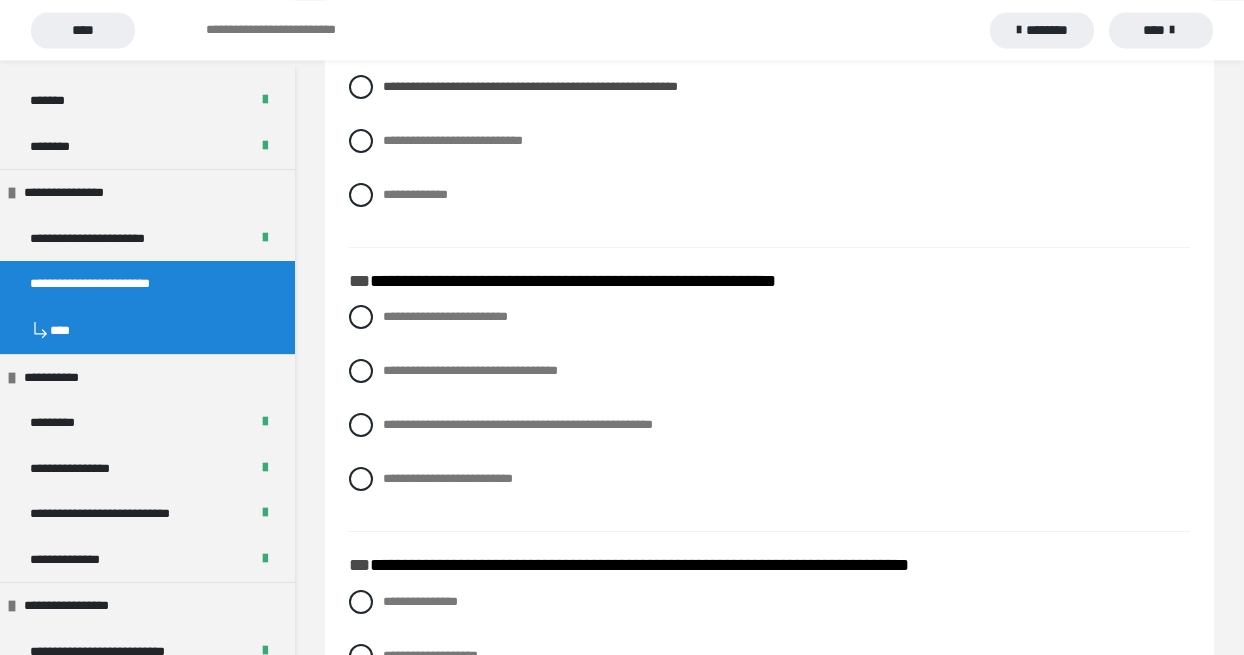 scroll, scrollTop: 1824, scrollLeft: 0, axis: vertical 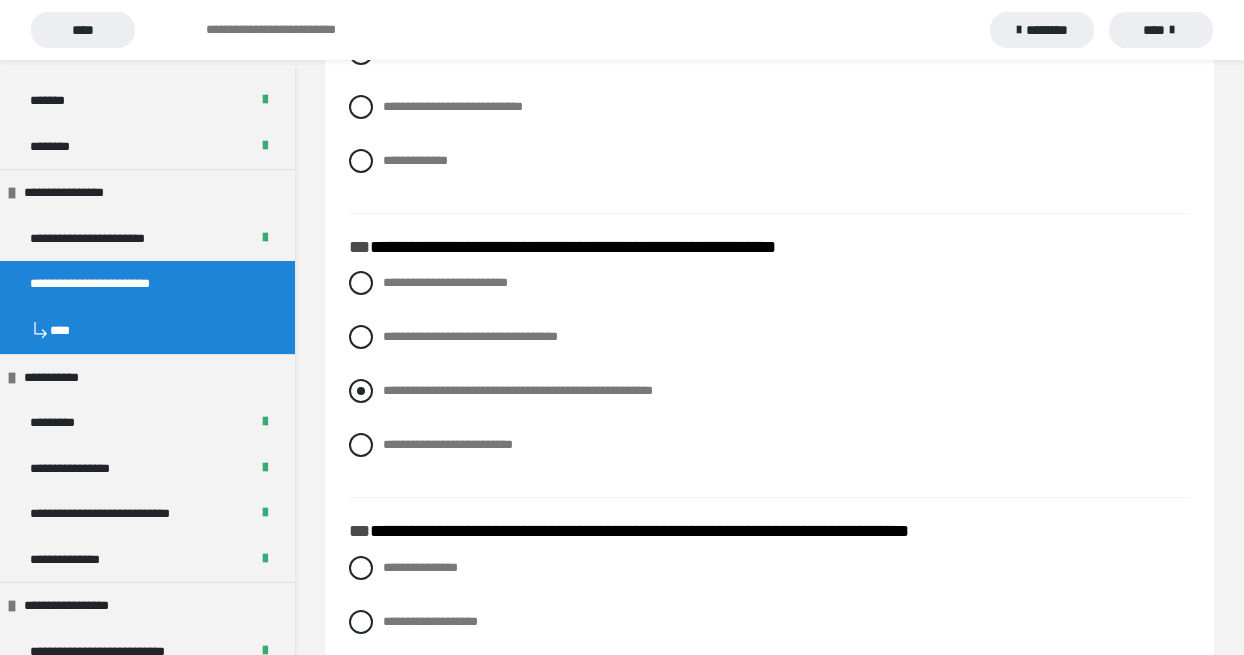 click at bounding box center [361, 391] 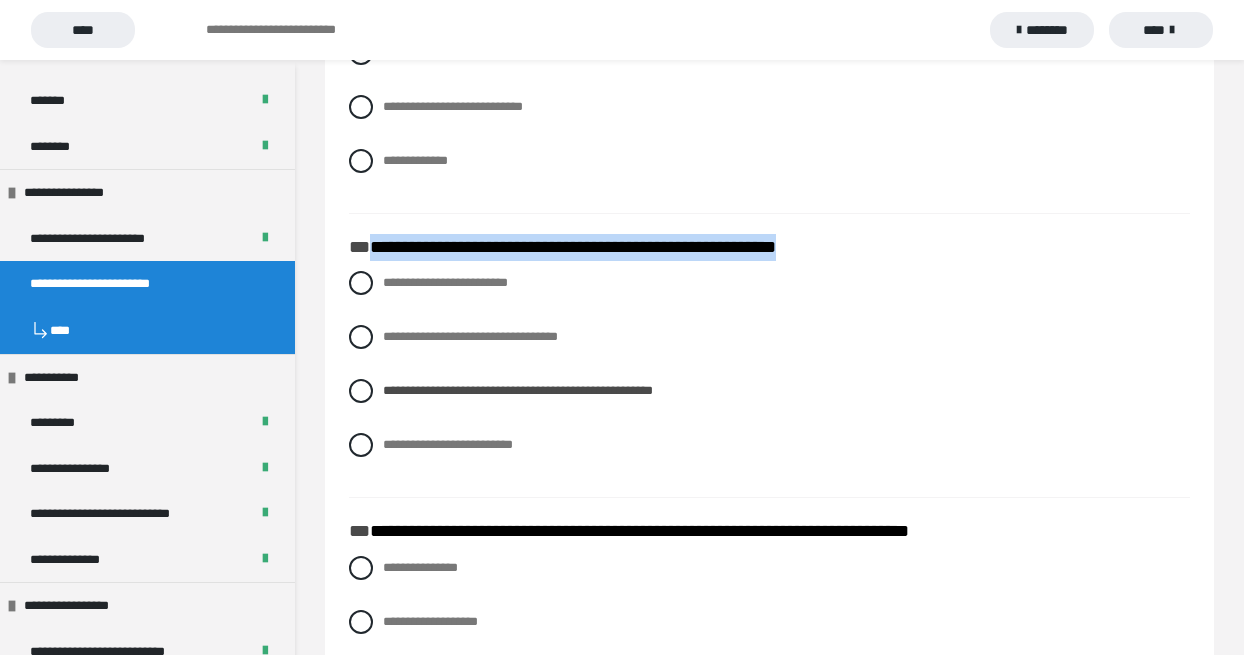 drag, startPoint x: 363, startPoint y: 244, endPoint x: 887, endPoint y: 246, distance: 524.00385 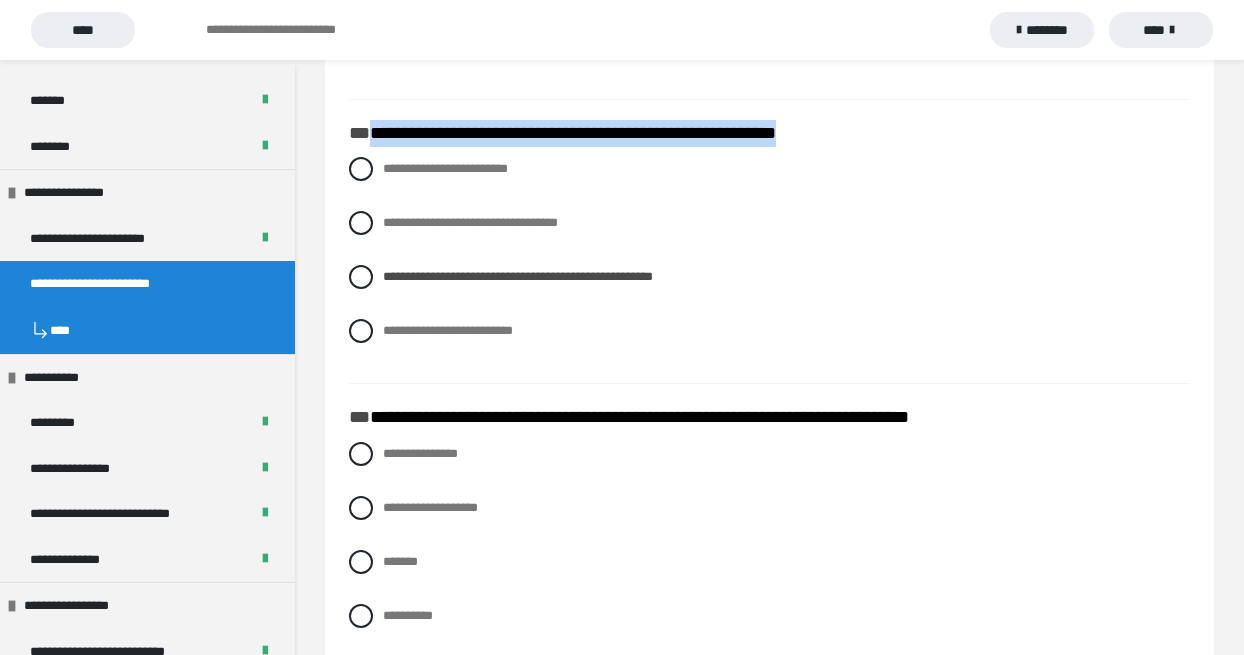 scroll, scrollTop: 2052, scrollLeft: 0, axis: vertical 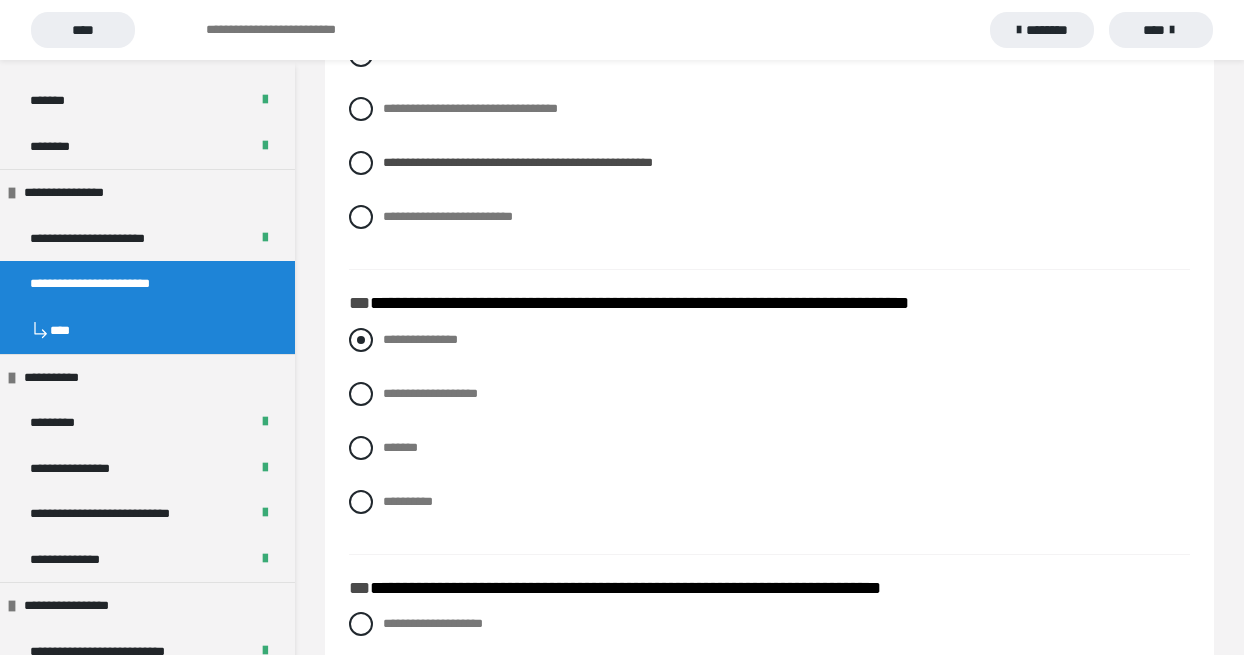 click at bounding box center (361, 340) 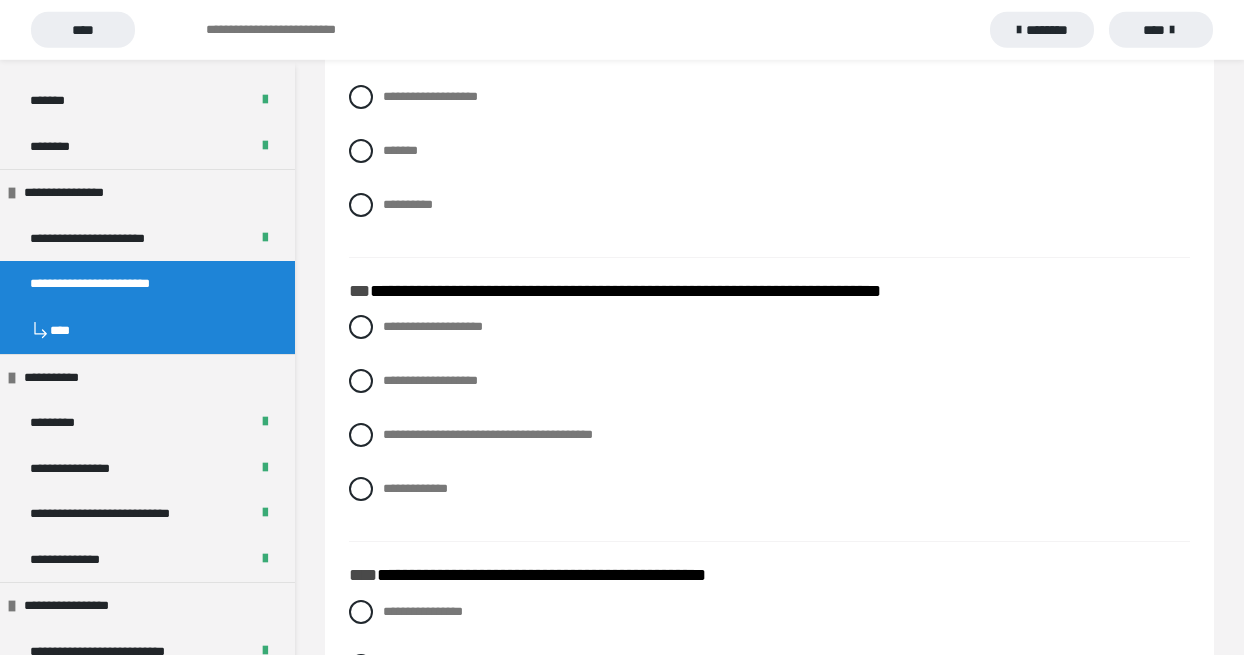scroll, scrollTop: 2280, scrollLeft: 0, axis: vertical 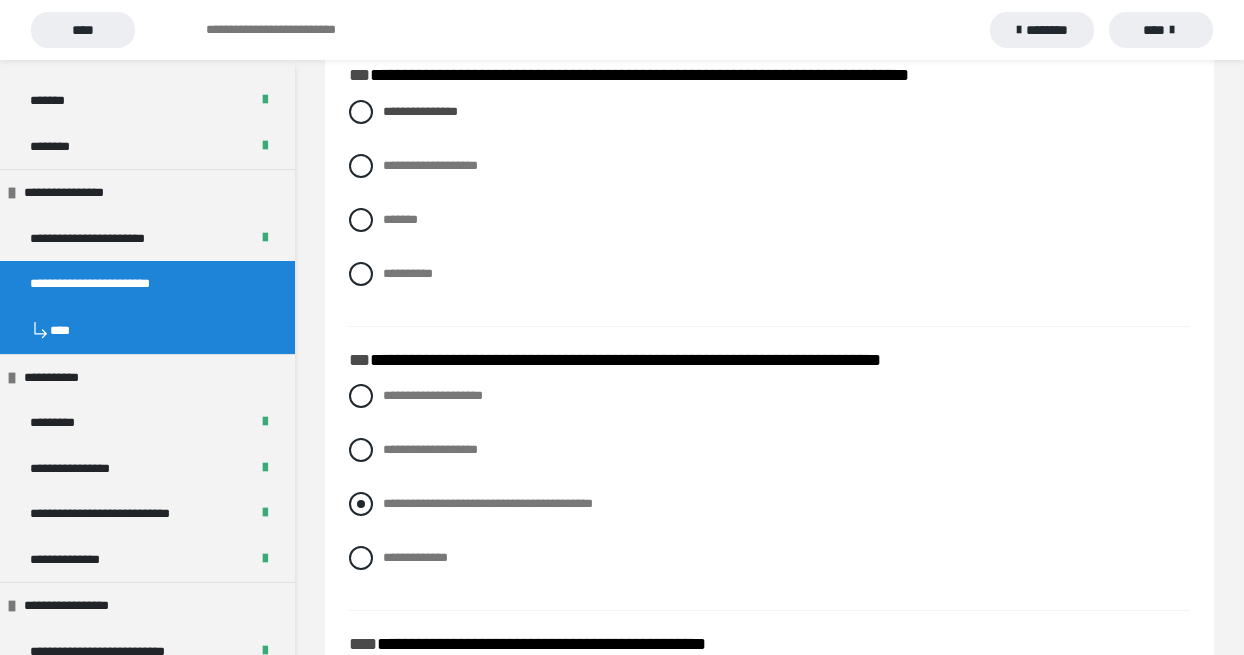 click at bounding box center (361, 504) 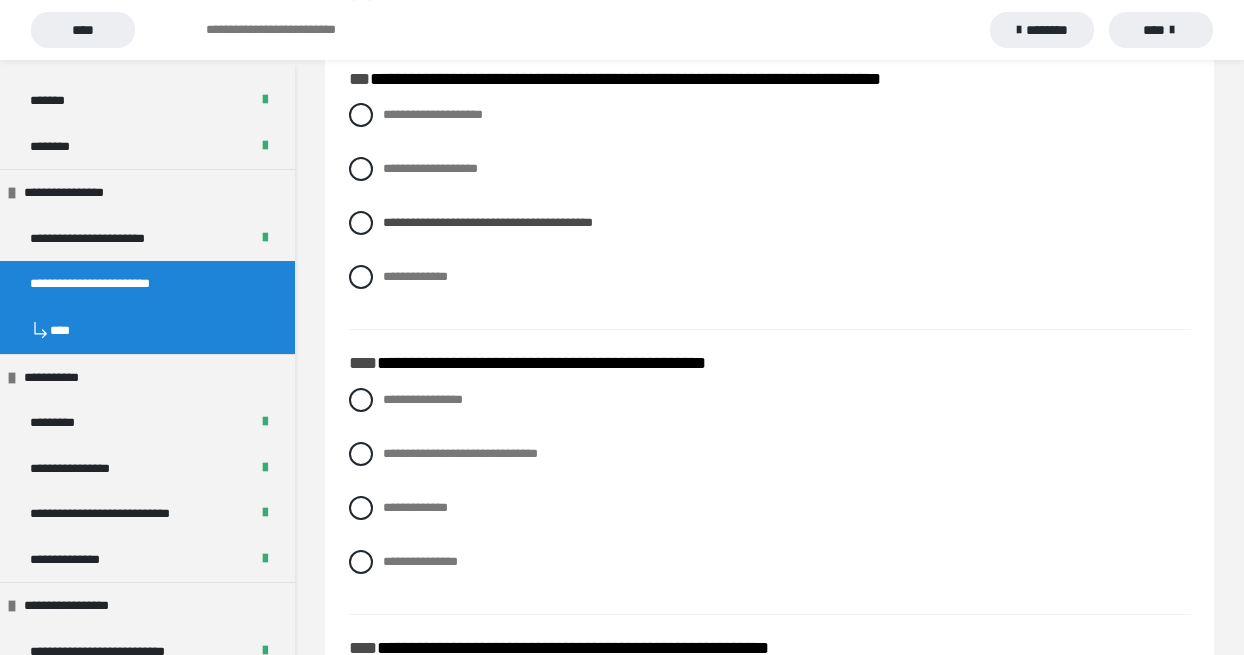 scroll, scrollTop: 2622, scrollLeft: 0, axis: vertical 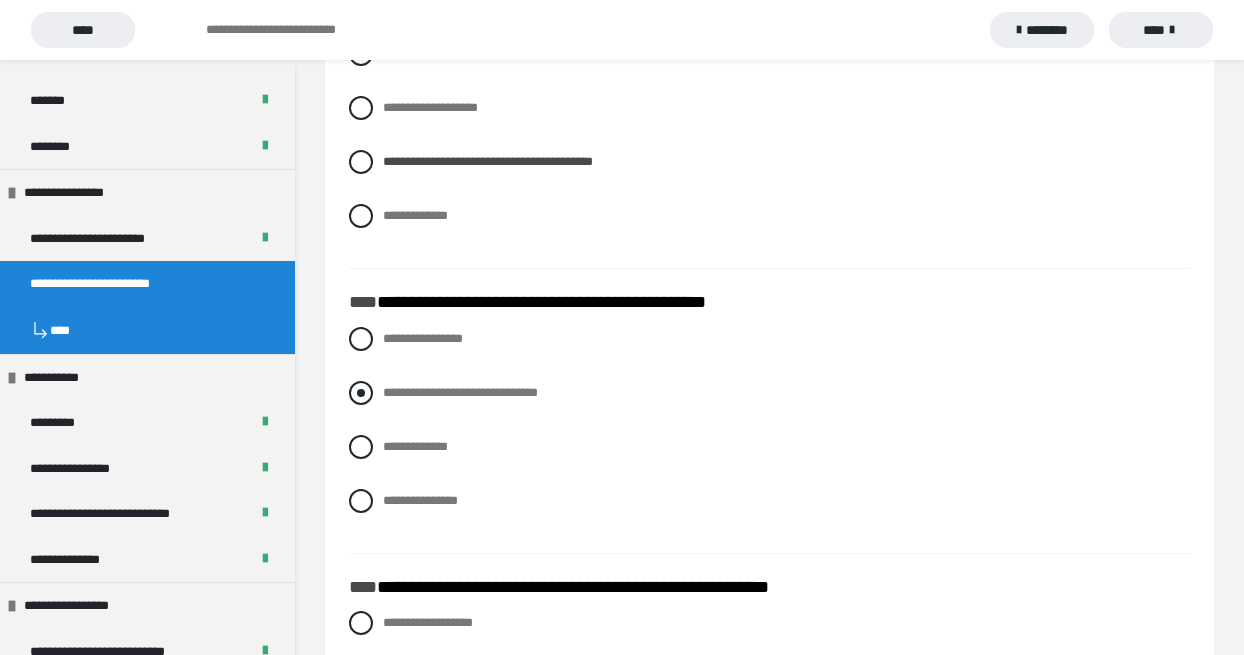 click at bounding box center [361, 393] 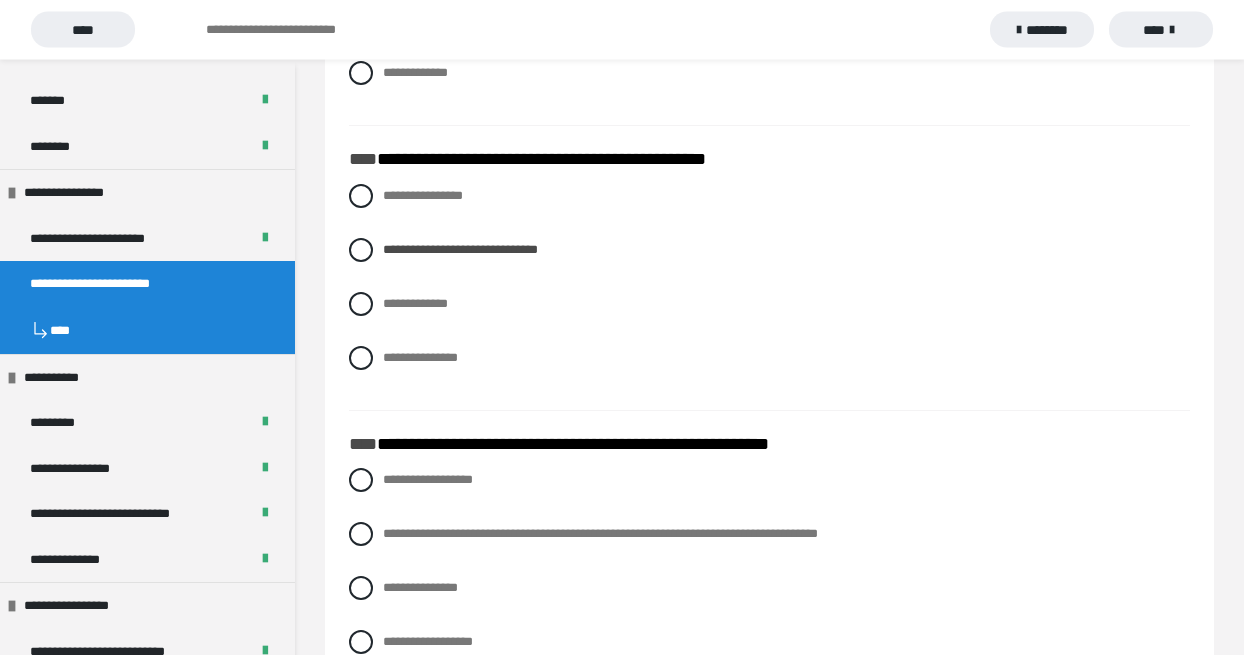 scroll, scrollTop: 2850, scrollLeft: 0, axis: vertical 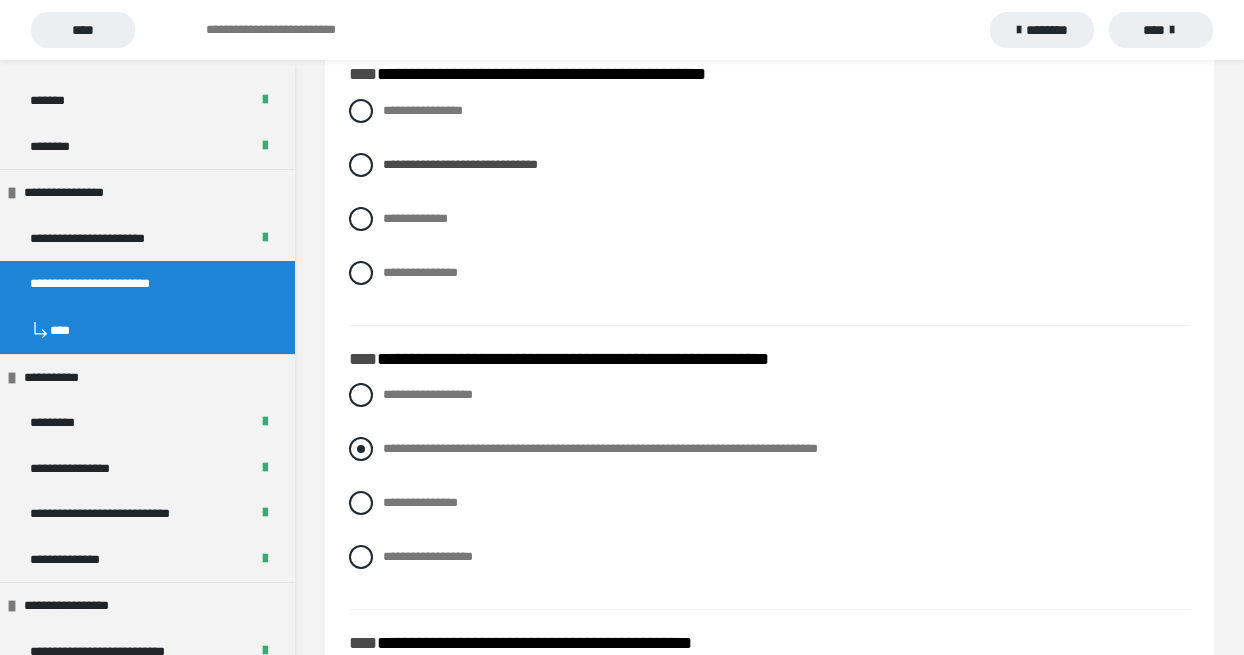 click at bounding box center (361, 449) 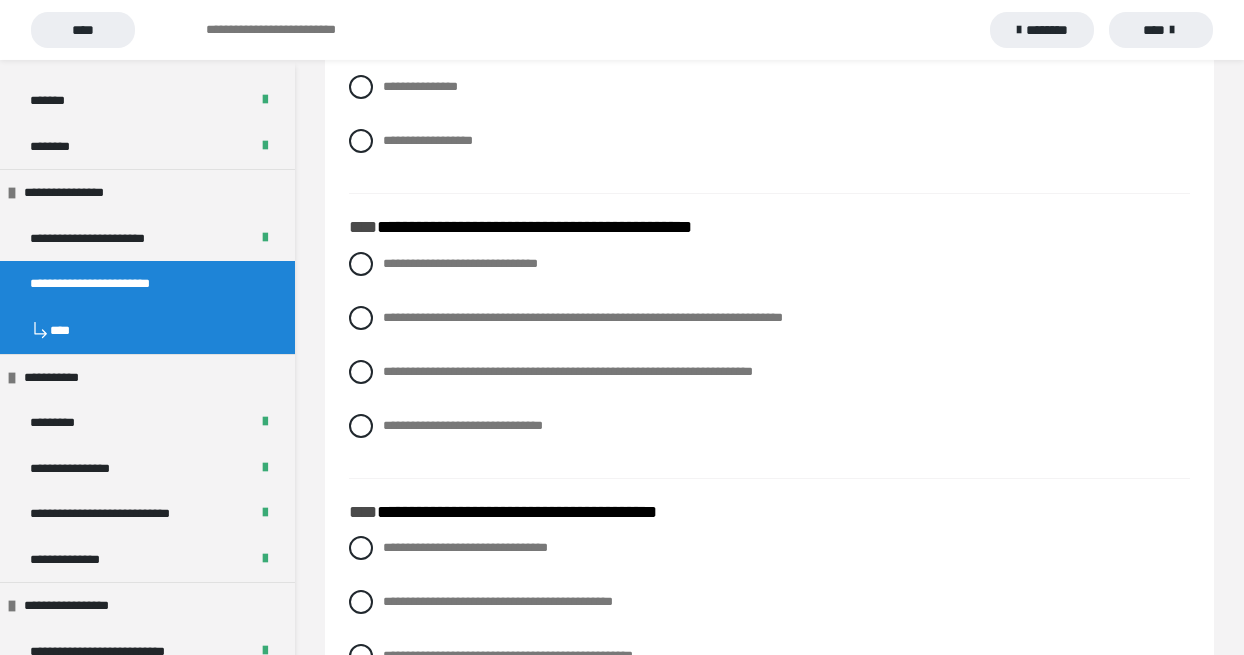 scroll, scrollTop: 3306, scrollLeft: 0, axis: vertical 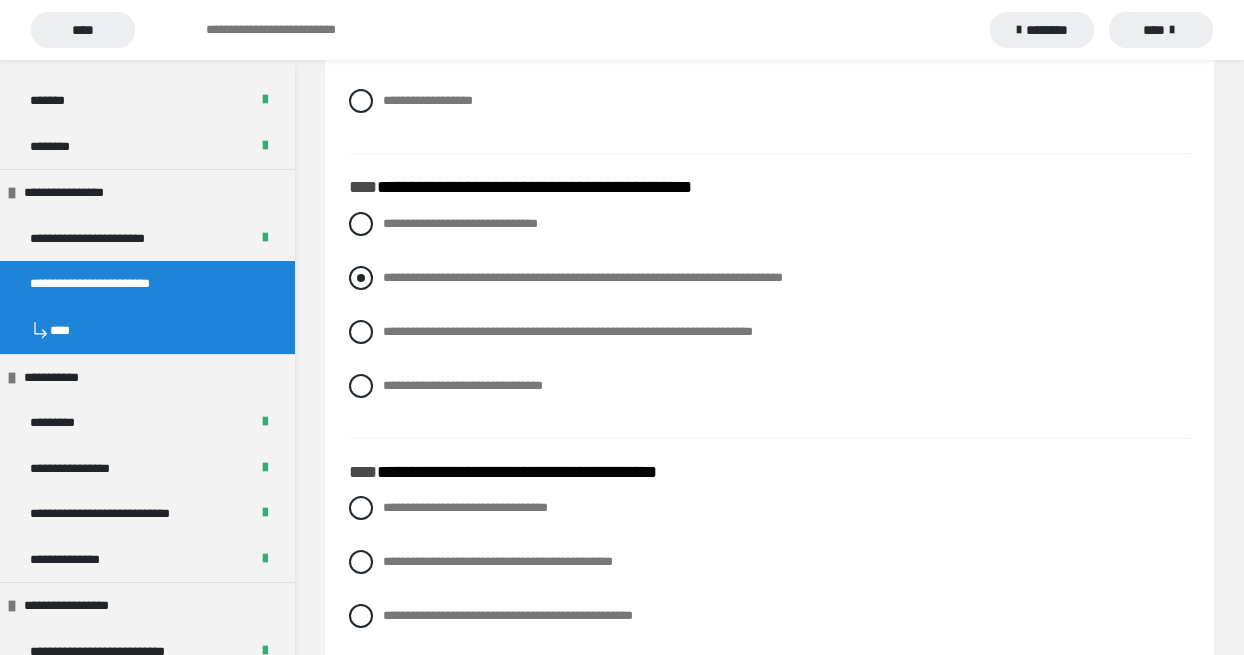click at bounding box center [361, 278] 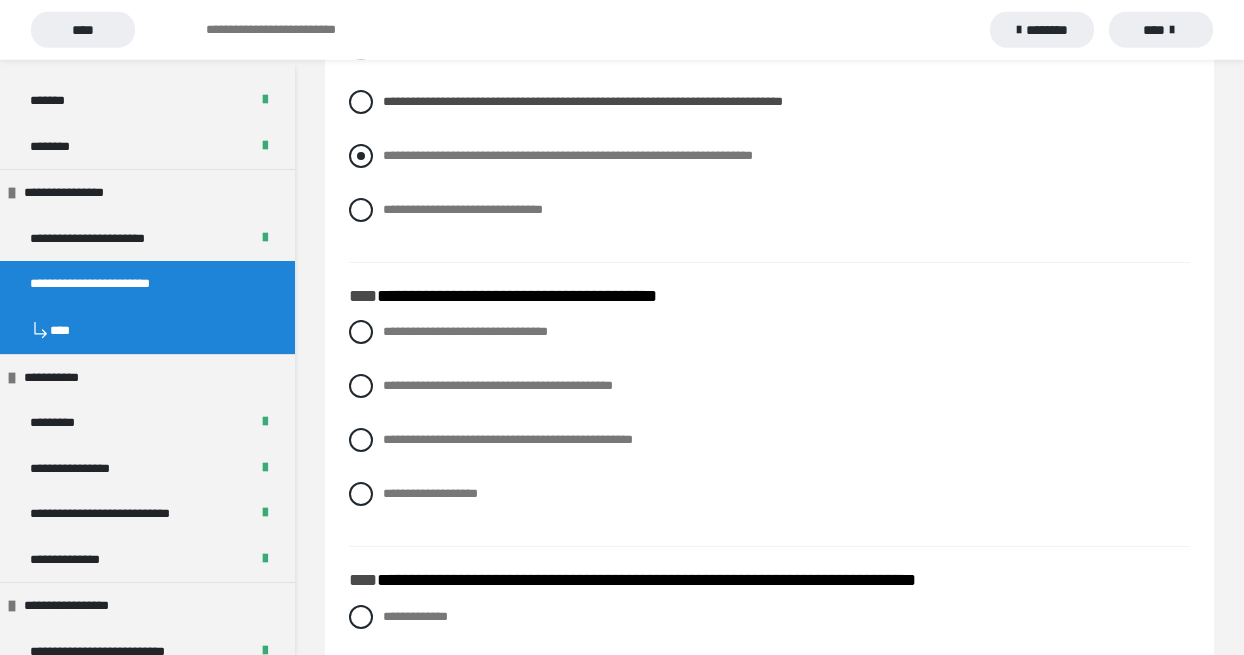 scroll, scrollTop: 3534, scrollLeft: 0, axis: vertical 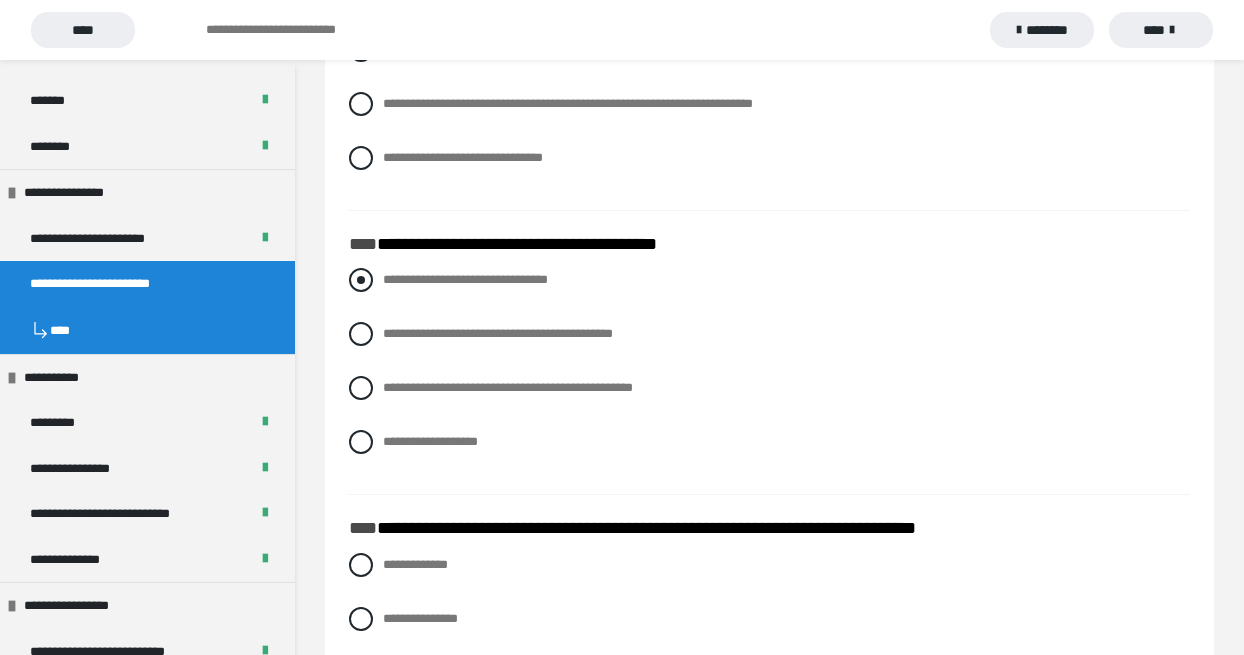 click at bounding box center (361, 280) 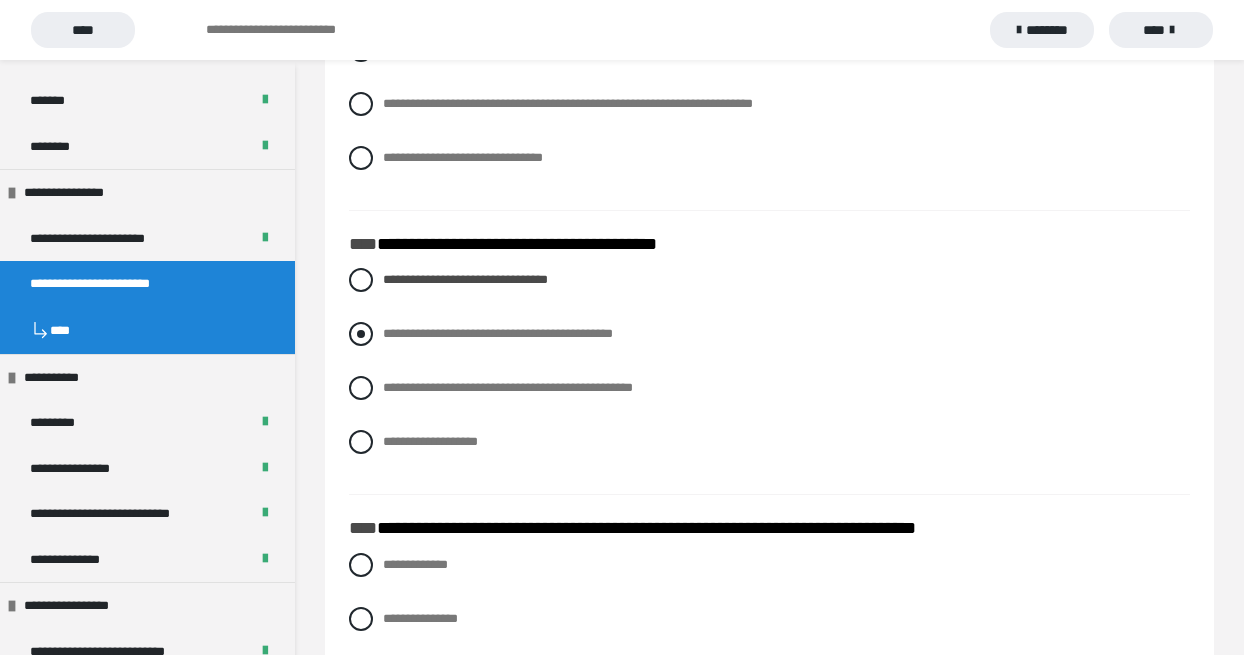 click at bounding box center [361, 334] 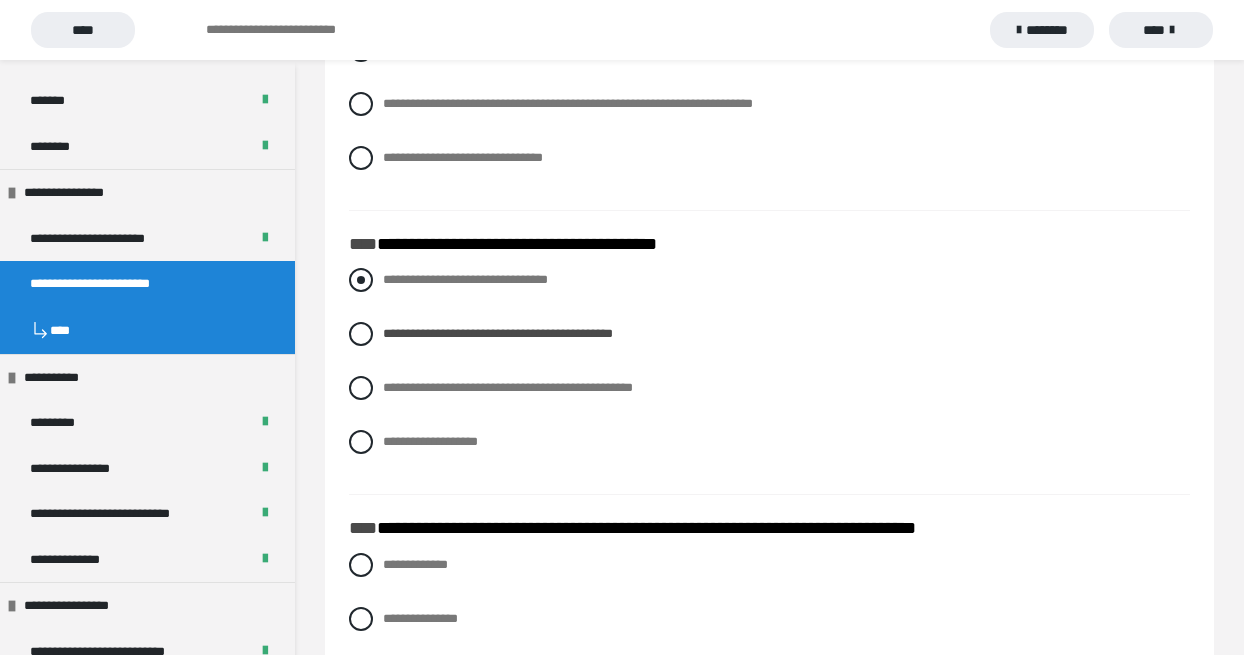 click at bounding box center (361, 280) 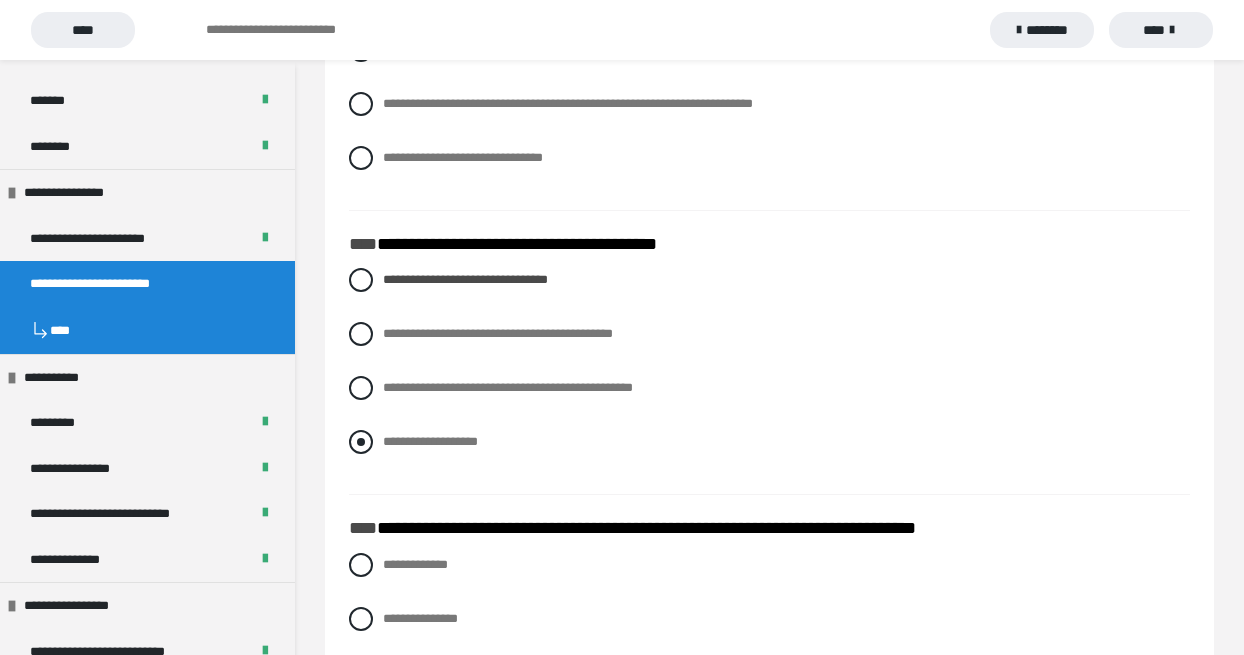 click at bounding box center (361, 442) 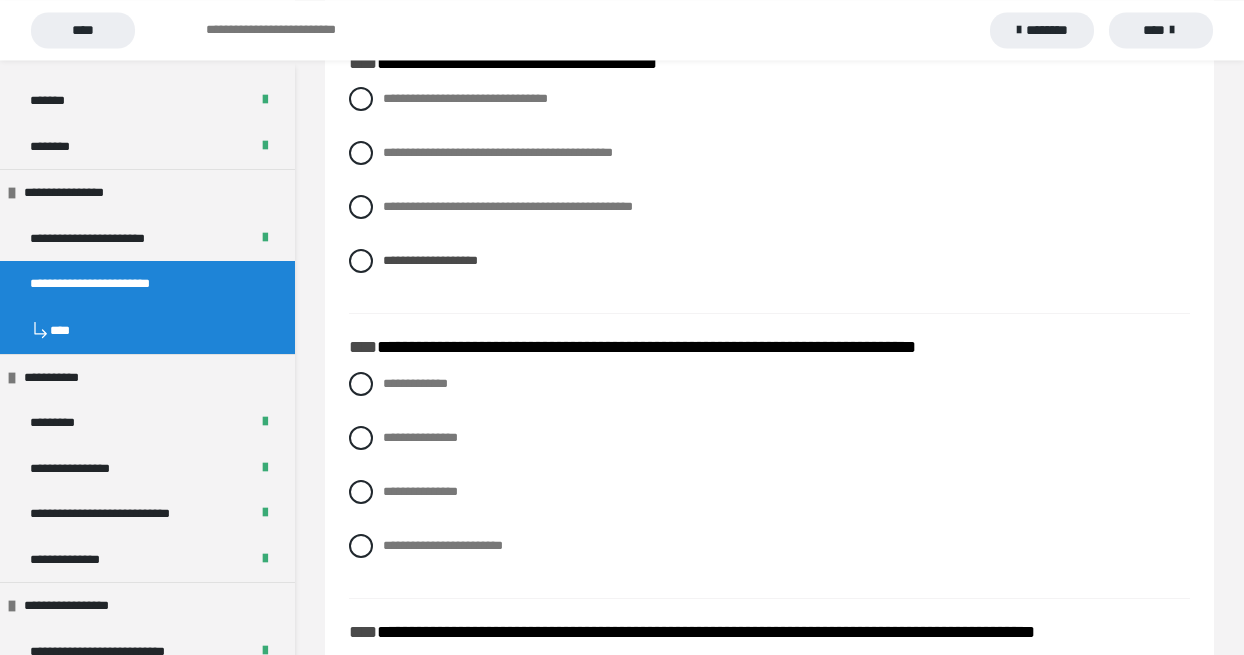 scroll, scrollTop: 3762, scrollLeft: 0, axis: vertical 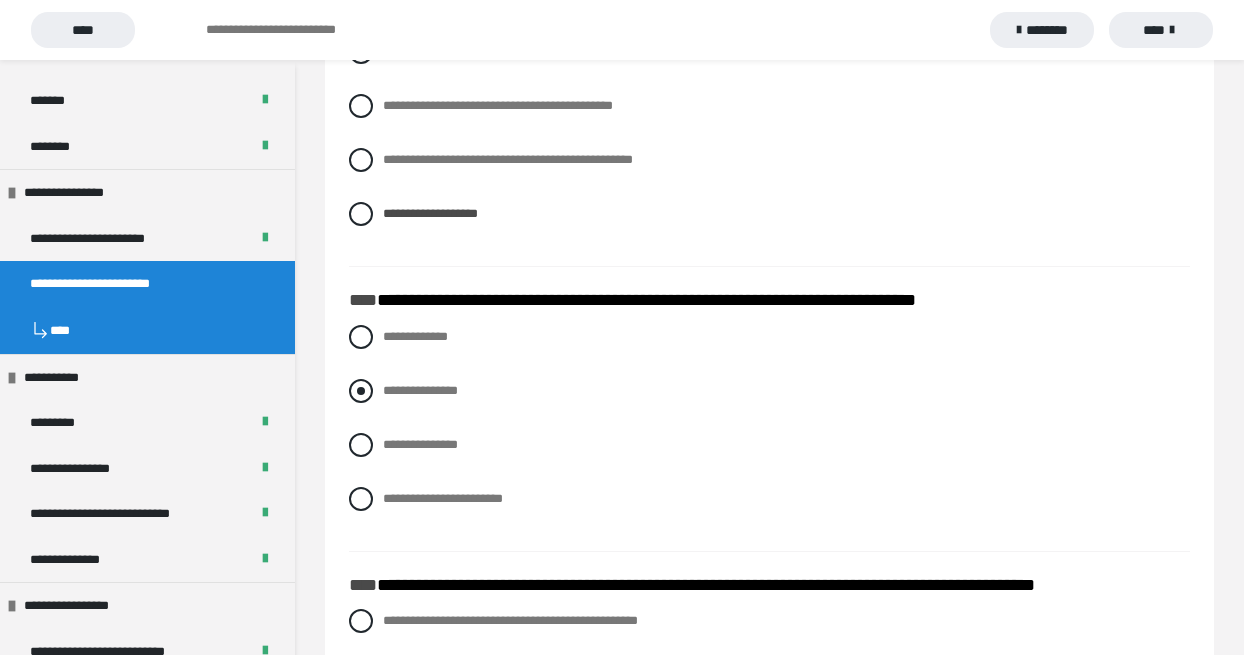 click at bounding box center (361, 391) 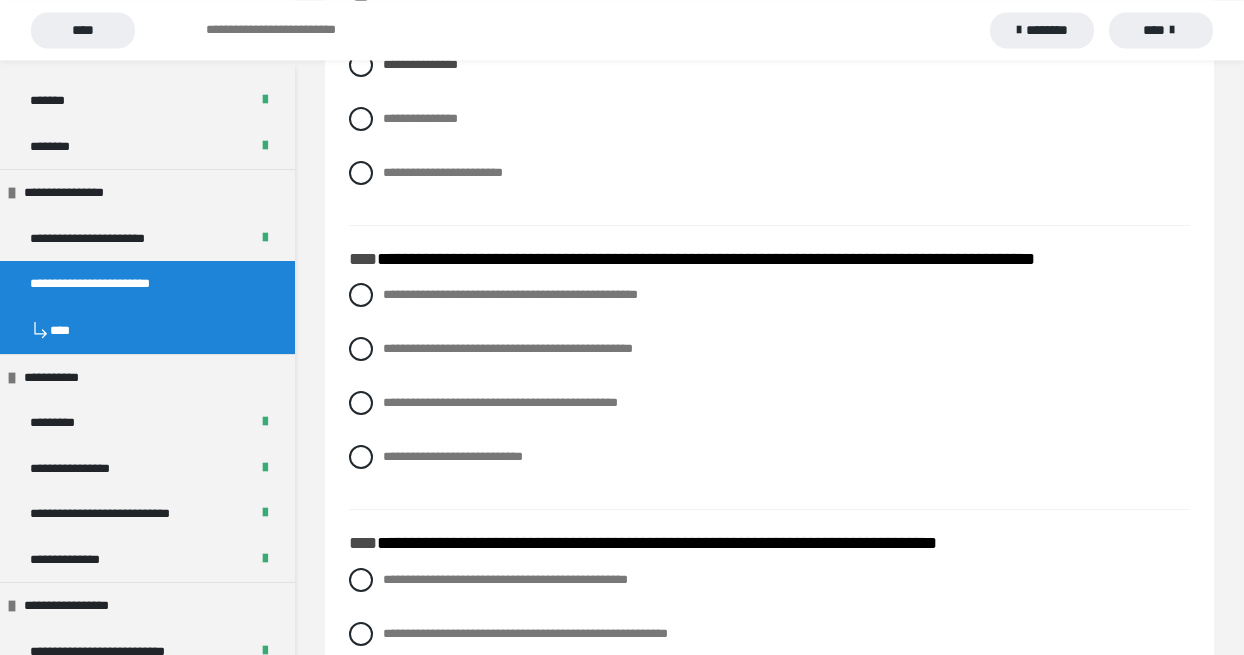 scroll, scrollTop: 4104, scrollLeft: 0, axis: vertical 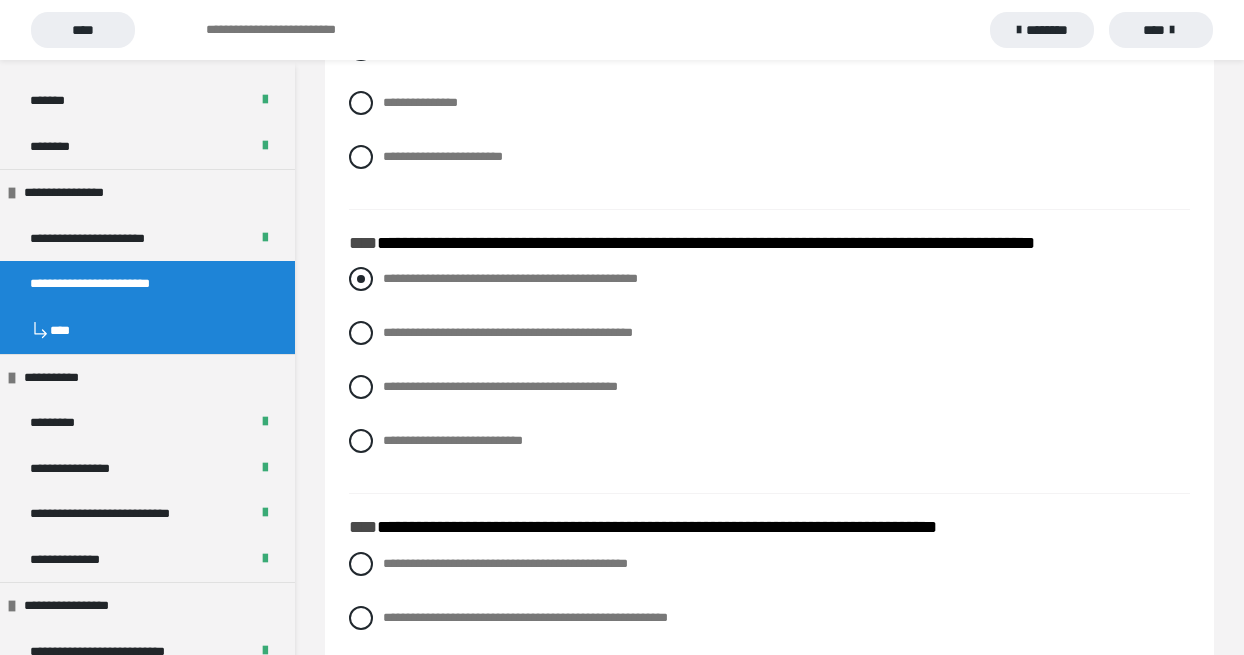 click at bounding box center (361, 279) 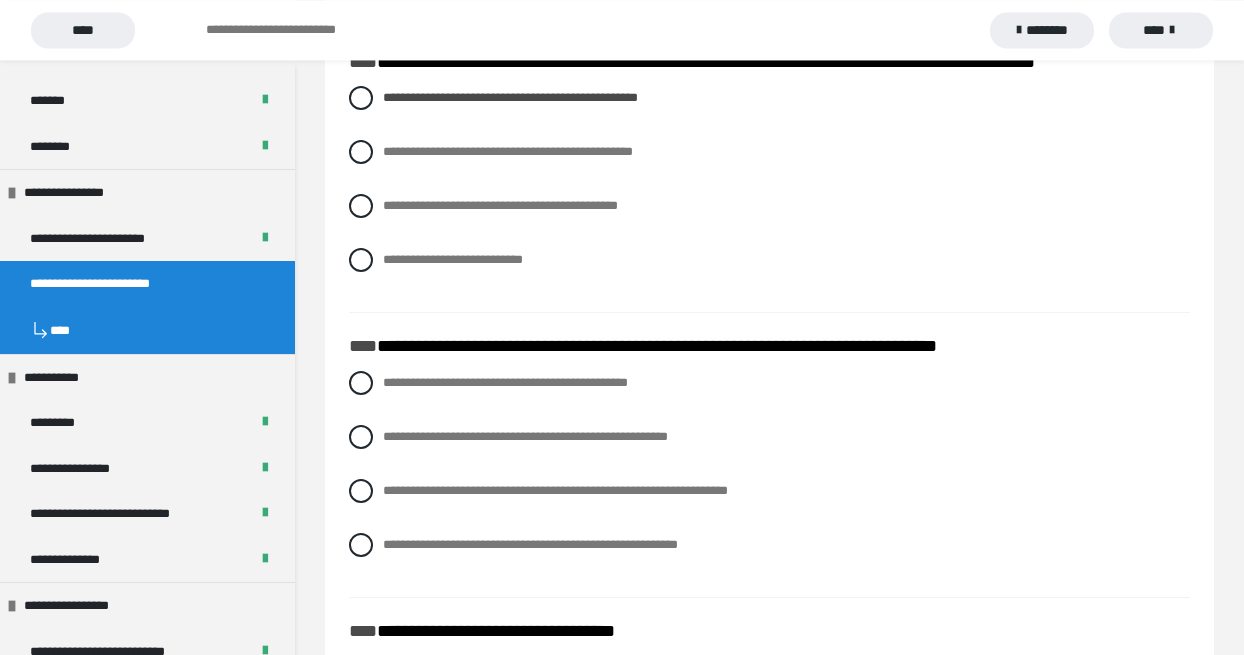 scroll, scrollTop: 4332, scrollLeft: 0, axis: vertical 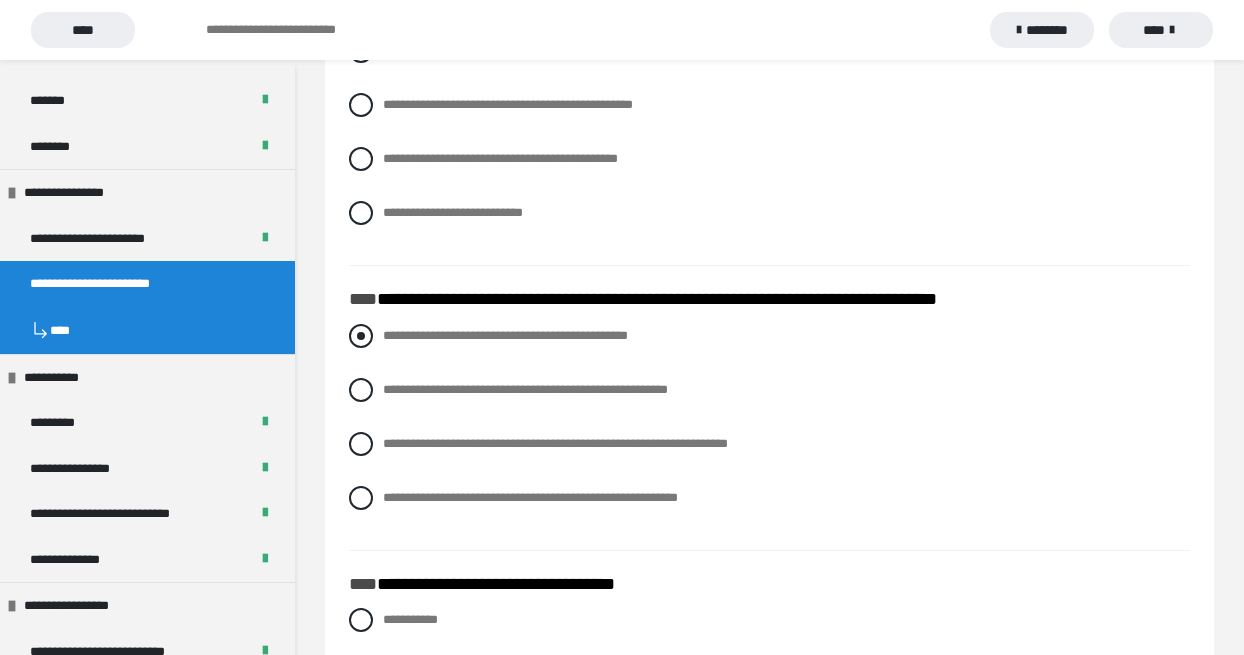 click at bounding box center (361, 336) 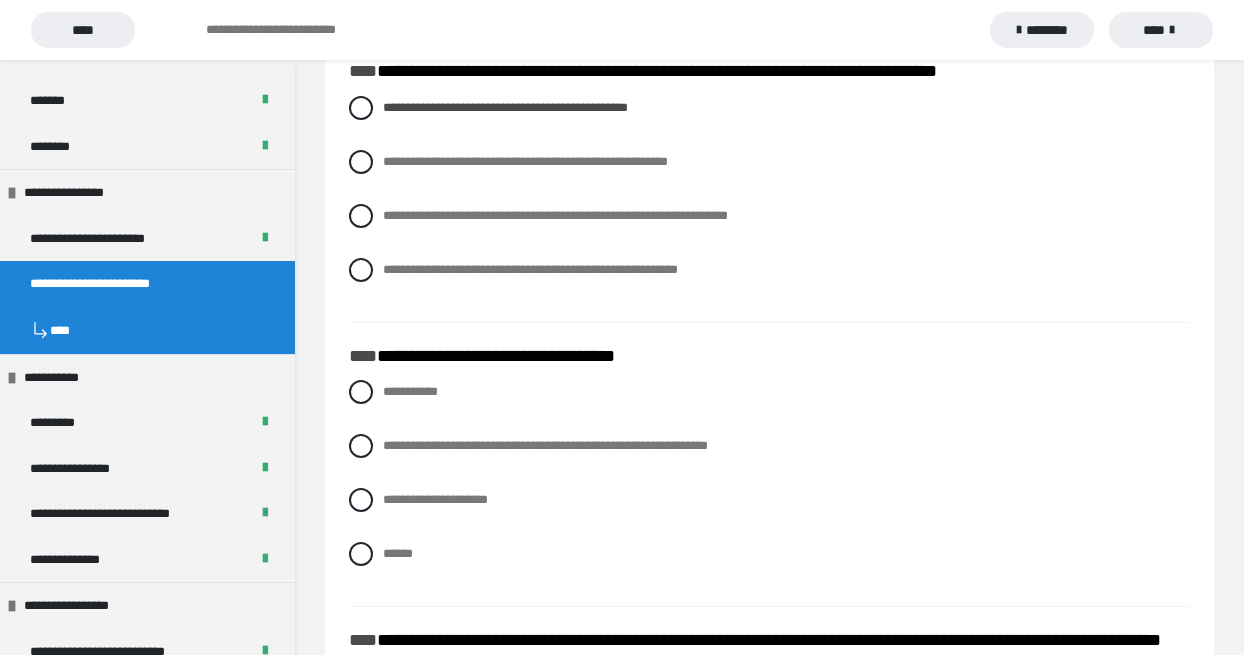 scroll, scrollTop: 4674, scrollLeft: 0, axis: vertical 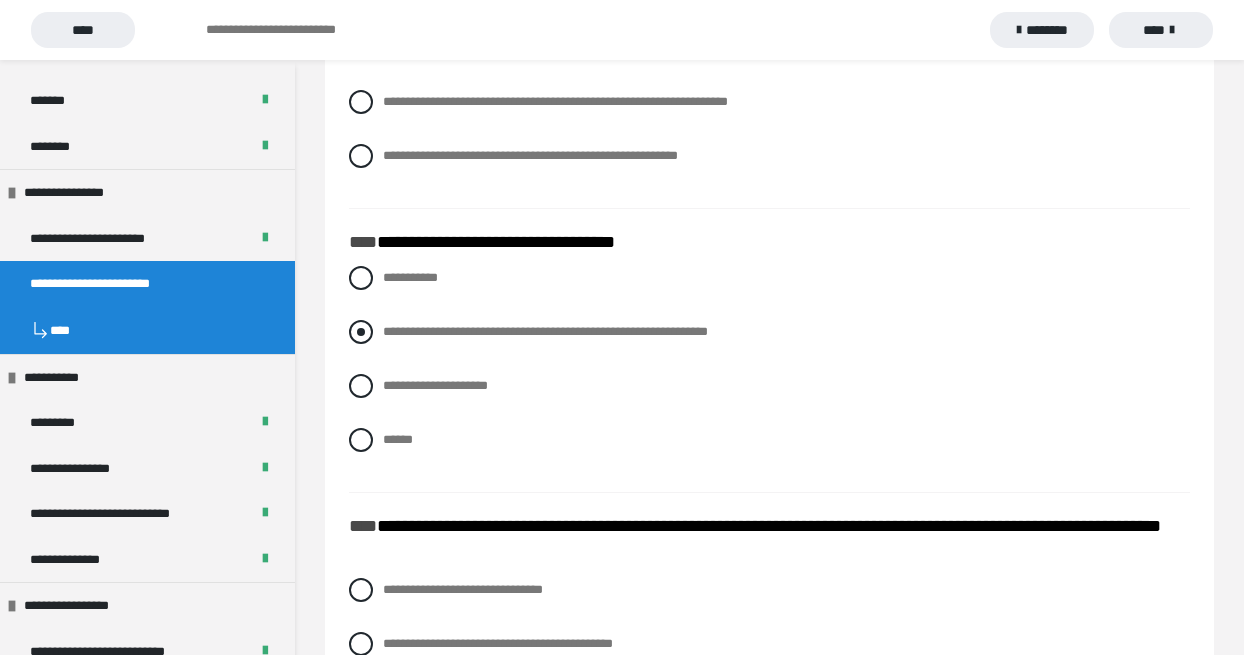 click at bounding box center [361, 332] 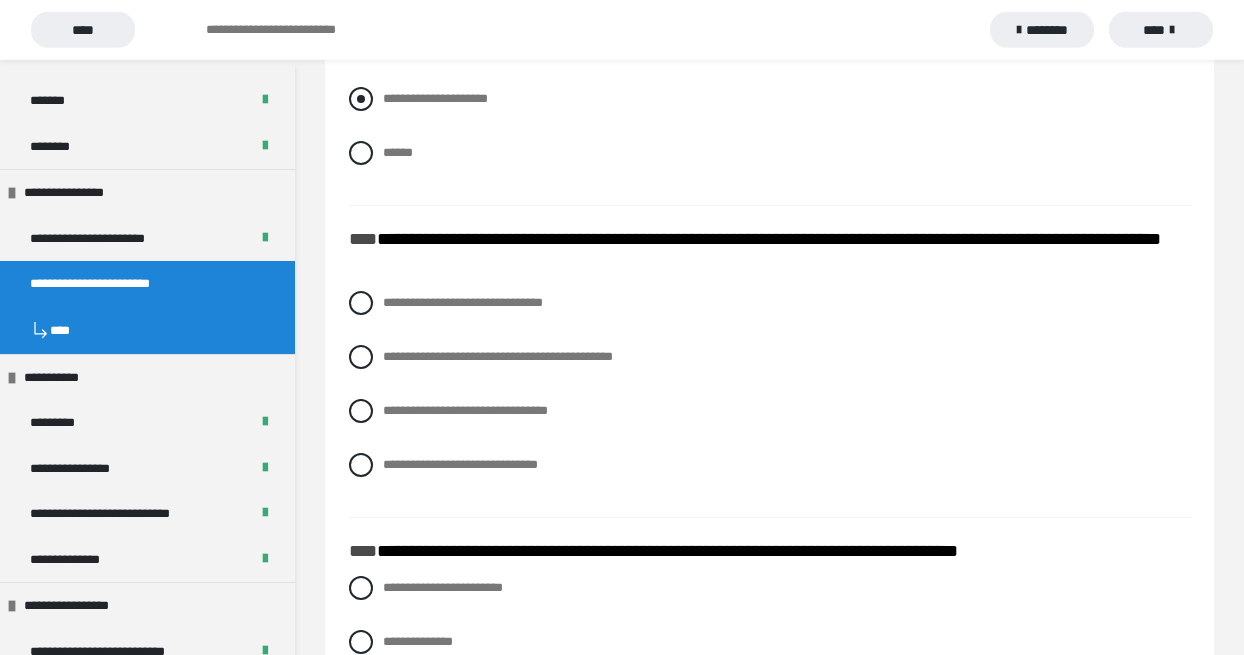 scroll, scrollTop: 5016, scrollLeft: 0, axis: vertical 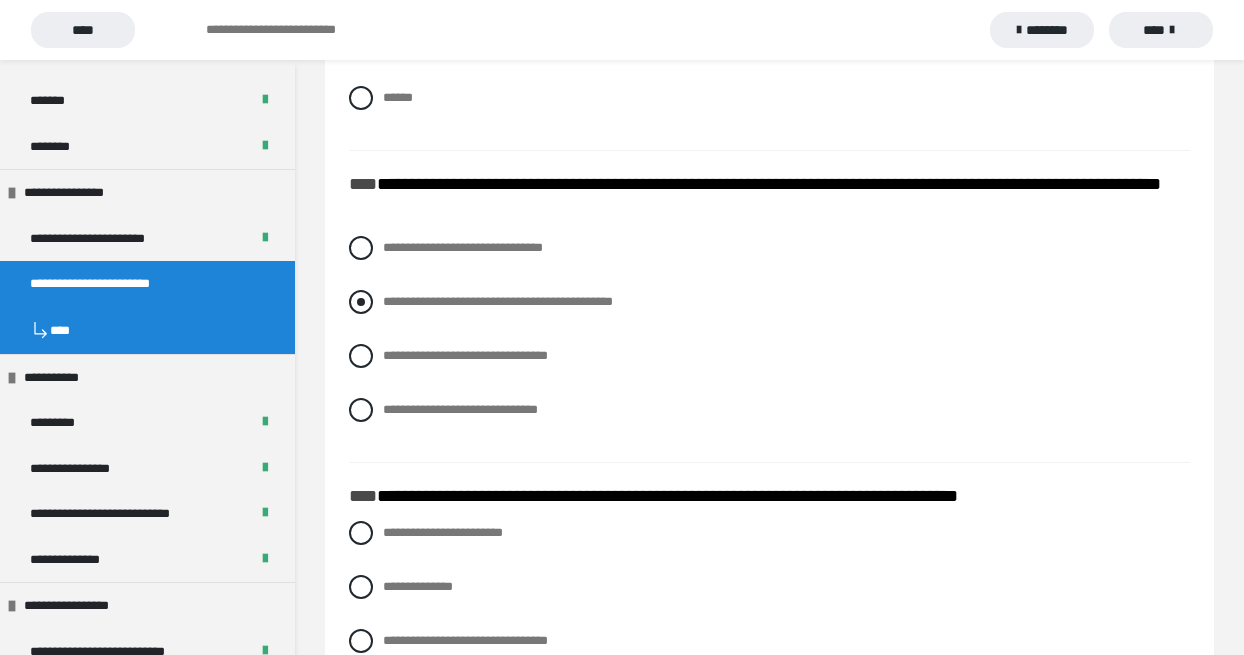 click on "**********" at bounding box center (769, 302) 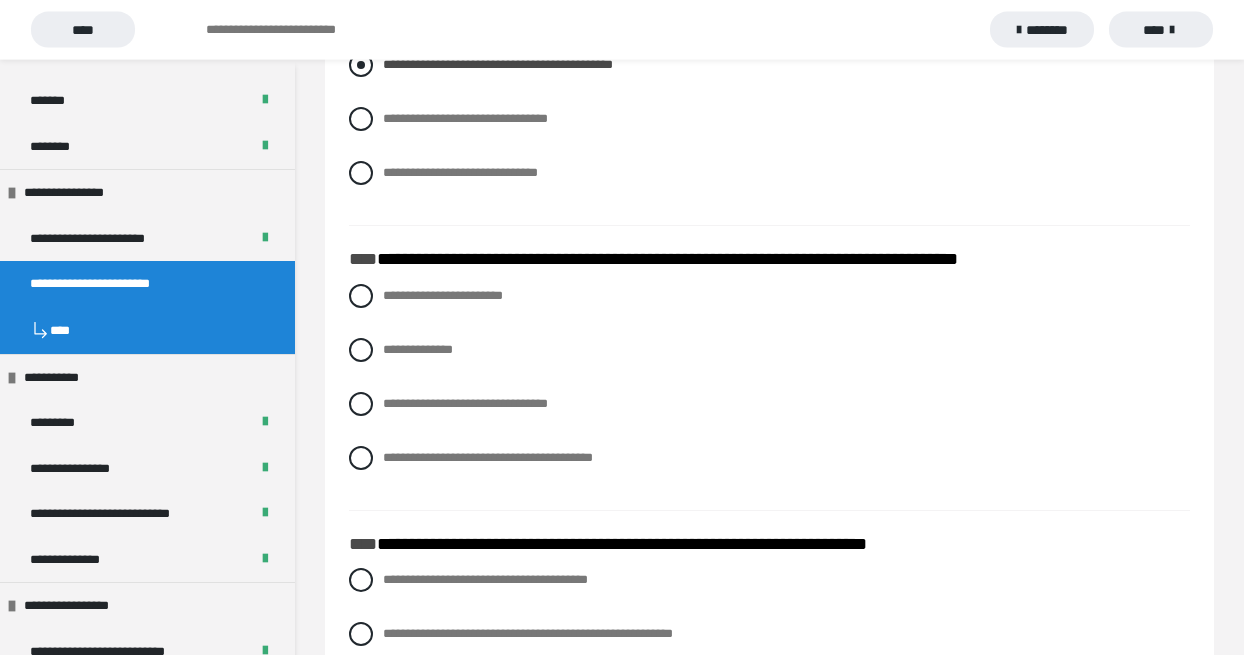 scroll, scrollTop: 5358, scrollLeft: 0, axis: vertical 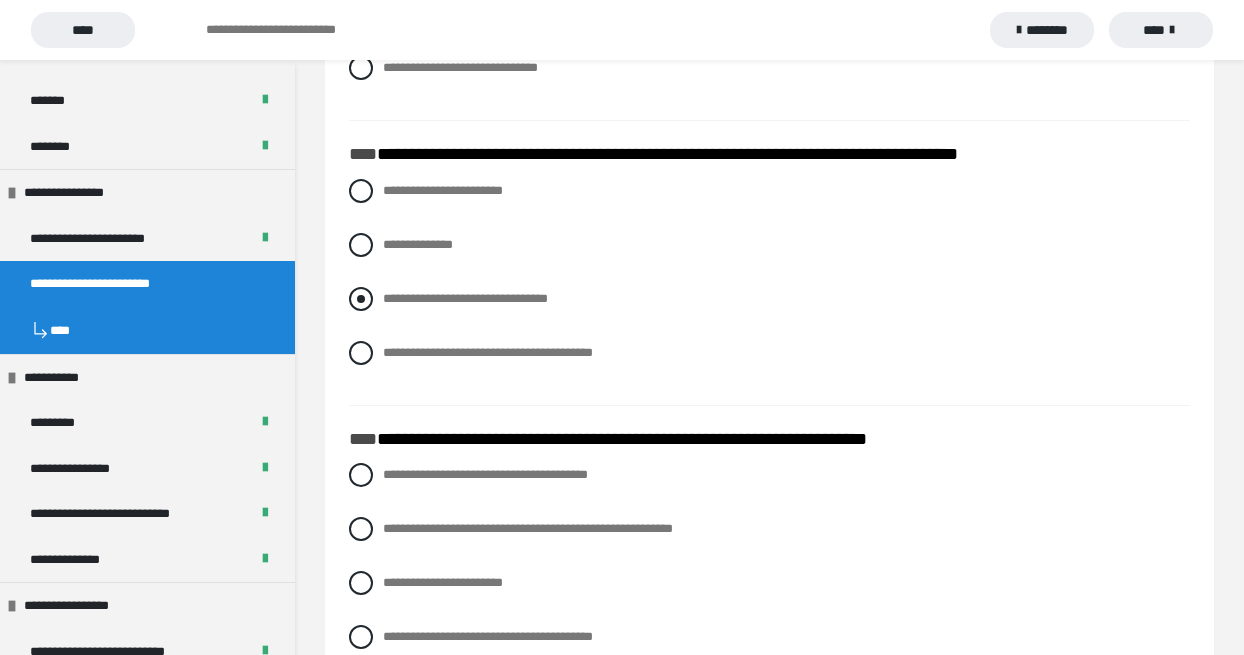 click at bounding box center (361, 299) 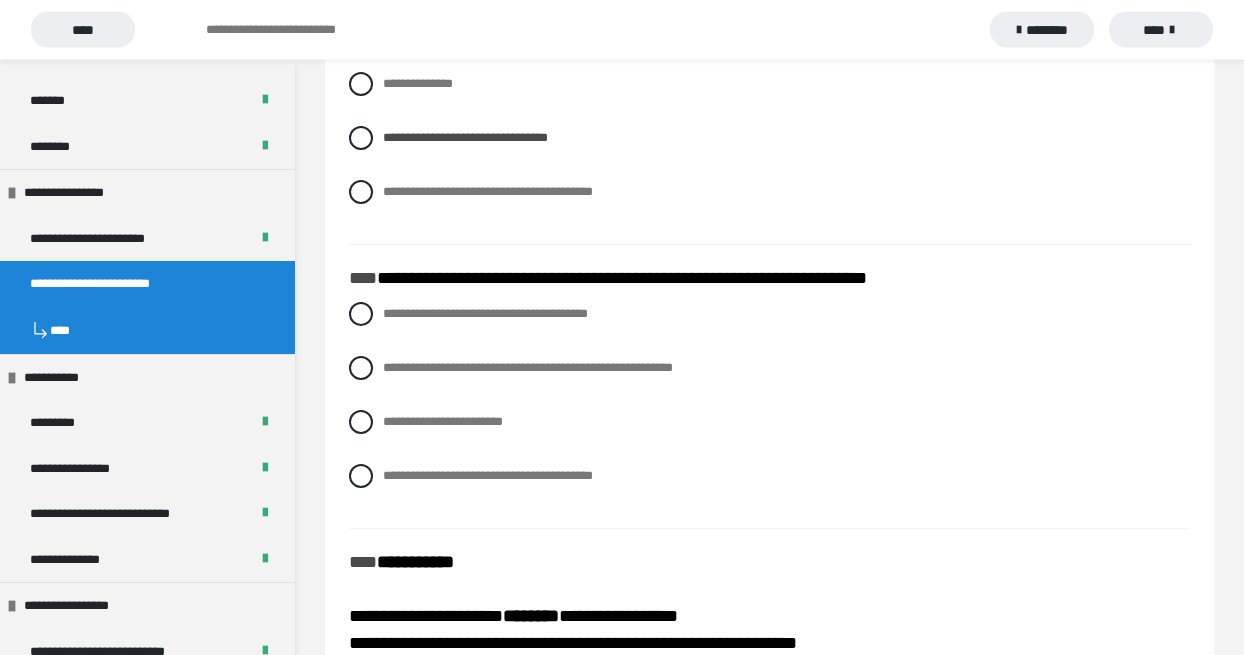 scroll, scrollTop: 5472, scrollLeft: 0, axis: vertical 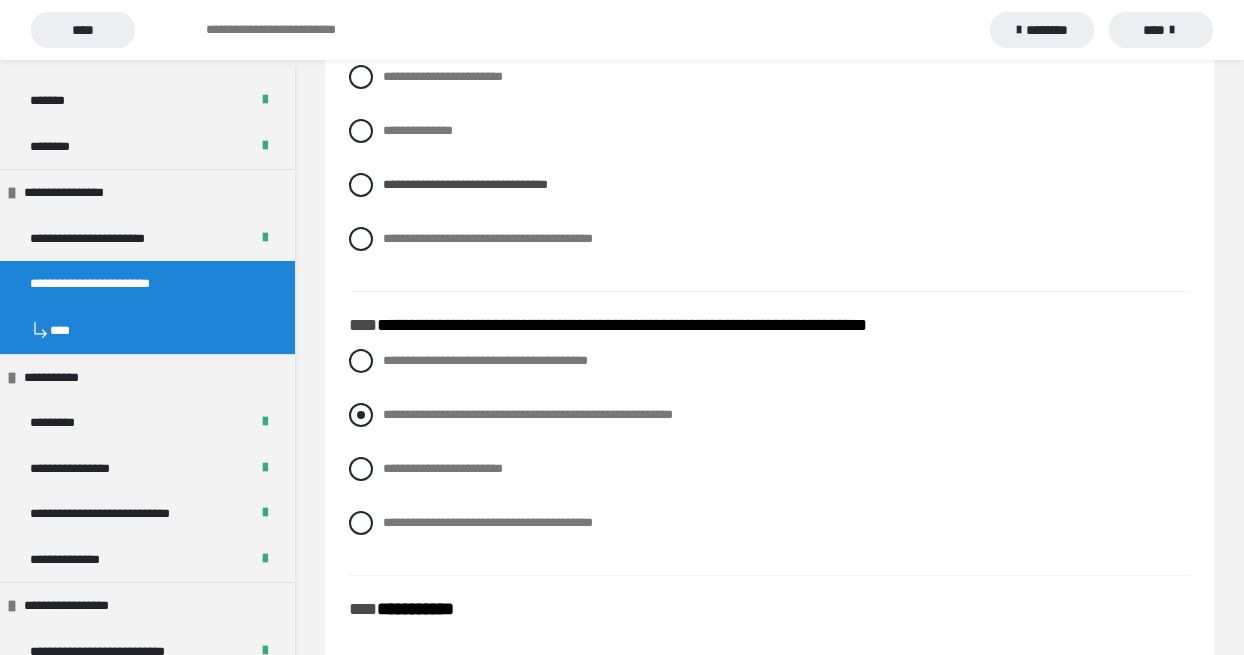 click at bounding box center [361, 415] 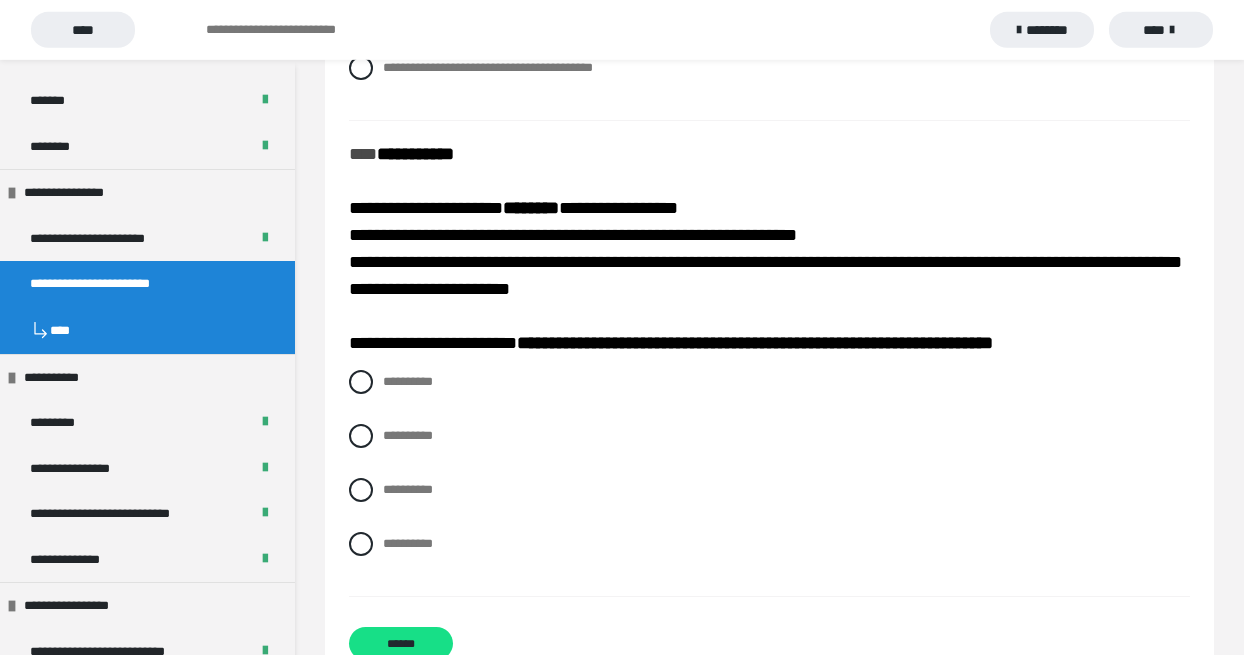 scroll, scrollTop: 5928, scrollLeft: 0, axis: vertical 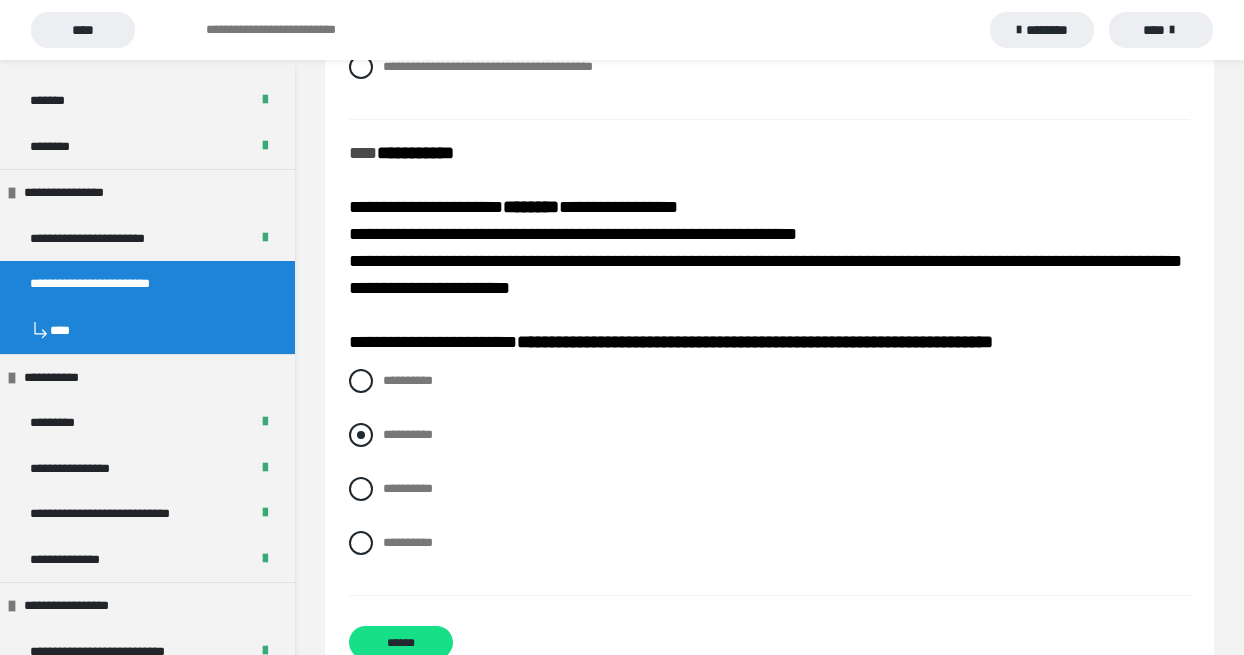 click on "**********" at bounding box center [769, 435] 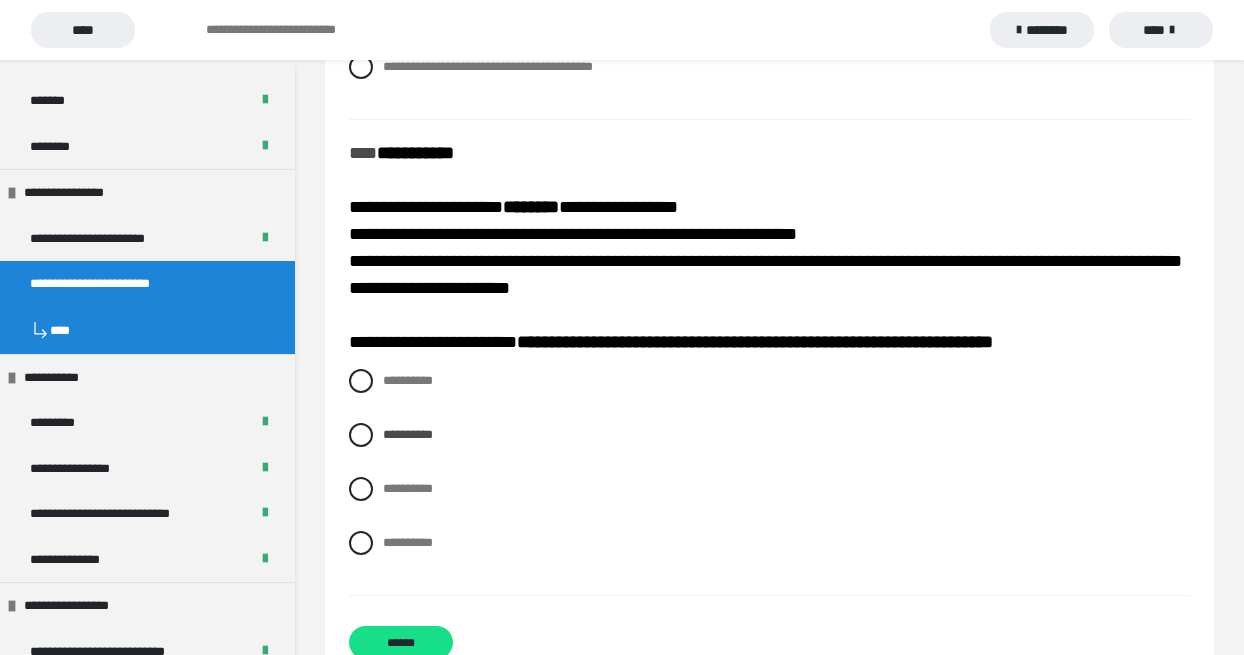 scroll, scrollTop: 5989, scrollLeft: 0, axis: vertical 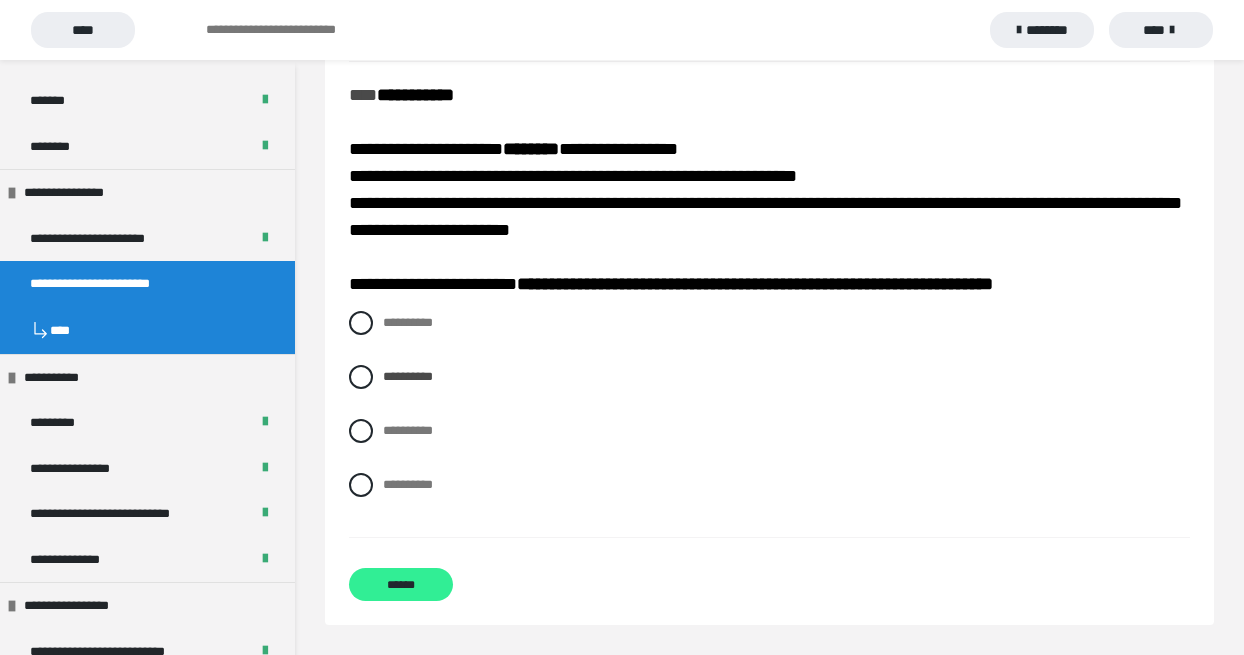 click on "******" at bounding box center (401, 584) 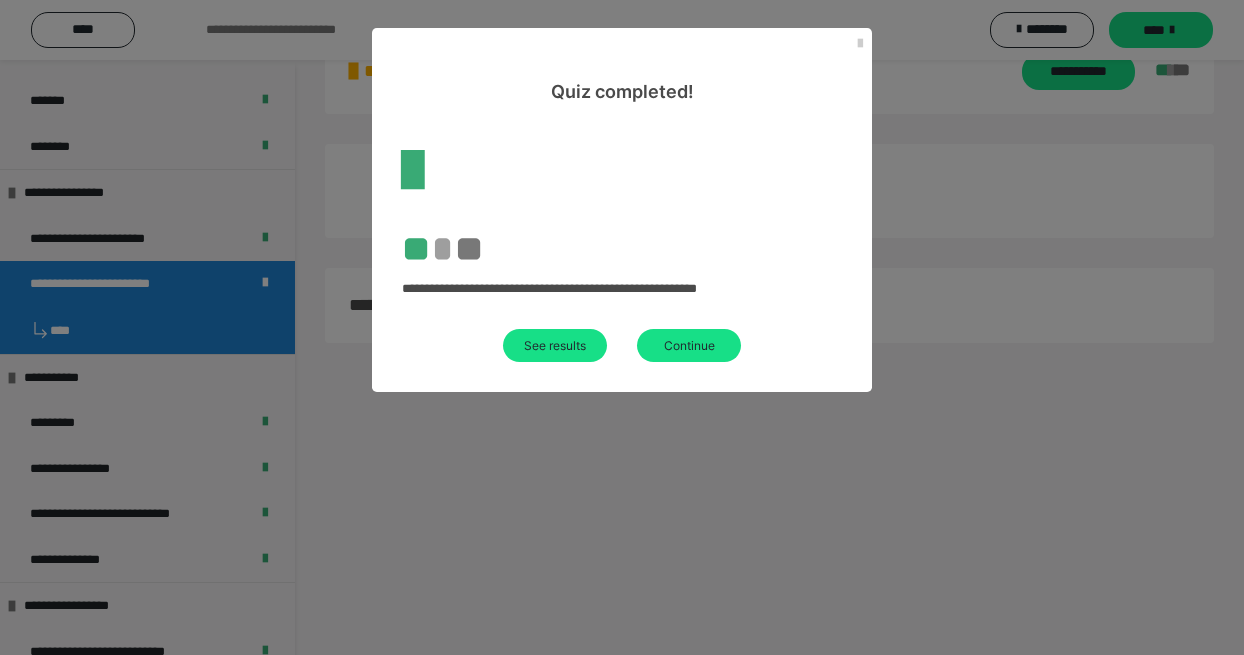 scroll, scrollTop: 60, scrollLeft: 0, axis: vertical 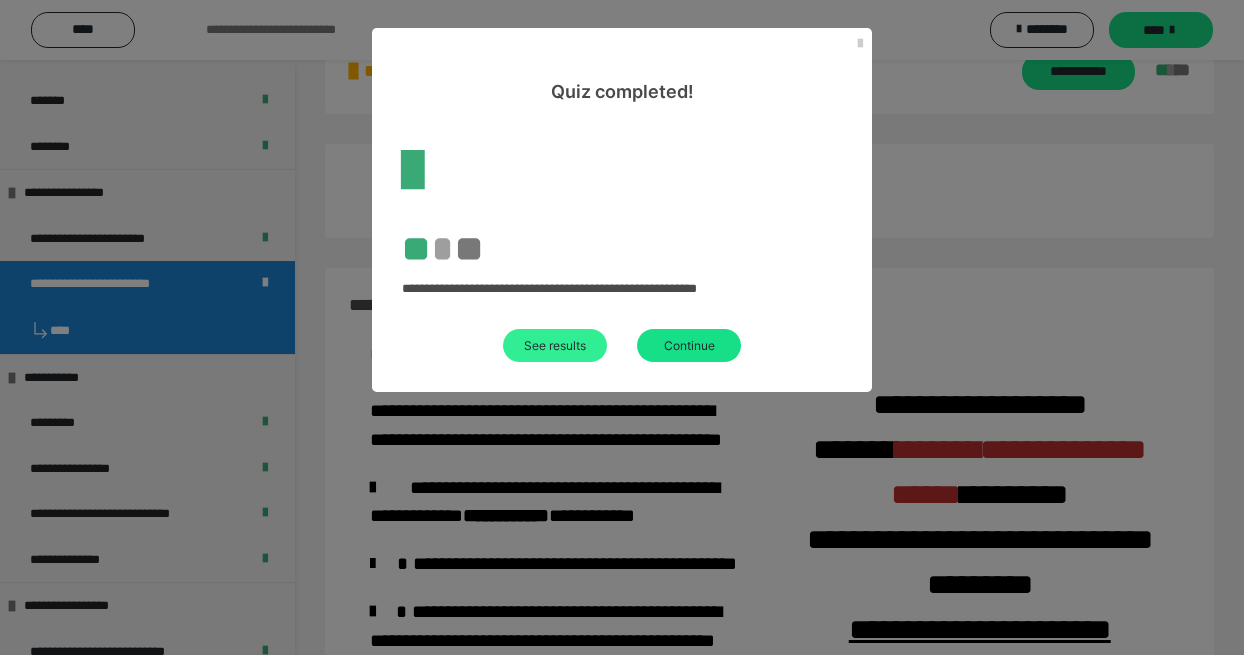 click on "See results" at bounding box center [555, 345] 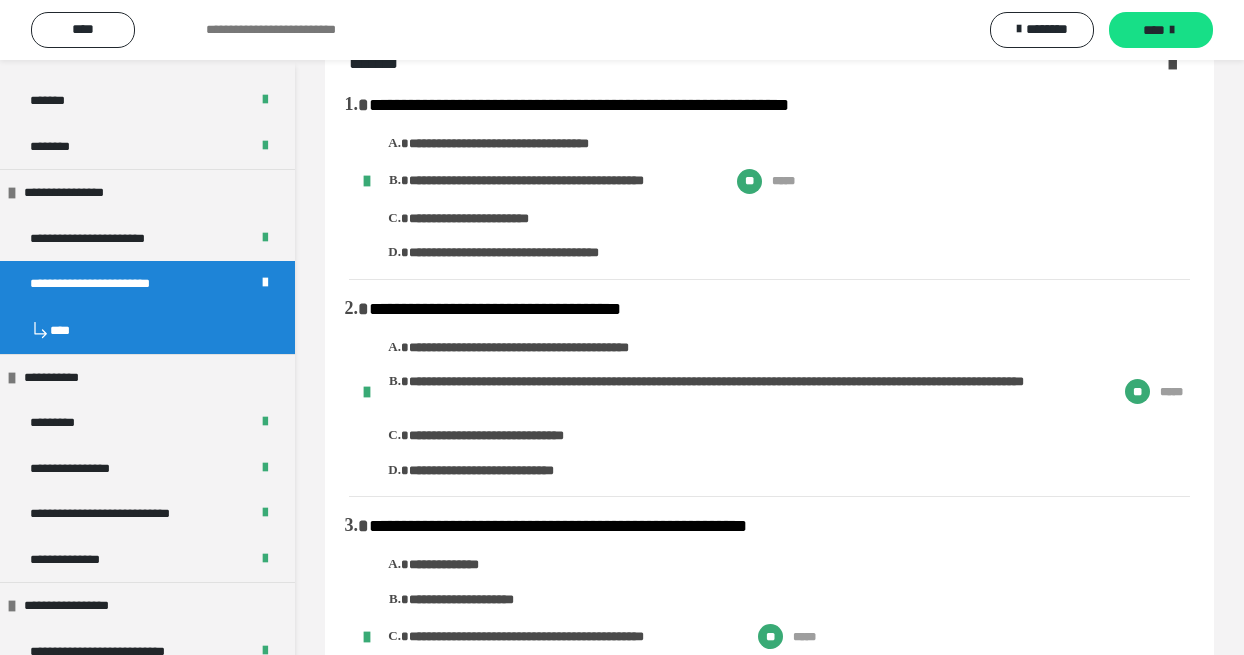 scroll, scrollTop: 0, scrollLeft: 0, axis: both 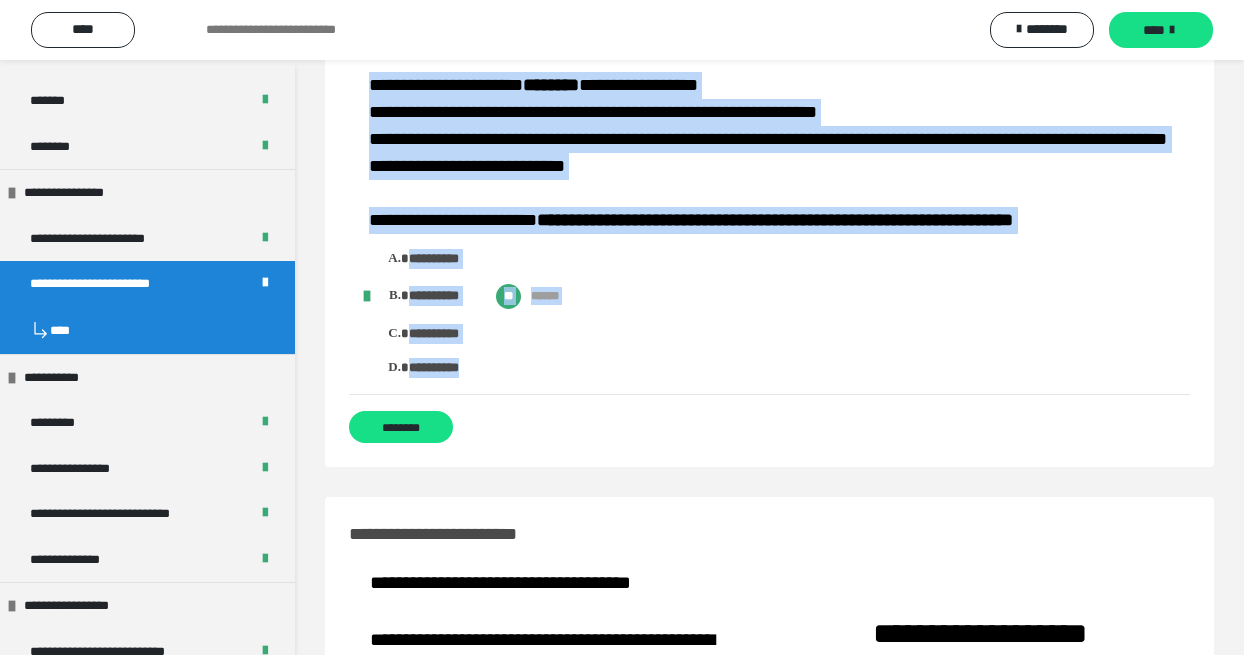 drag, startPoint x: 351, startPoint y: 119, endPoint x: 510, endPoint y: 445, distance: 362.7079 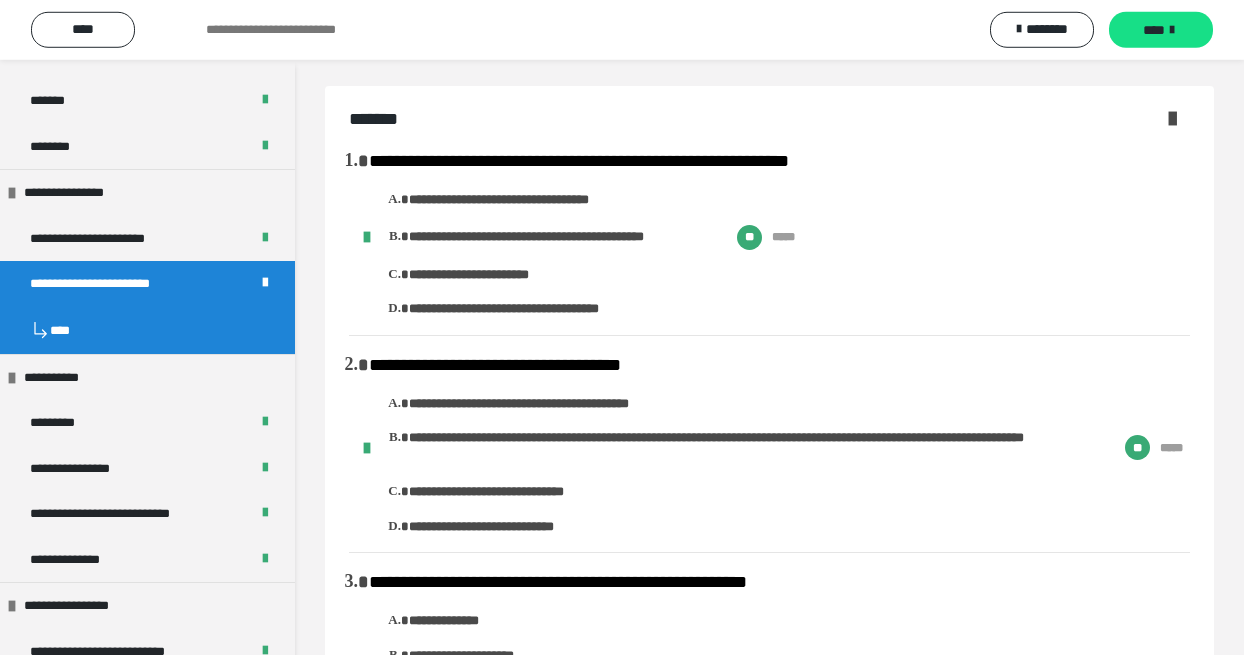 scroll, scrollTop: 0, scrollLeft: 0, axis: both 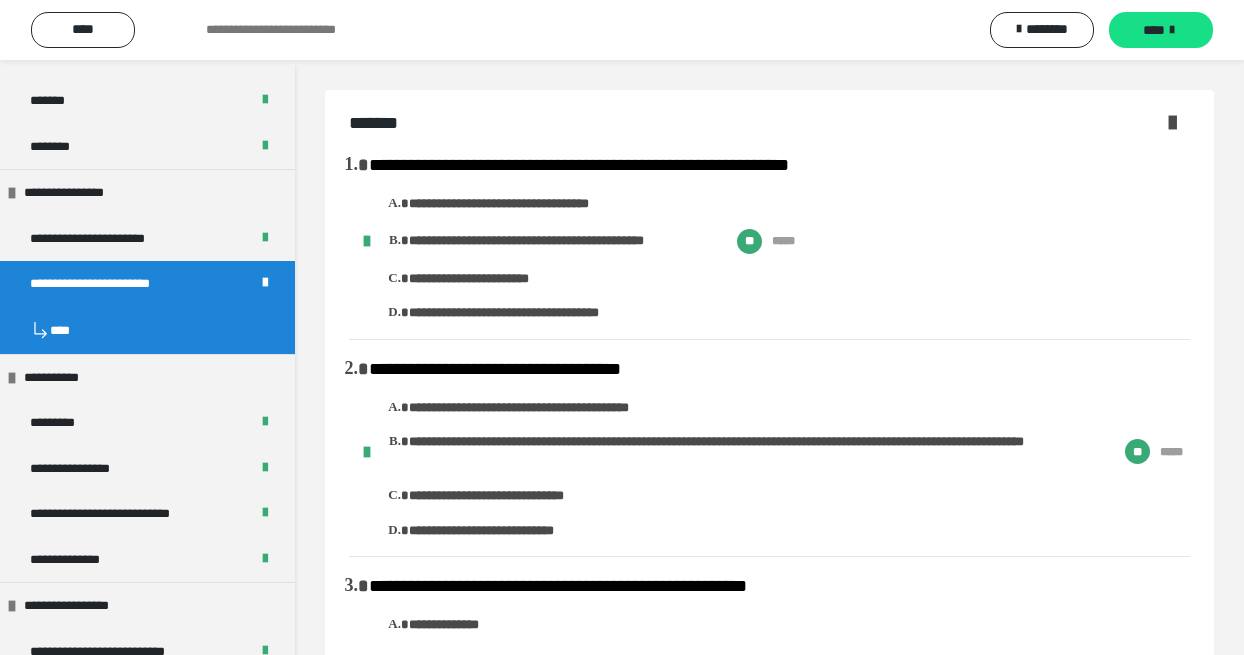 click at bounding box center [1172, 122] 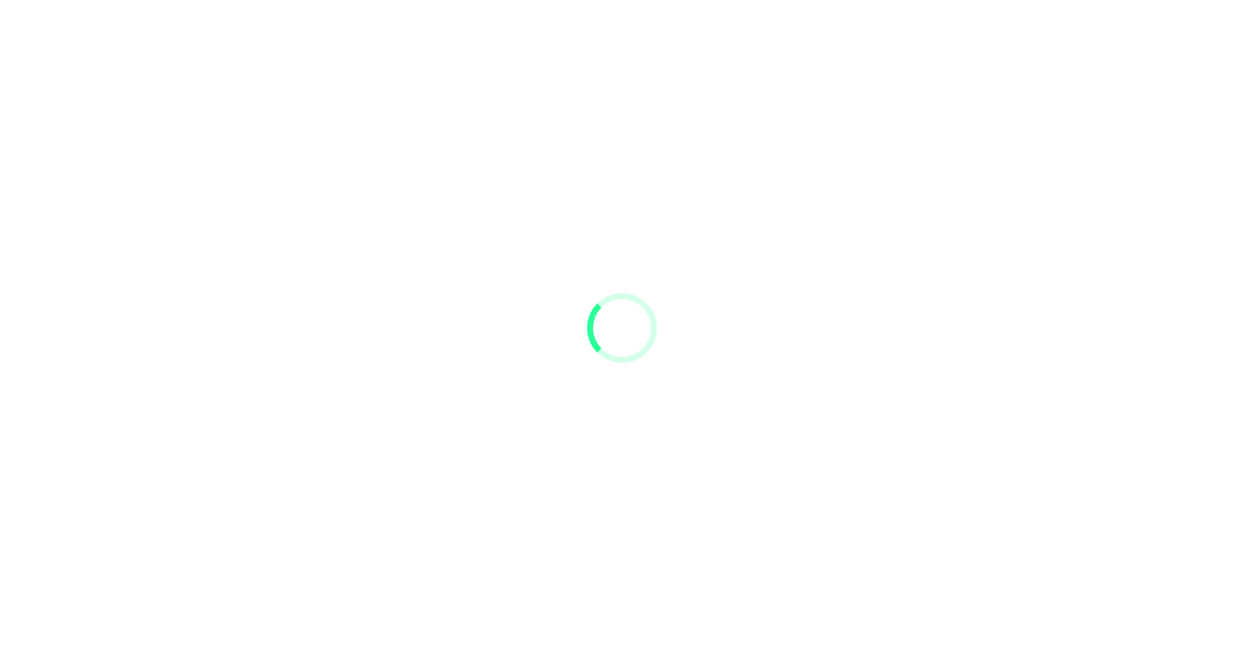 scroll, scrollTop: 0, scrollLeft: 0, axis: both 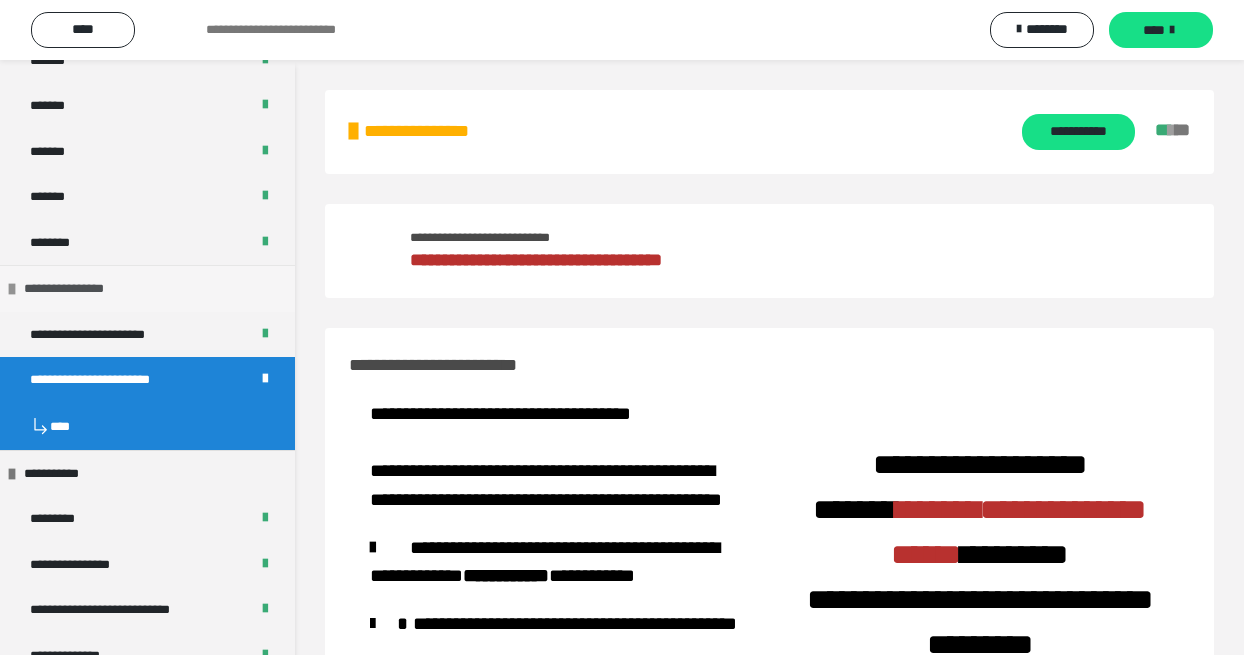 click on "**********" at bounding box center (78, 289) 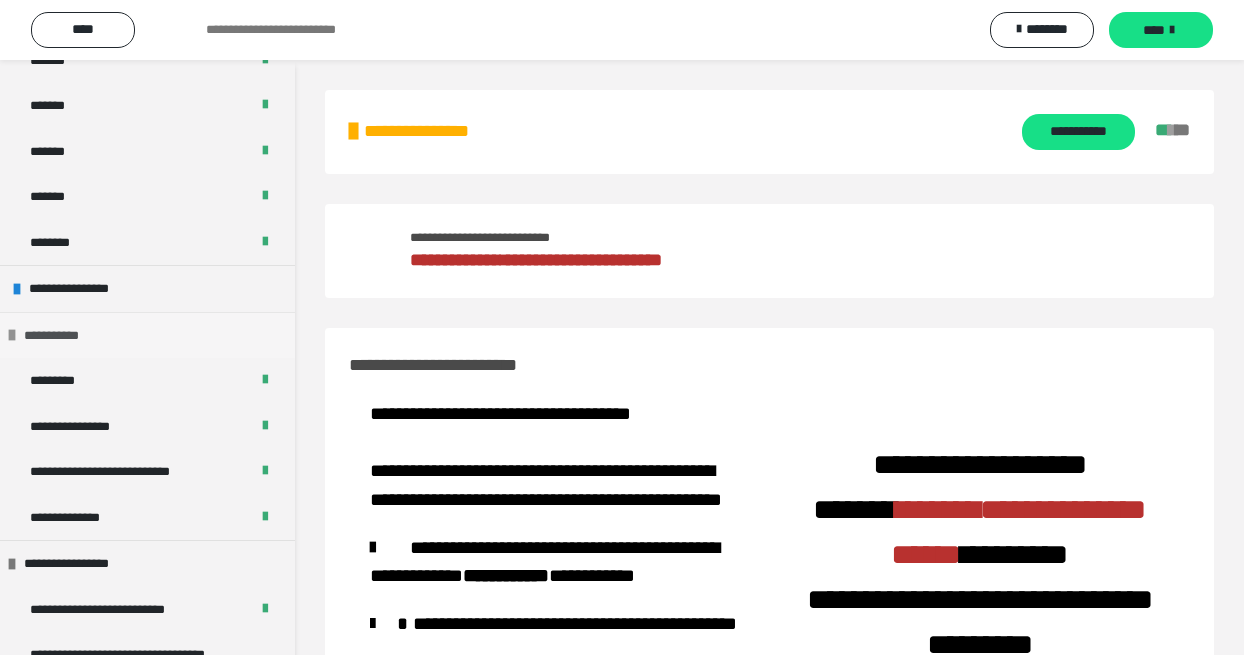 click on "**********" at bounding box center [67, 336] 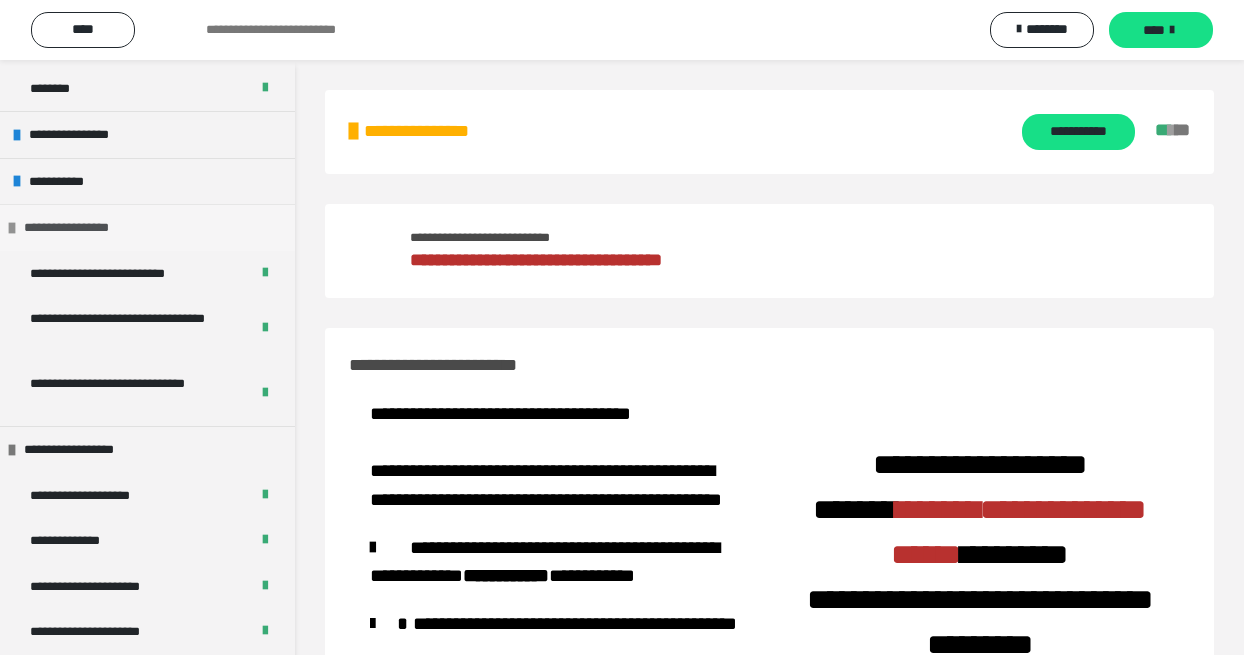 scroll, scrollTop: 1344, scrollLeft: 0, axis: vertical 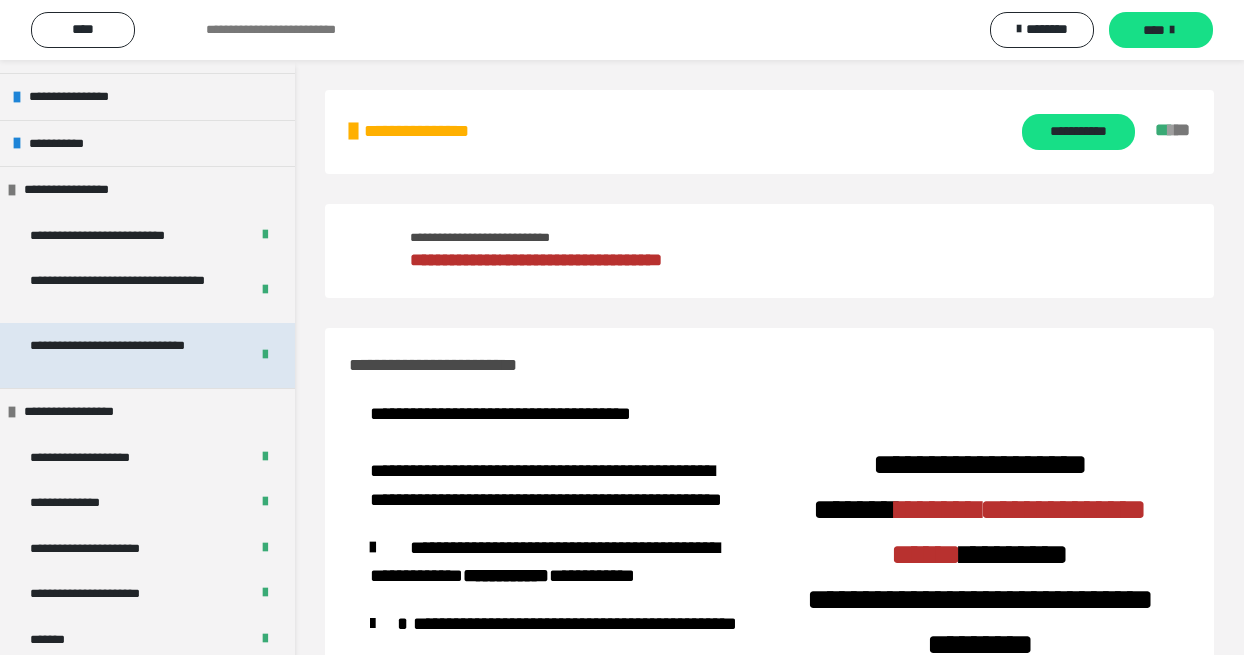 click on "**********" at bounding box center (131, 355) 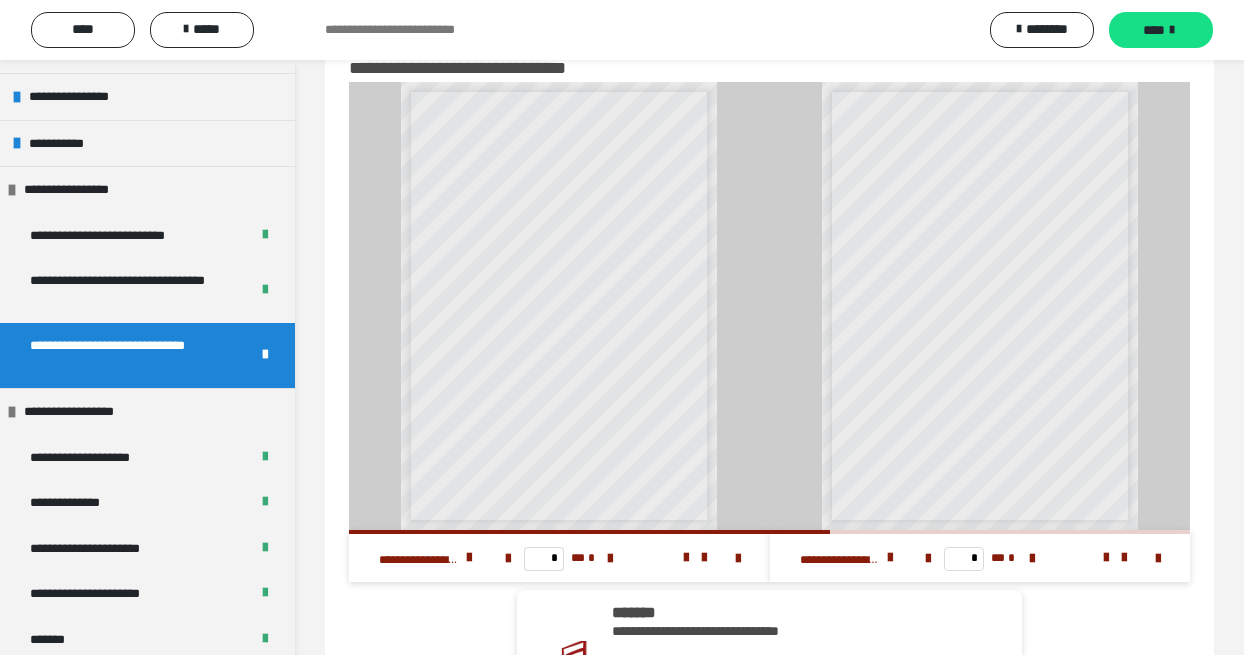 scroll, scrollTop: 0, scrollLeft: 0, axis: both 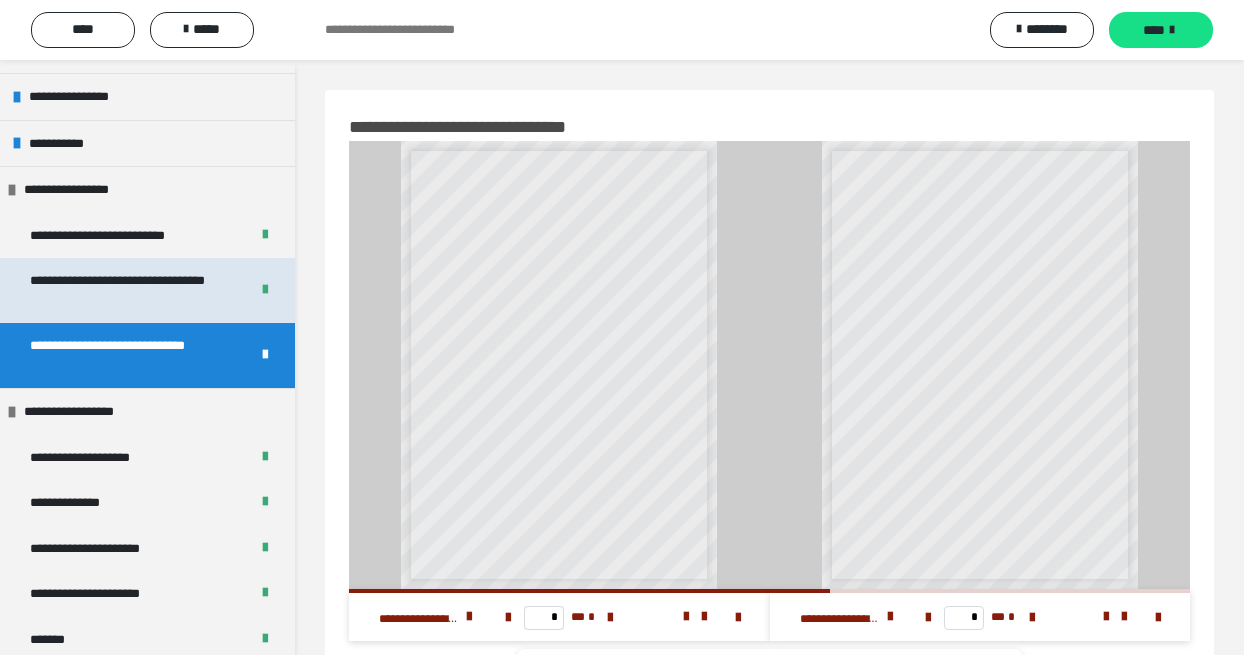 click on "**********" at bounding box center [131, 290] 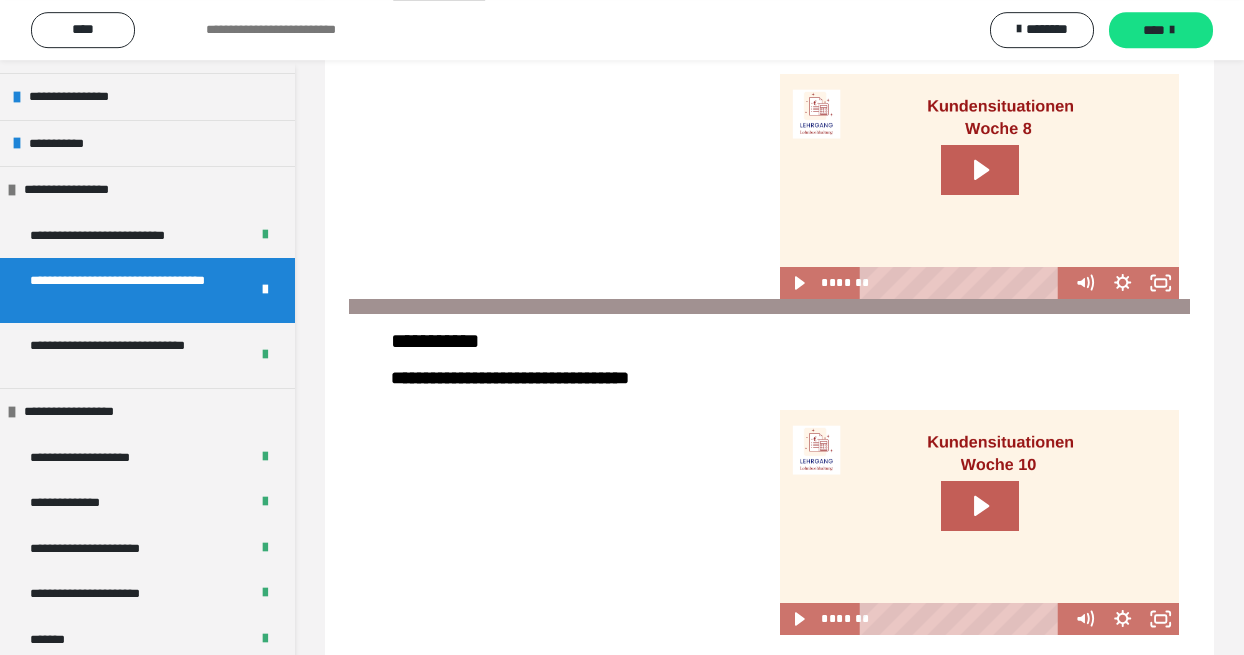 scroll, scrollTop: 585, scrollLeft: 0, axis: vertical 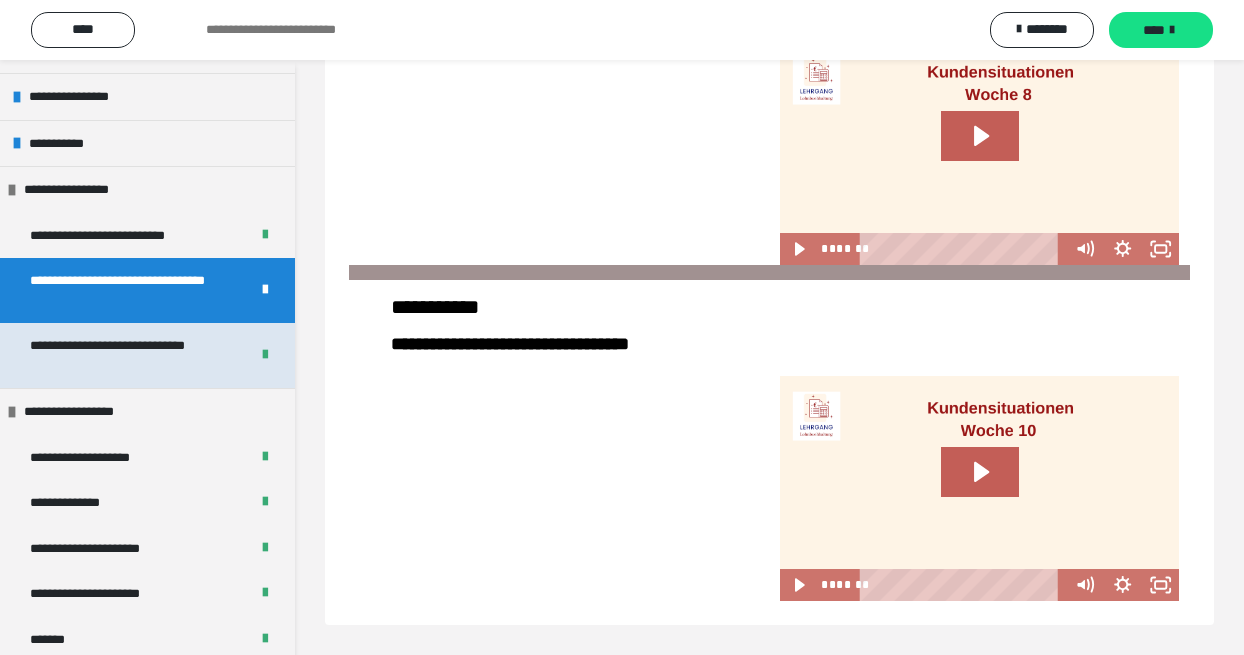 click on "**********" at bounding box center (131, 355) 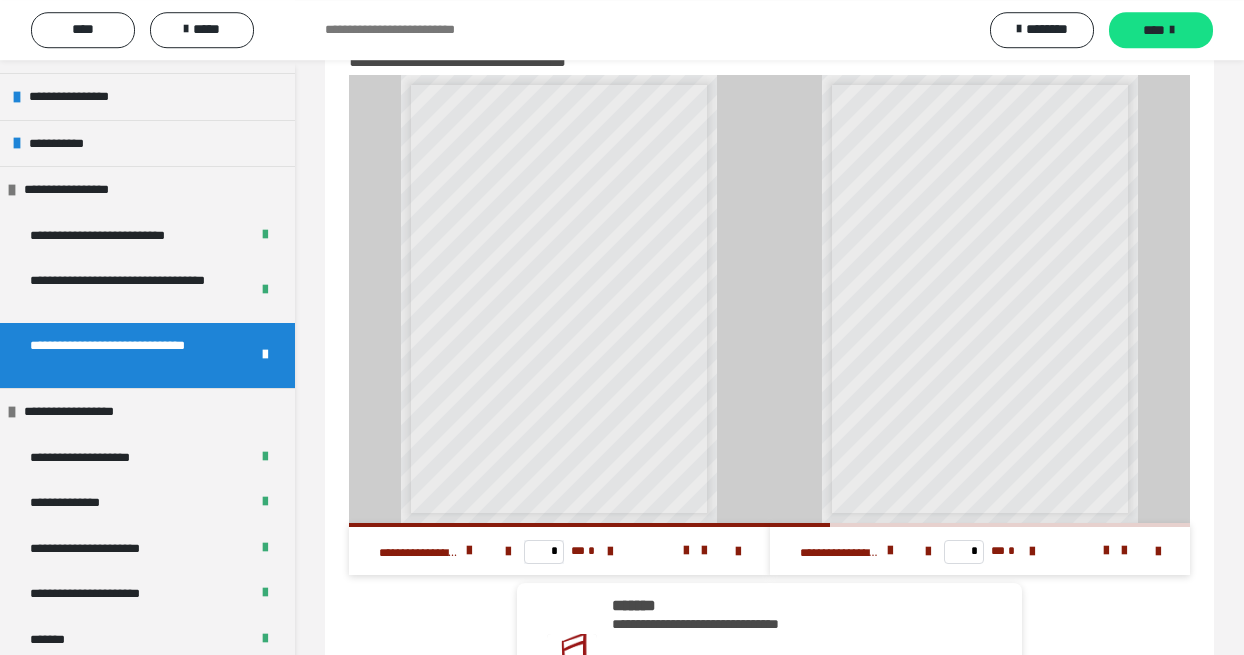 scroll, scrollTop: 59, scrollLeft: 0, axis: vertical 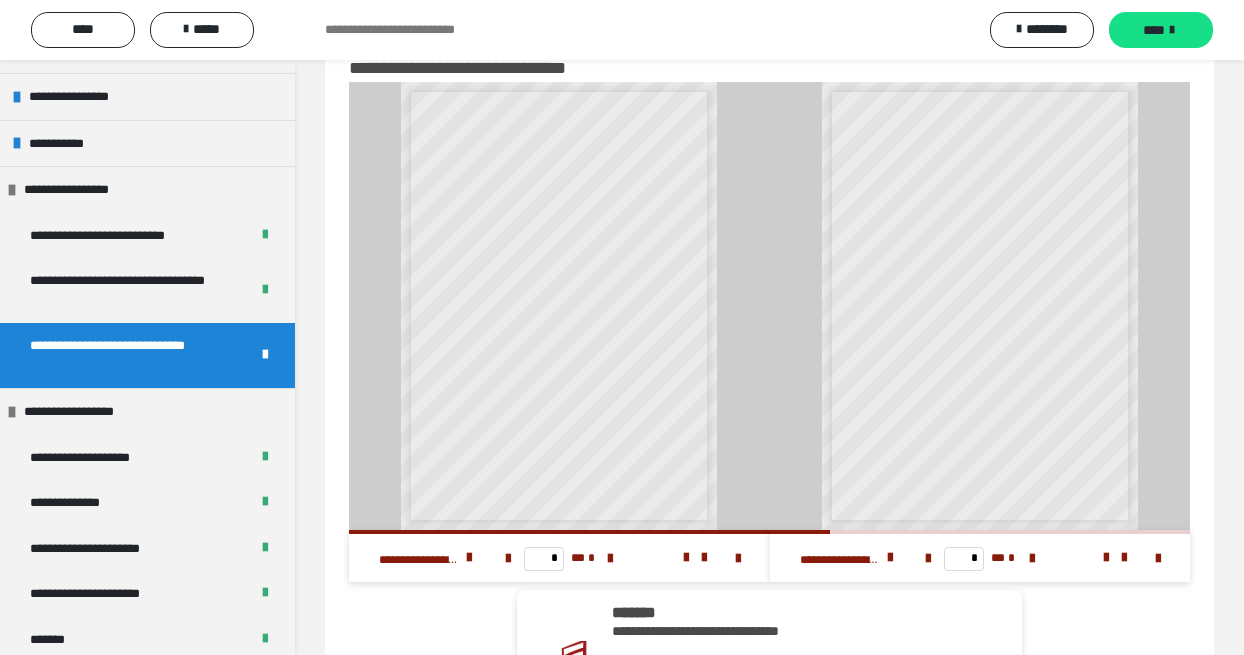click on "**********" at bounding box center (769, 332) 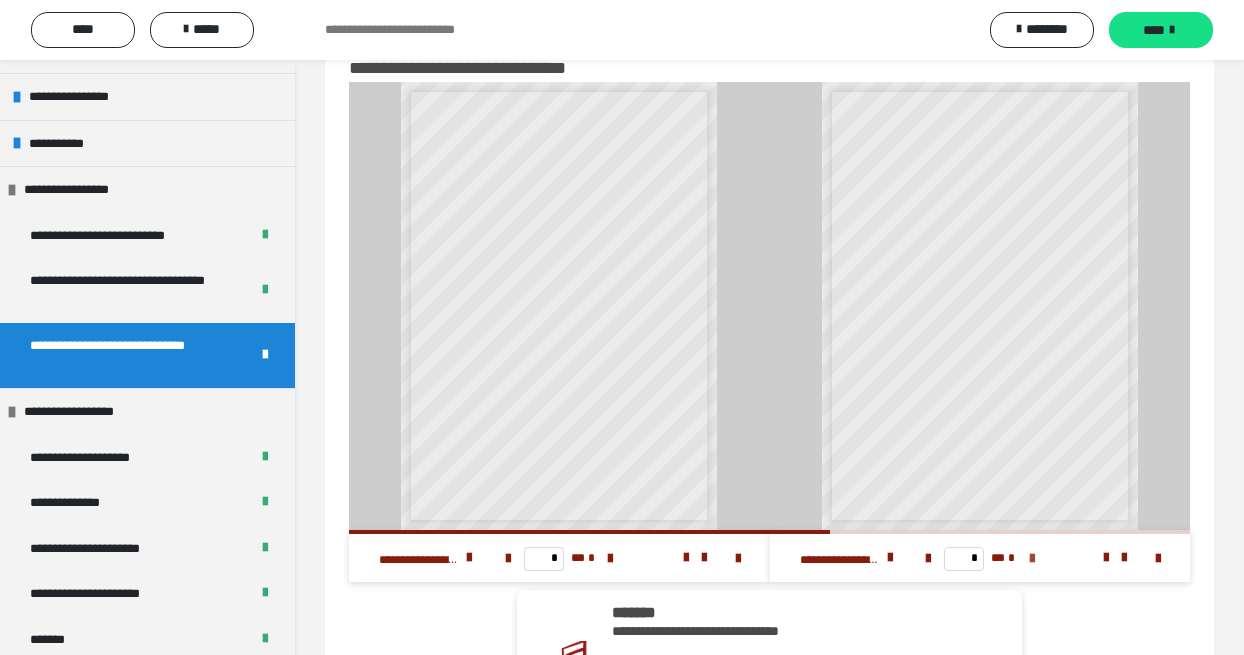 drag, startPoint x: 798, startPoint y: 533, endPoint x: 1032, endPoint y: 534, distance: 234.00214 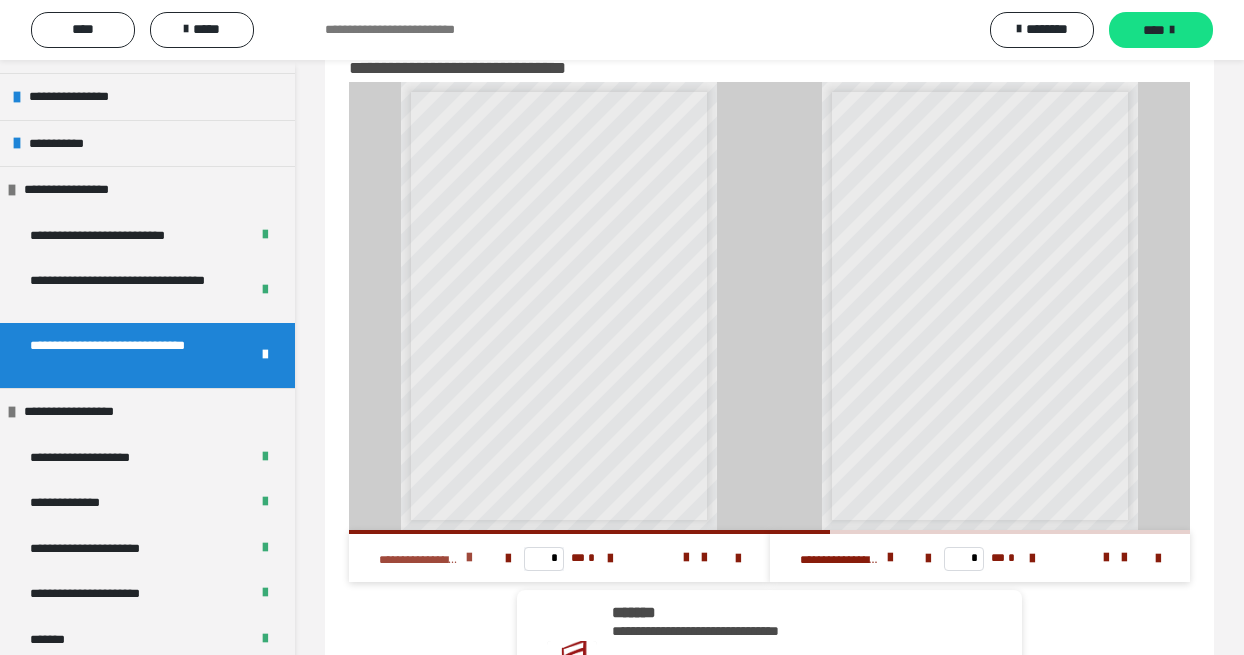 click at bounding box center (469, 558) 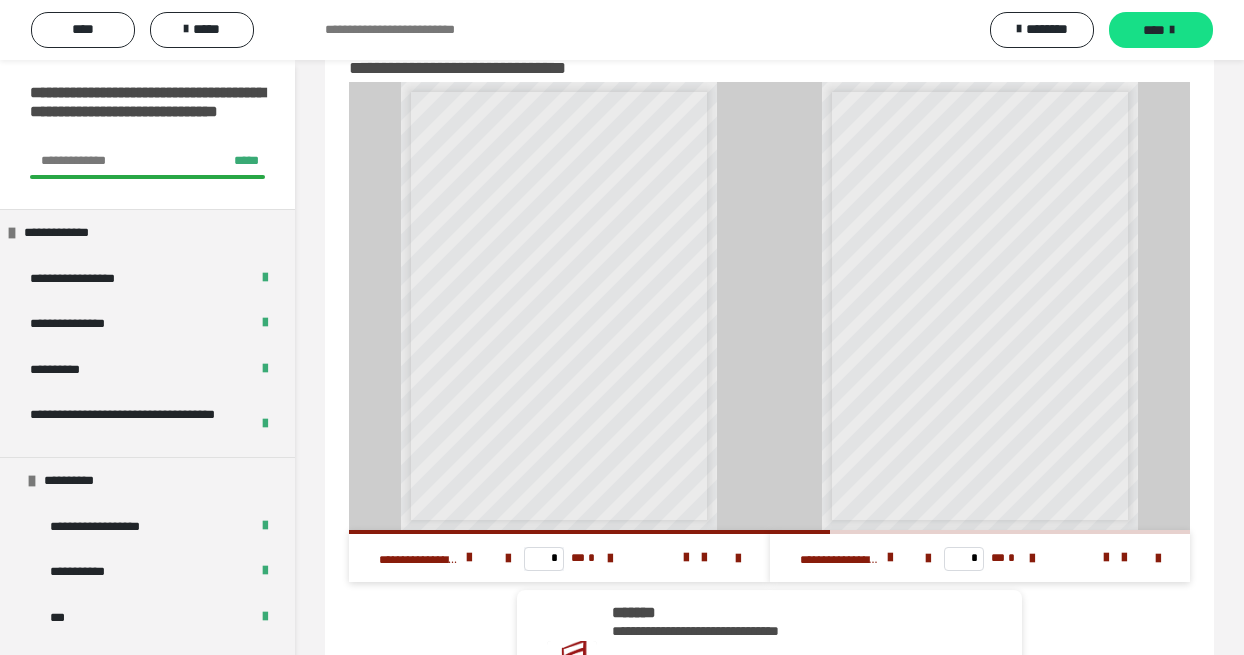 scroll, scrollTop: 0, scrollLeft: 0, axis: both 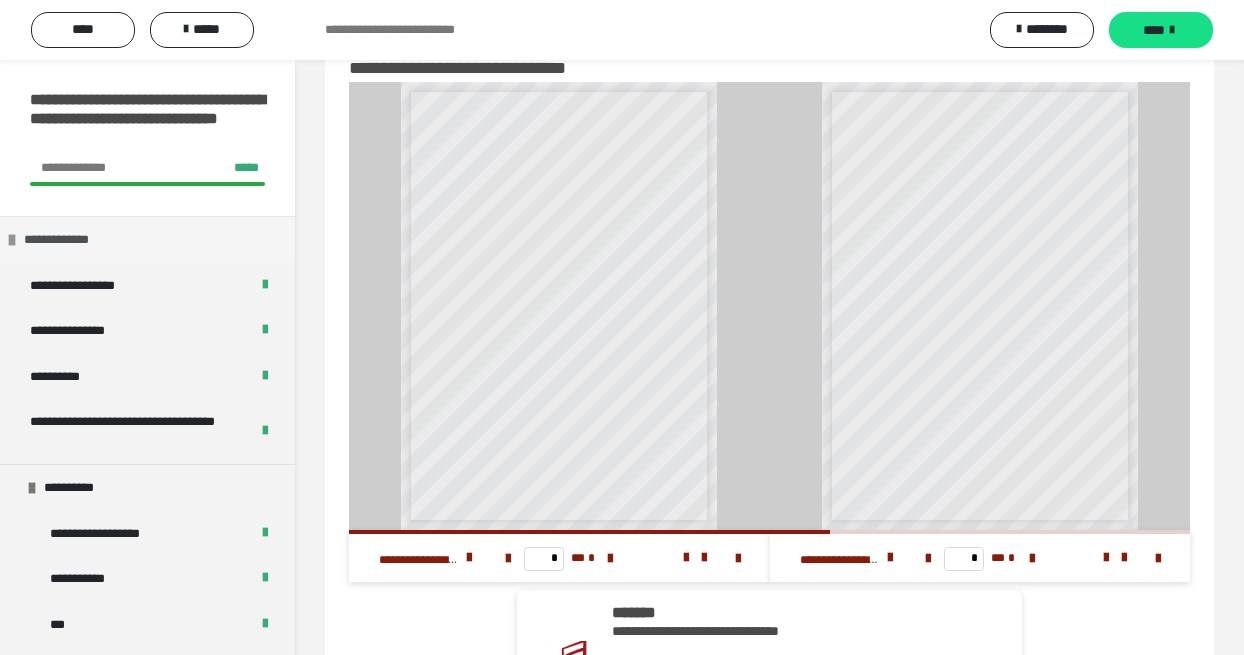 click on "**********" at bounding box center (67, 240) 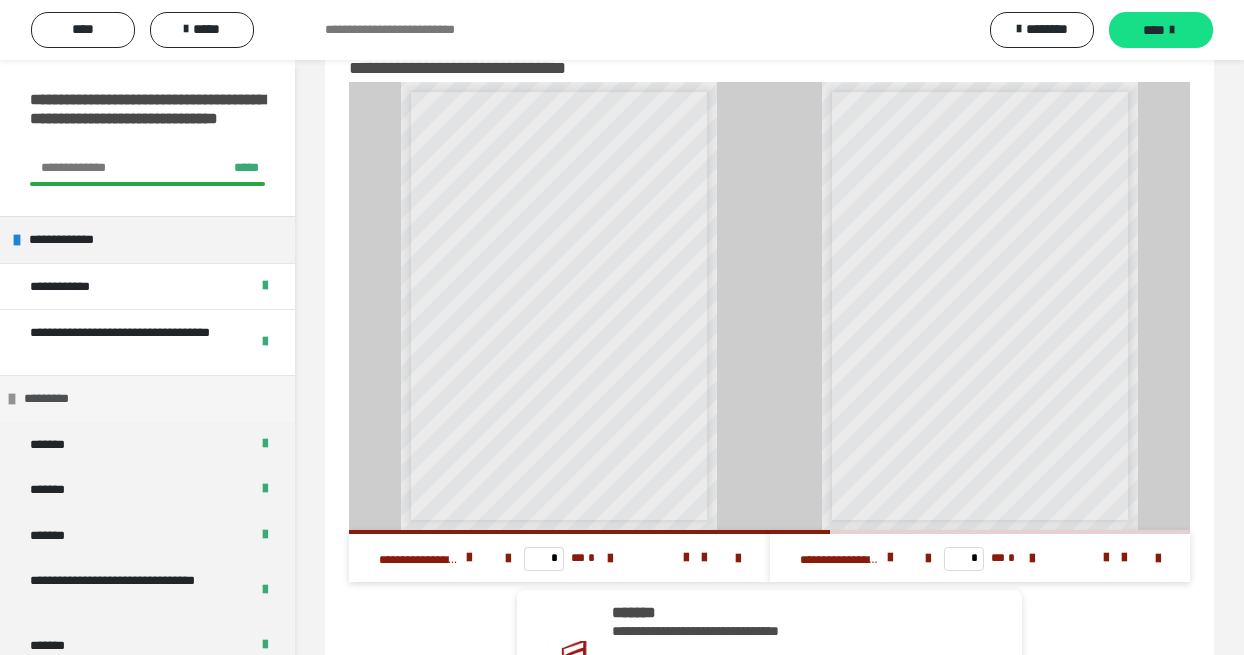 click on "*********" at bounding box center (52, 399) 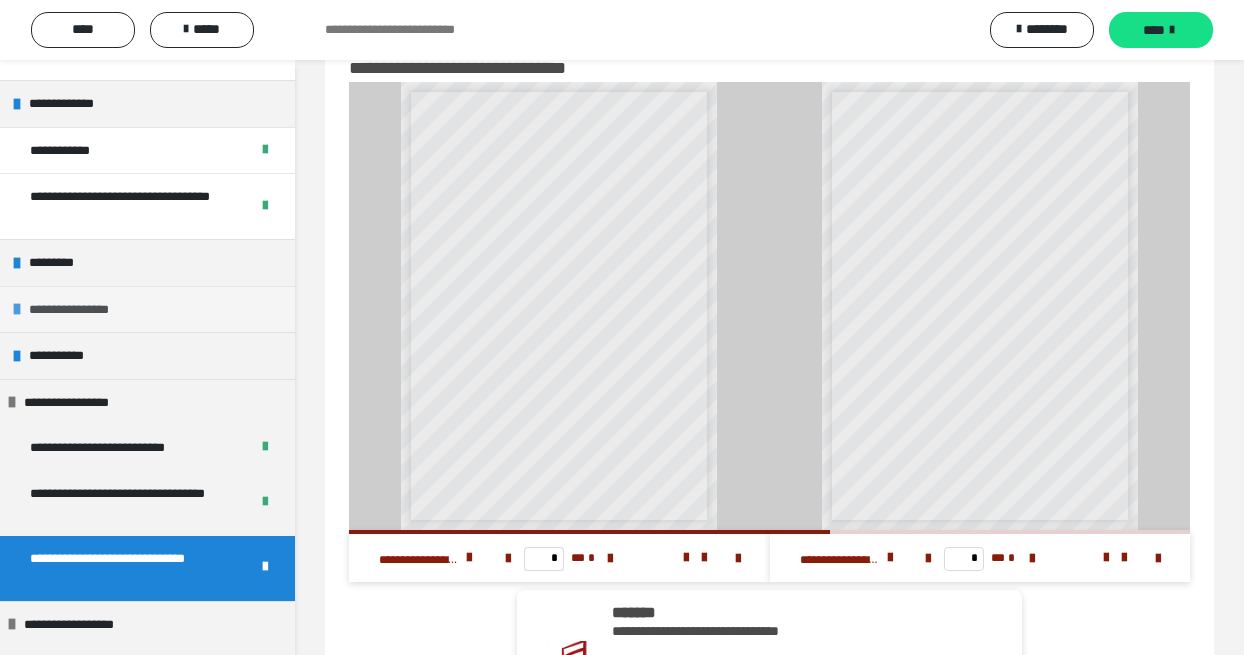 scroll, scrollTop: 192, scrollLeft: 0, axis: vertical 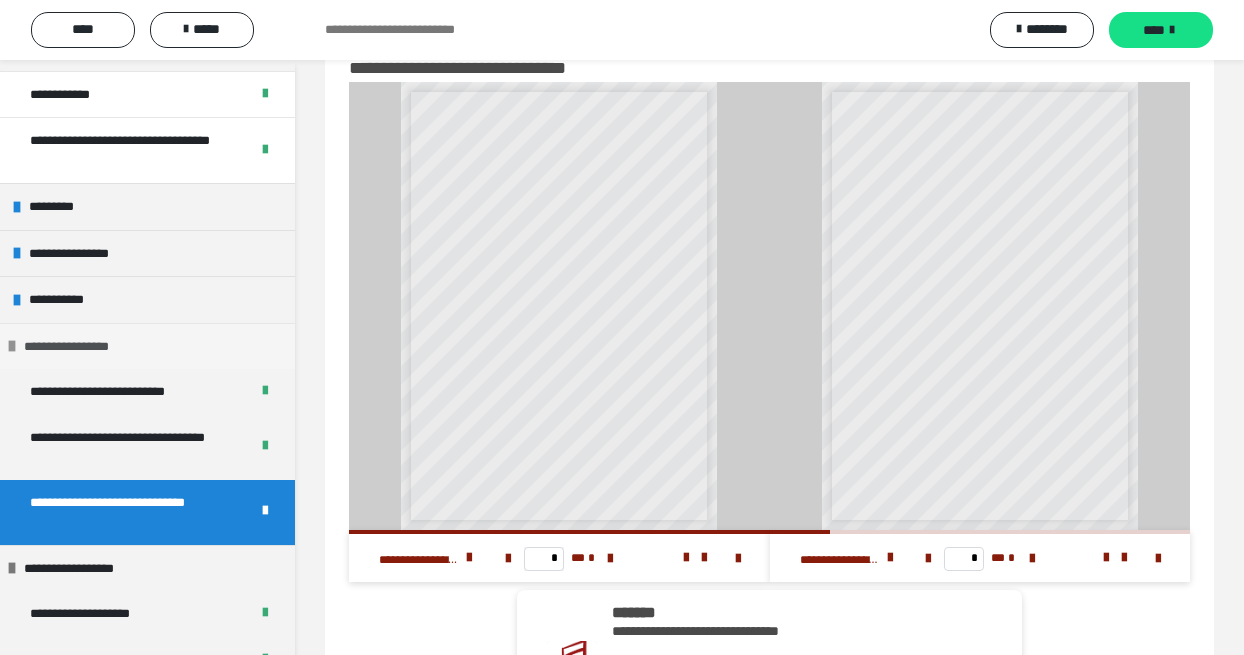 click on "**********" at bounding box center (82, 347) 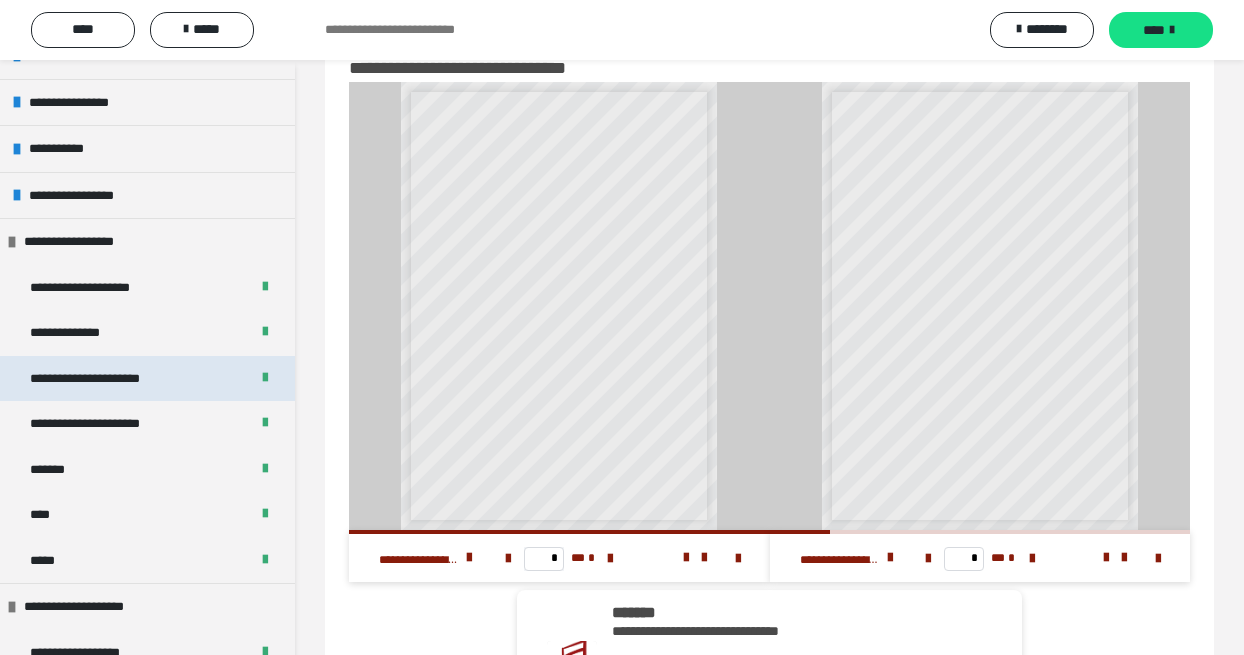 scroll, scrollTop: 384, scrollLeft: 0, axis: vertical 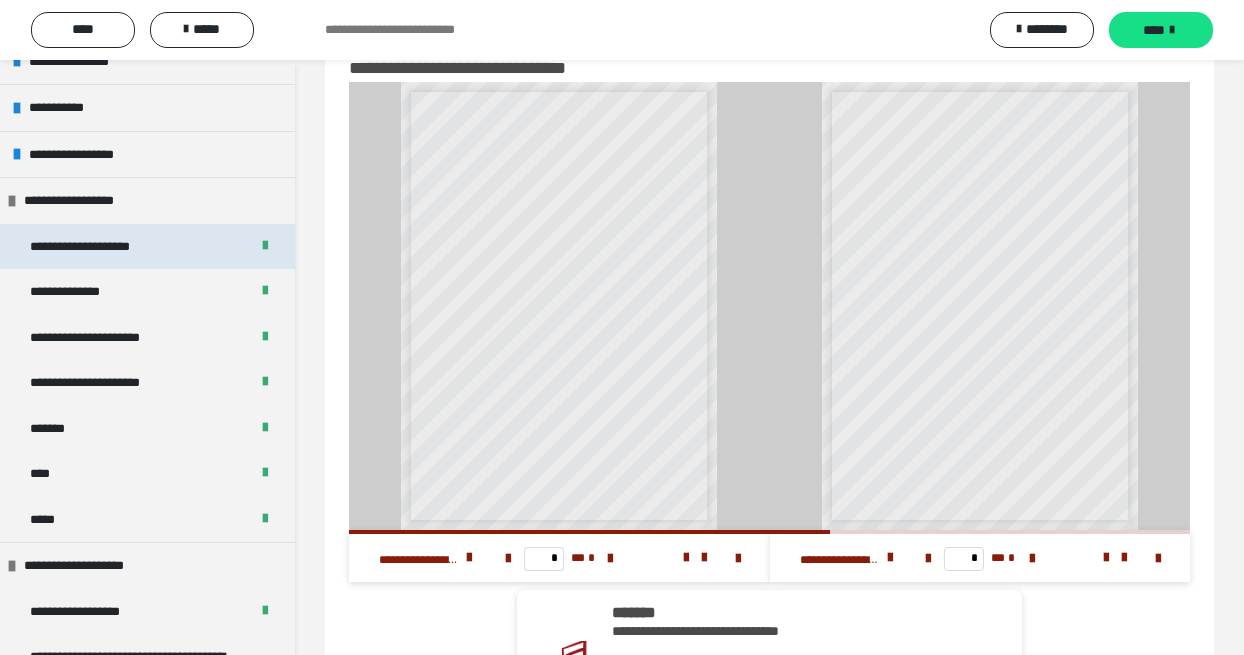 click on "**********" at bounding box center [94, 247] 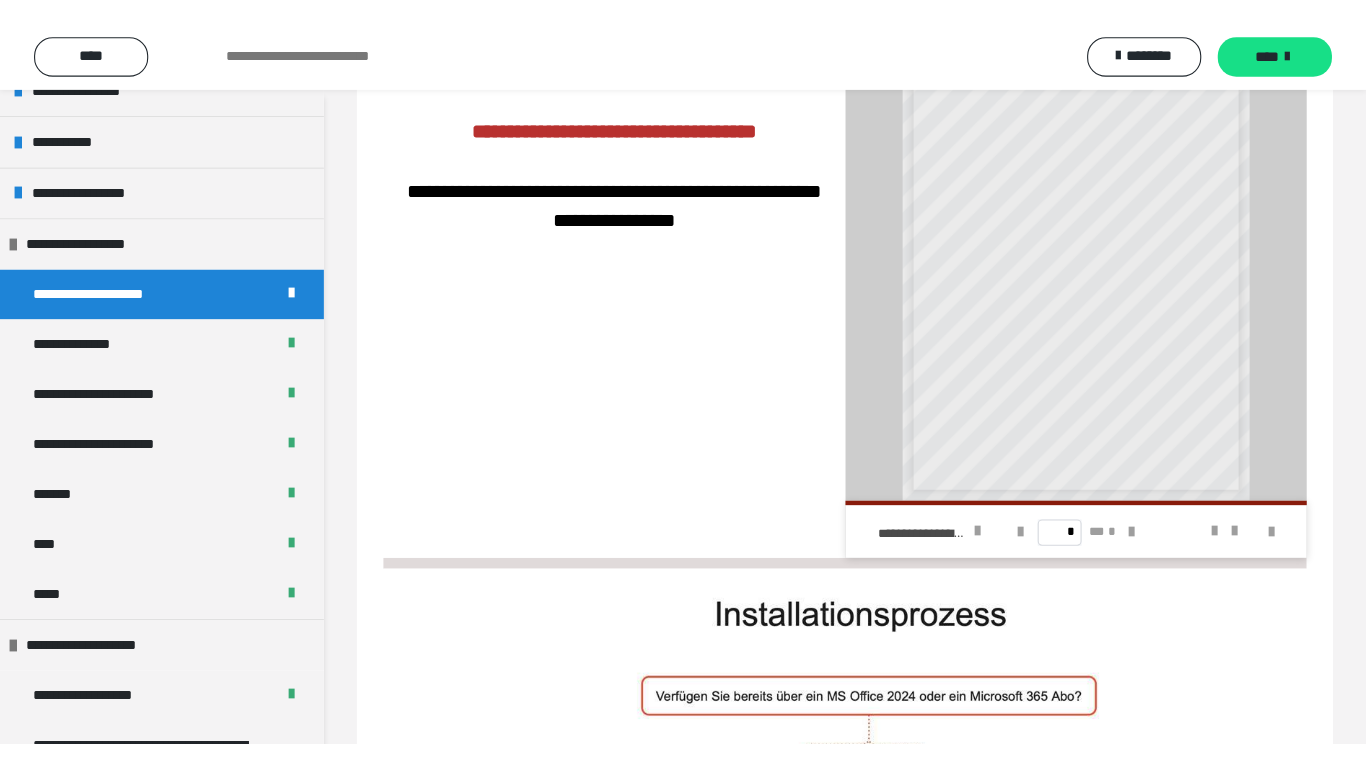 scroll, scrollTop: 51, scrollLeft: 0, axis: vertical 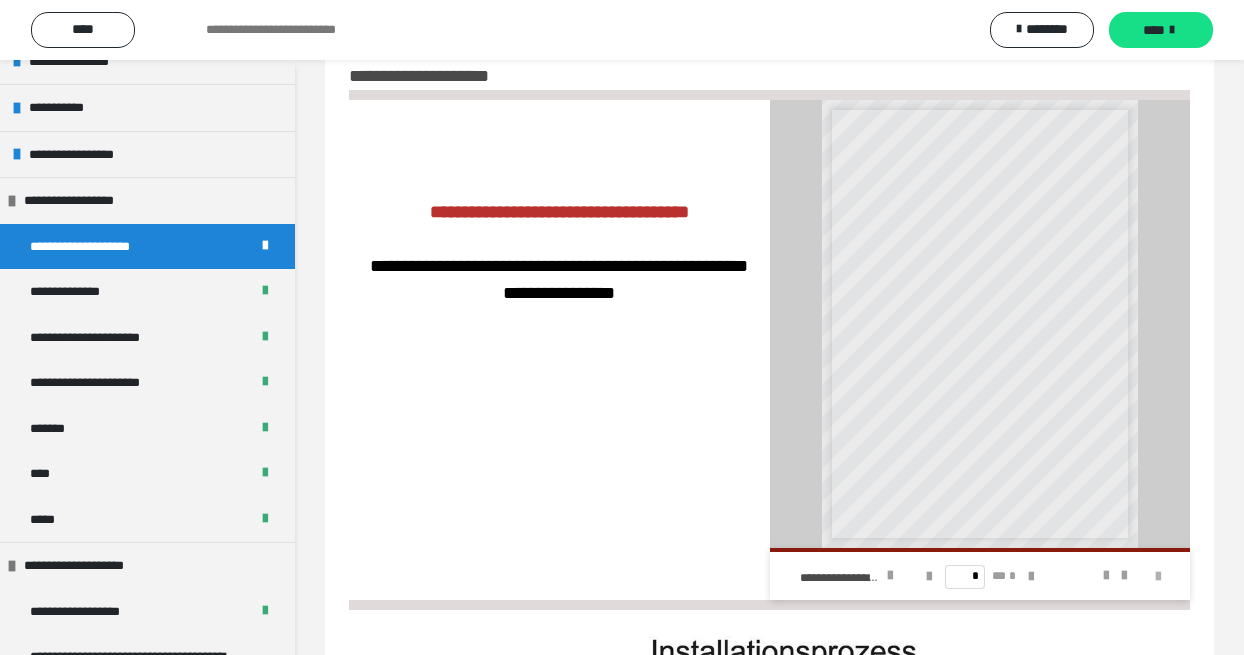 click at bounding box center [1158, 577] 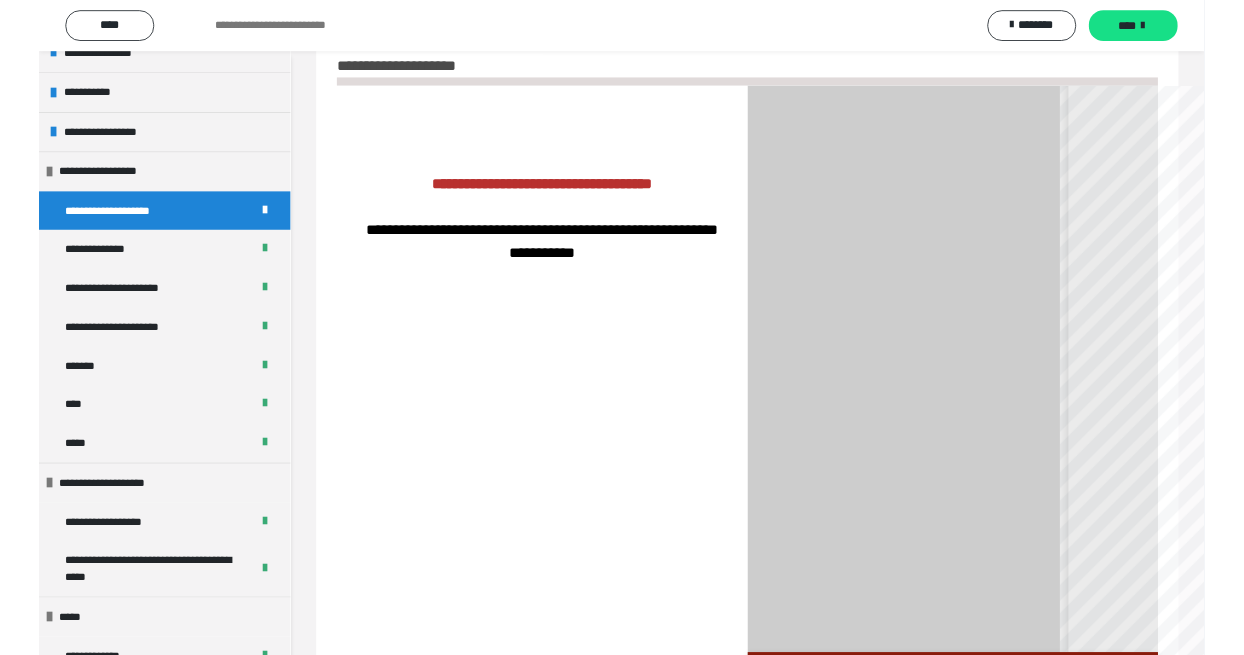 scroll, scrollTop: 0, scrollLeft: 0, axis: both 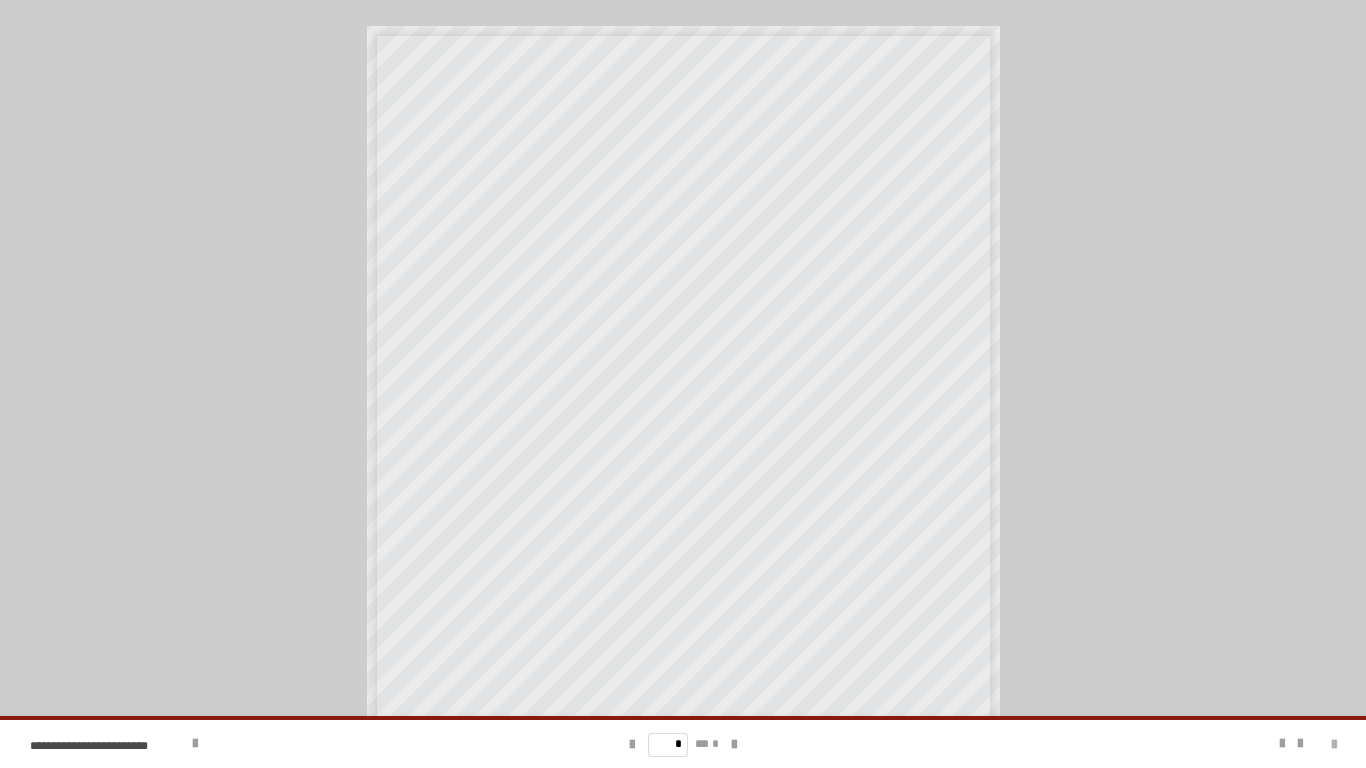 click at bounding box center (1334, 745) 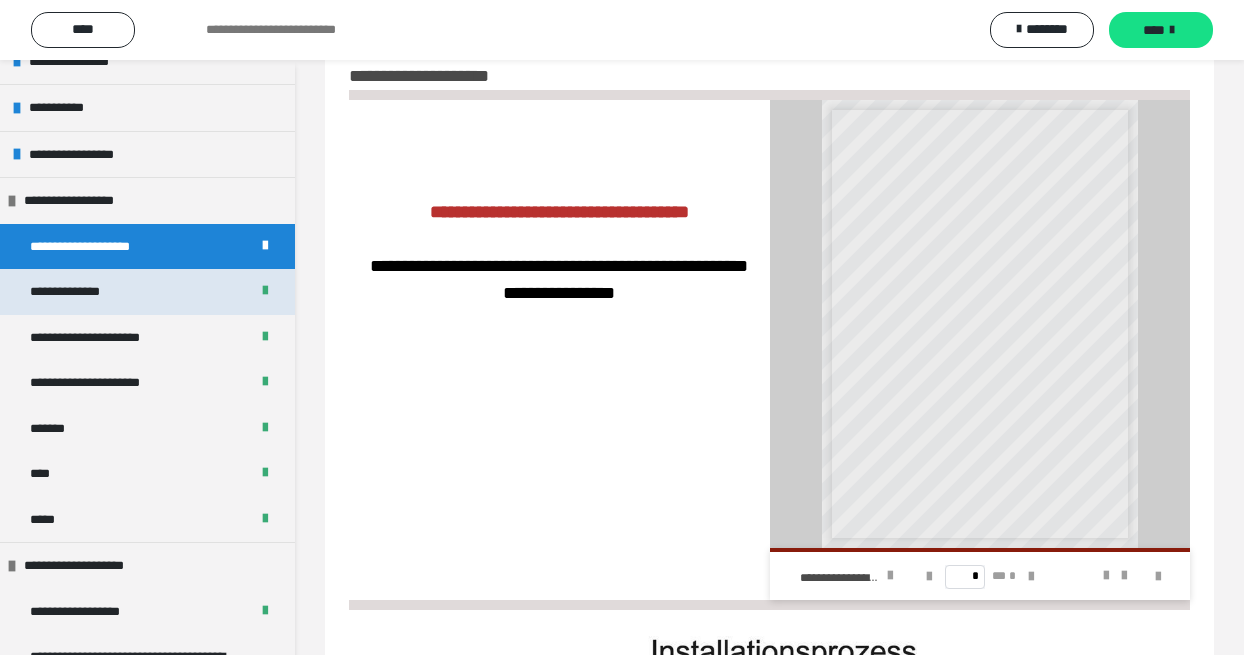 click on "**********" at bounding box center (147, 292) 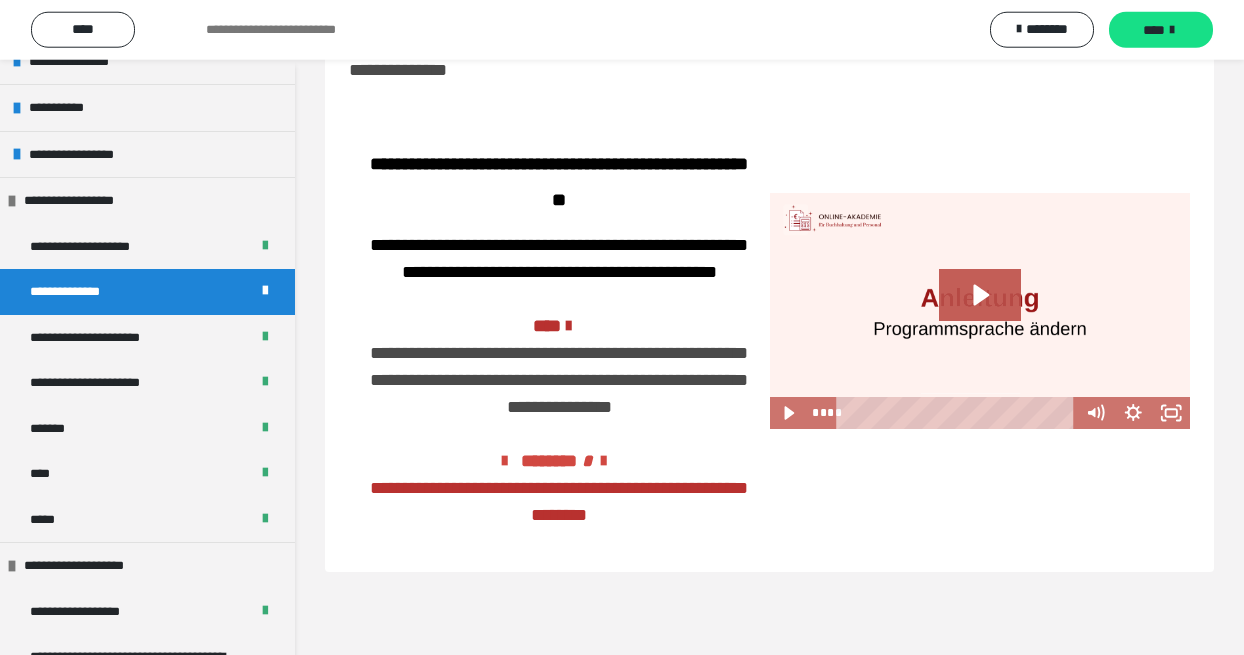 scroll, scrollTop: 60, scrollLeft: 0, axis: vertical 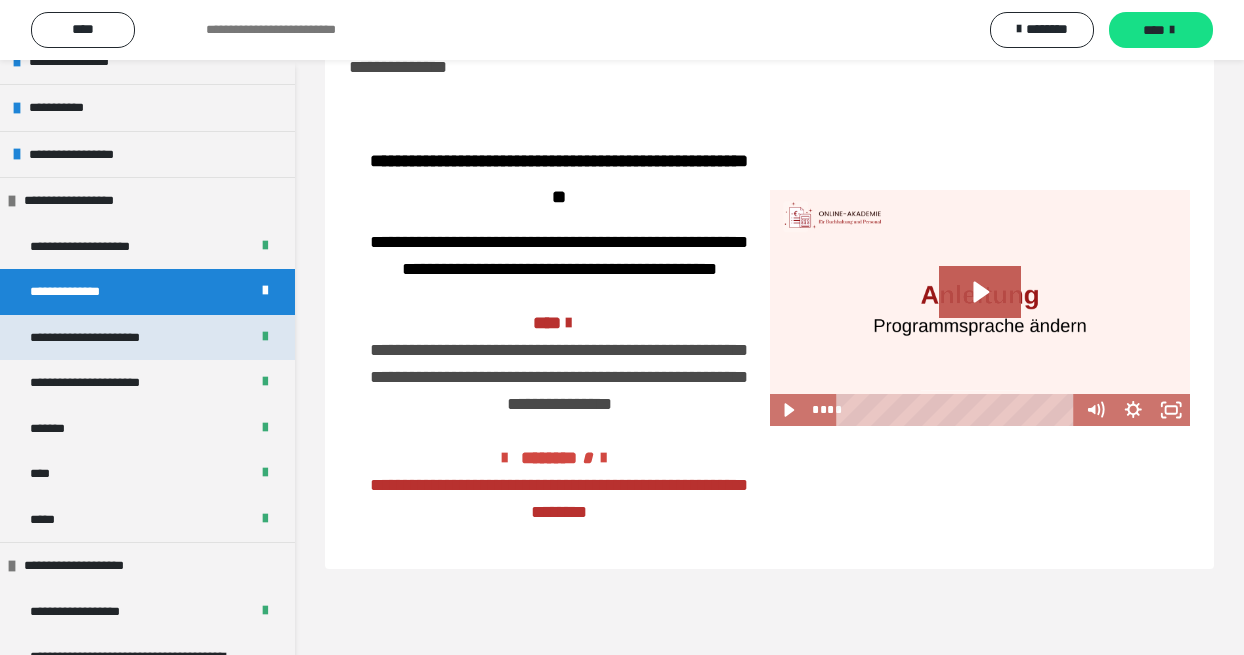 click on "**********" at bounding box center [147, 338] 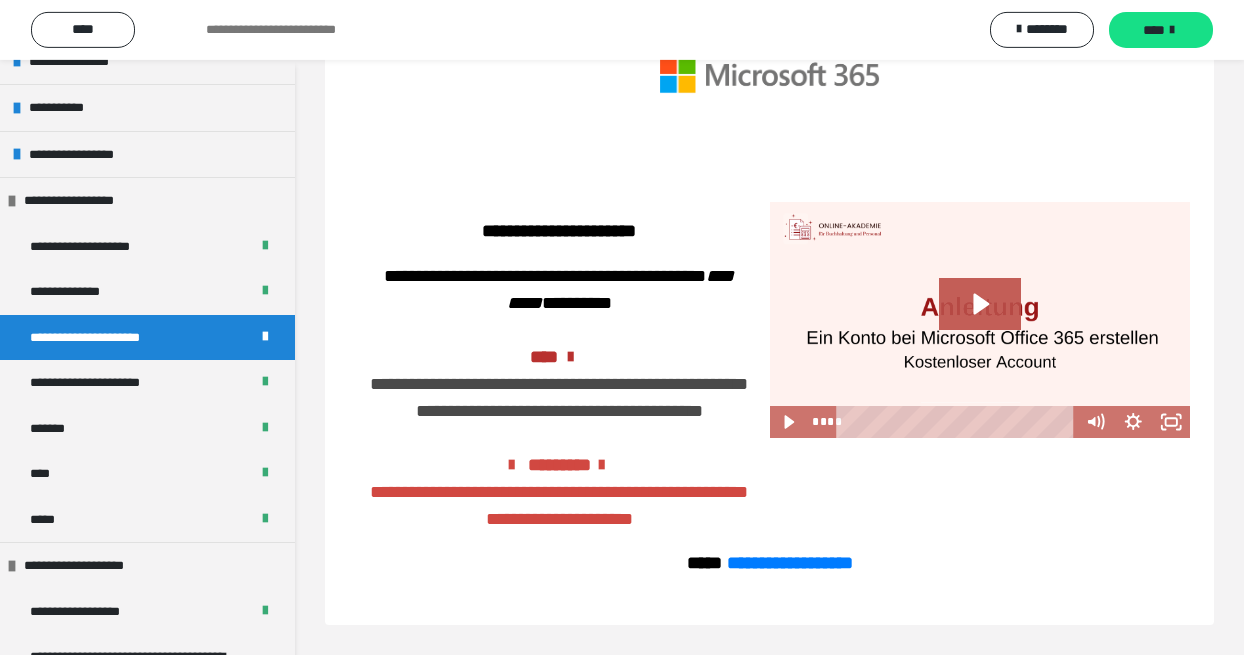 scroll, scrollTop: 139, scrollLeft: 0, axis: vertical 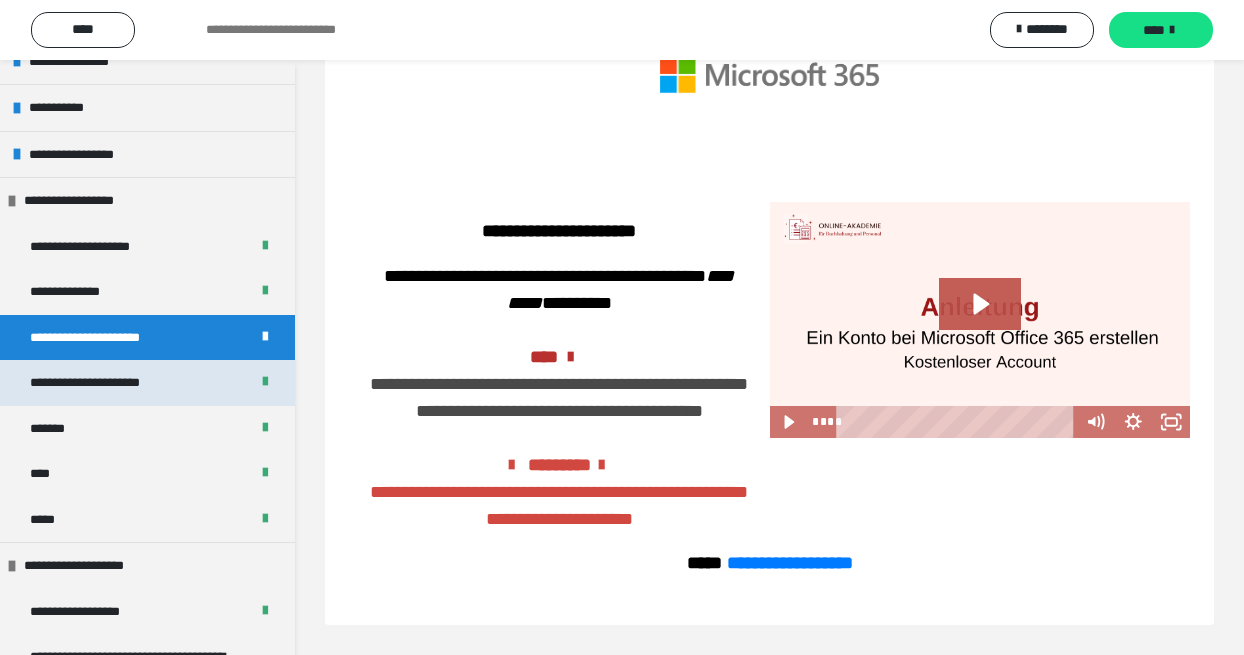 click on "**********" at bounding box center (147, 383) 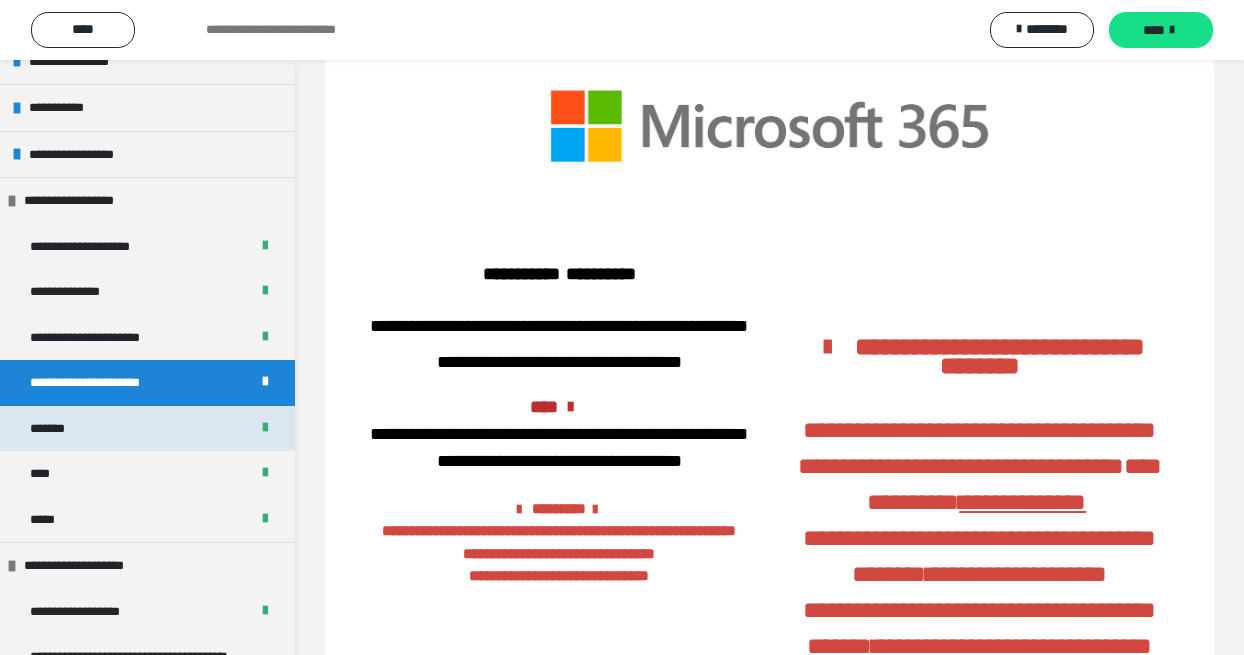 click on "*******" at bounding box center (147, 429) 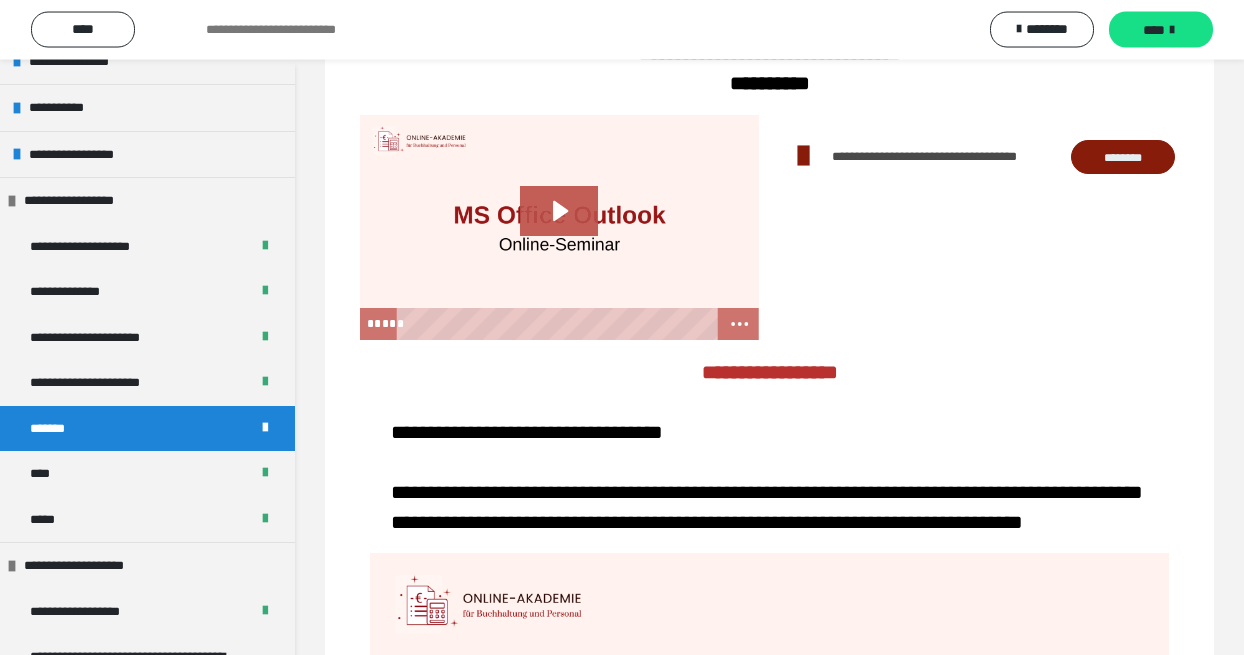 scroll, scrollTop: 104, scrollLeft: 0, axis: vertical 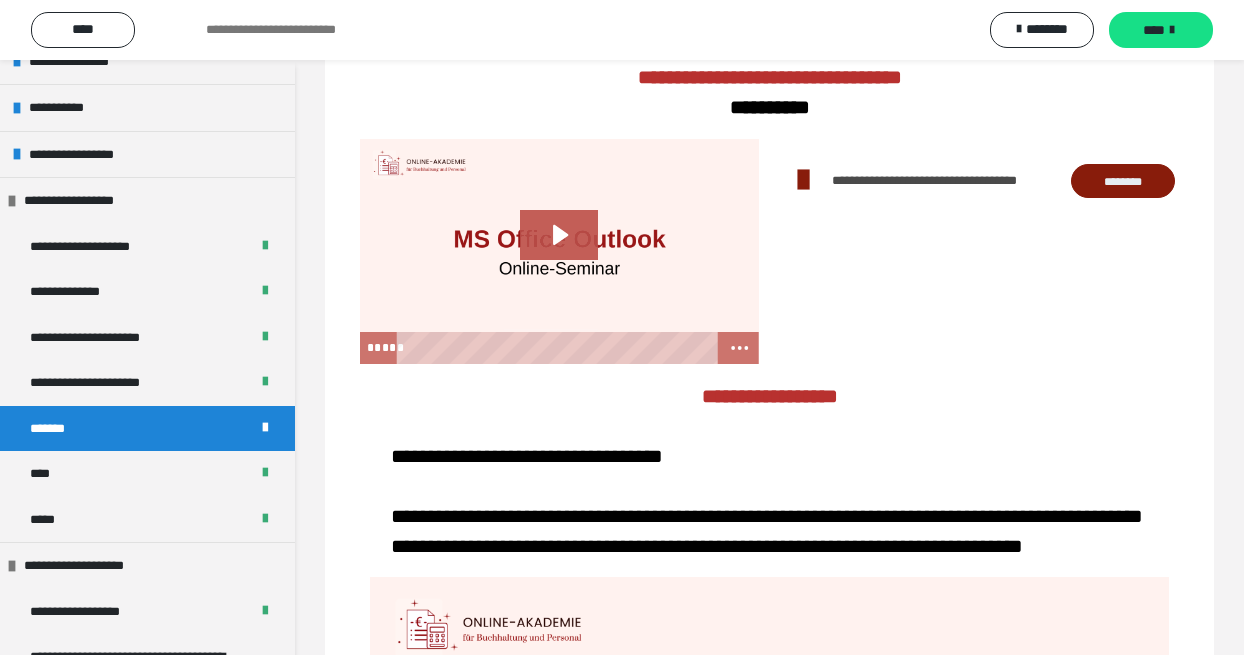 click on "********" at bounding box center (1123, 181) 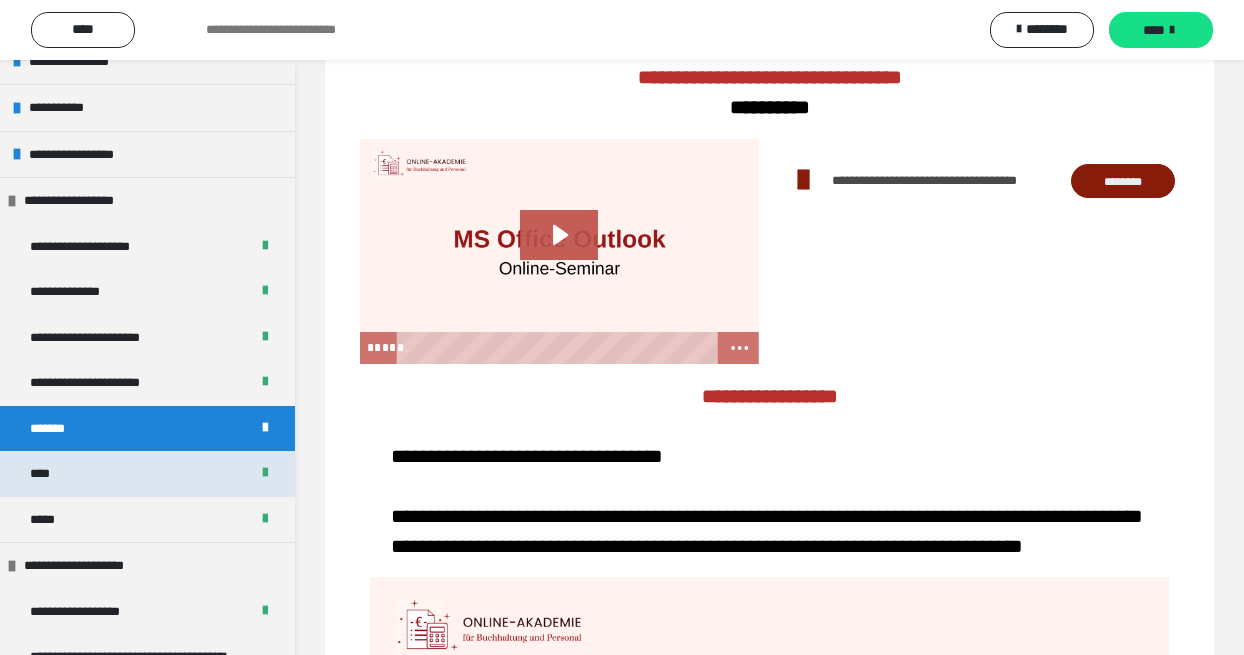 click on "****" at bounding box center [147, 474] 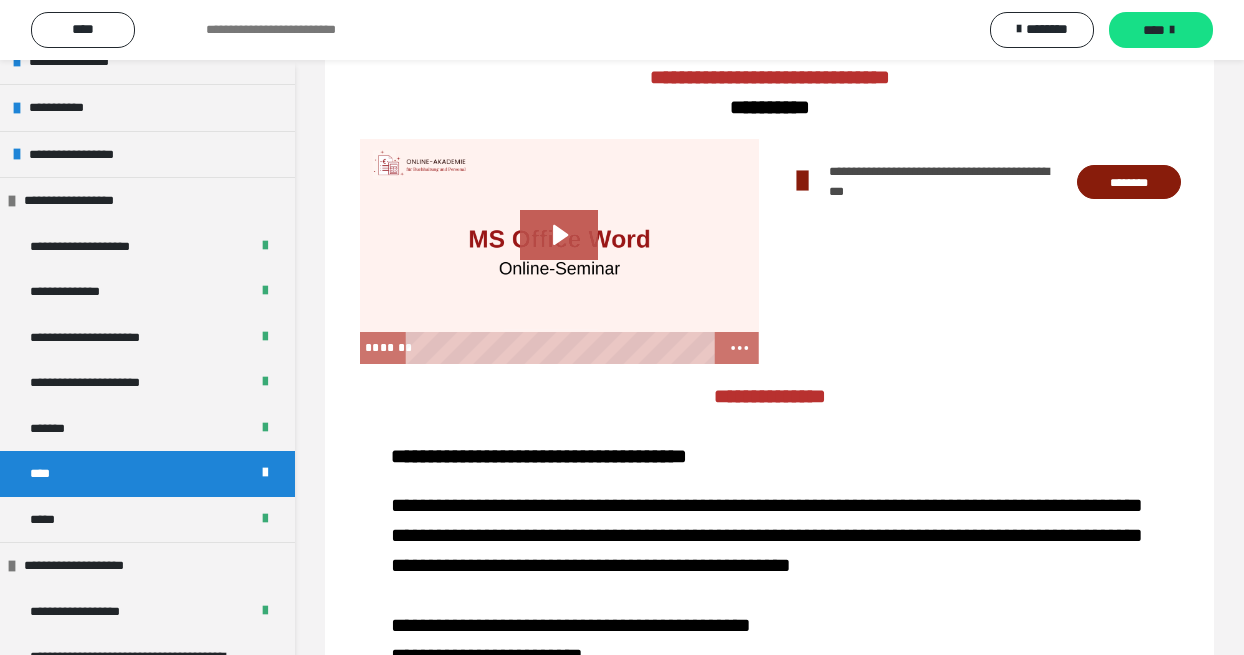 click on "********" at bounding box center [1129, 182] 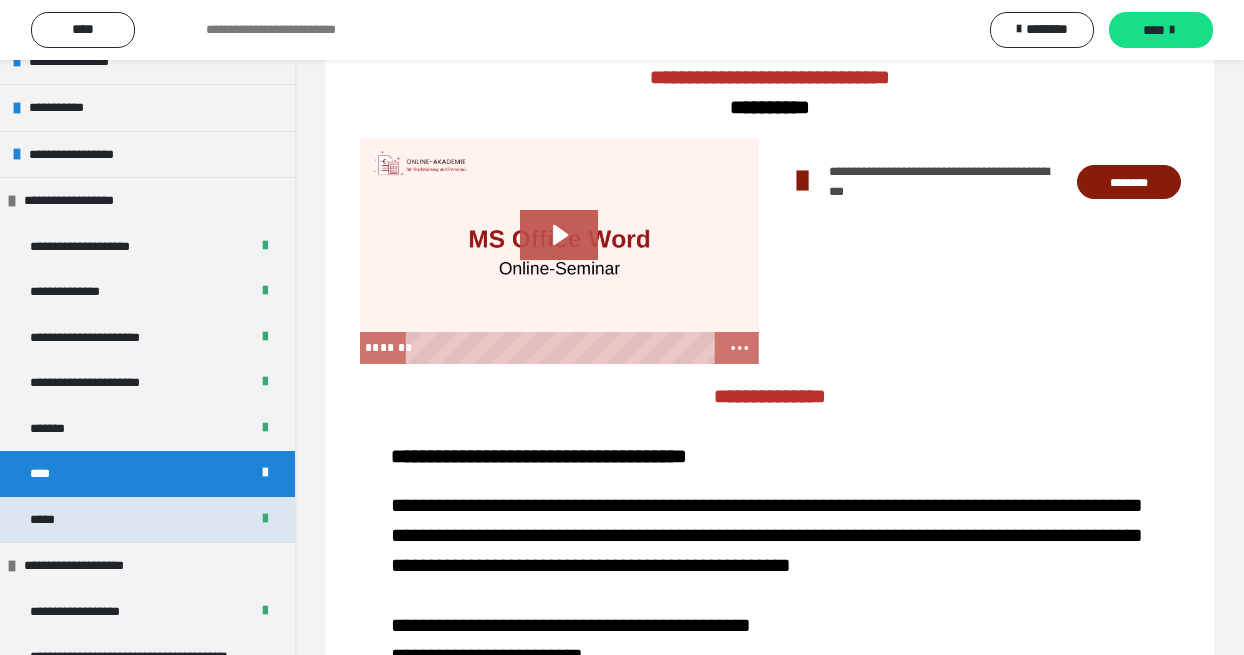 click on "*****" at bounding box center (147, 520) 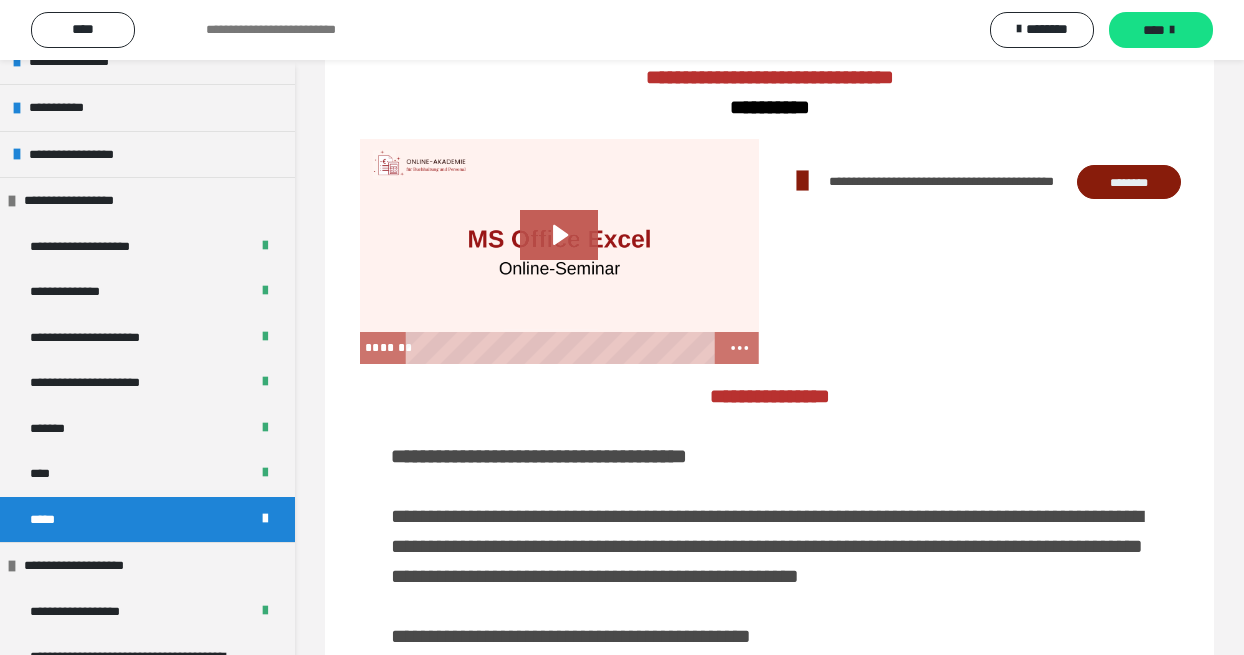click on "********" at bounding box center (1129, 182) 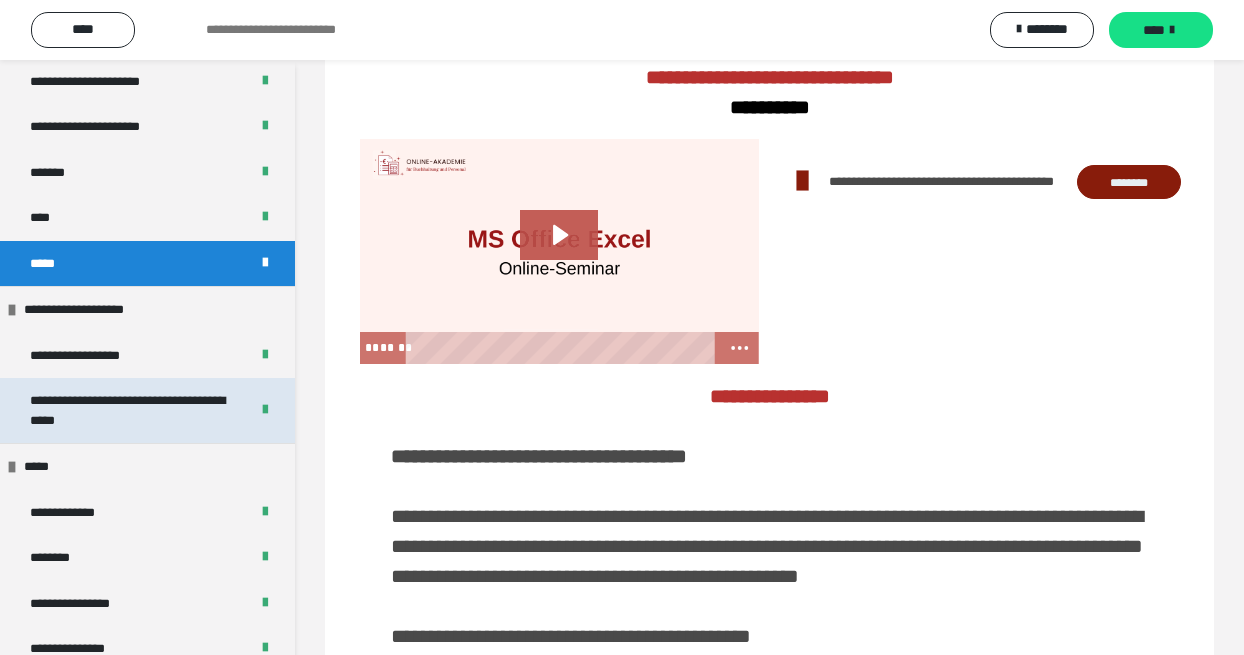 scroll, scrollTop: 636, scrollLeft: 0, axis: vertical 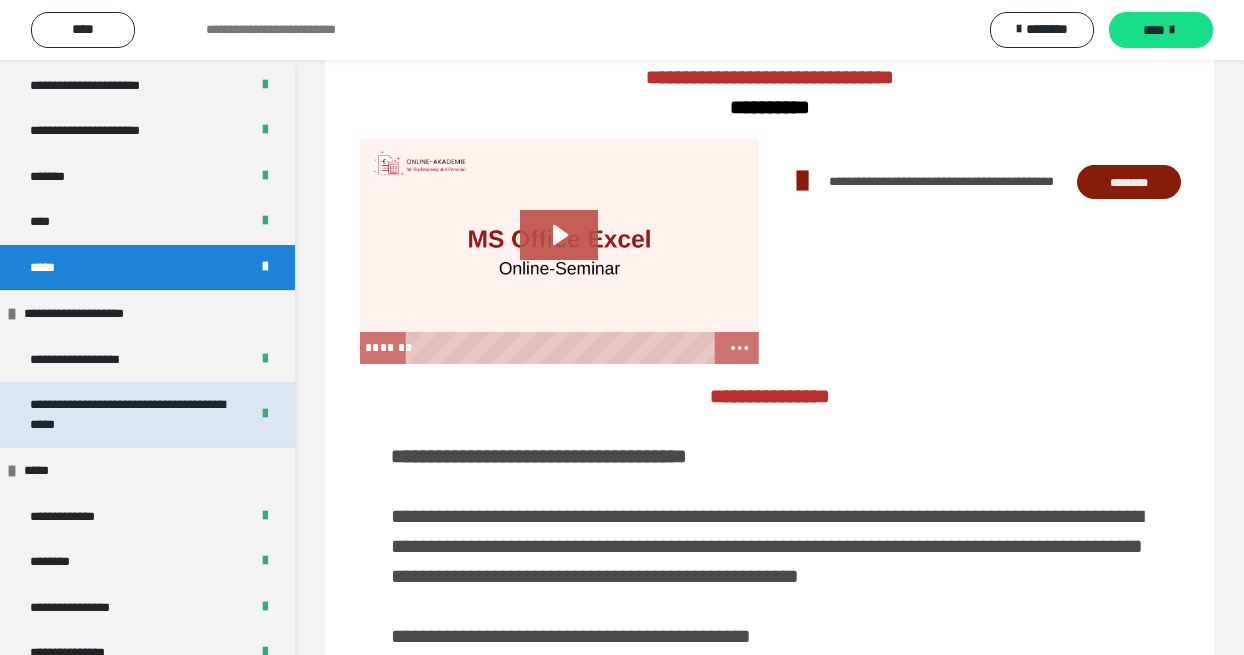 click on "**********" at bounding box center (131, 414) 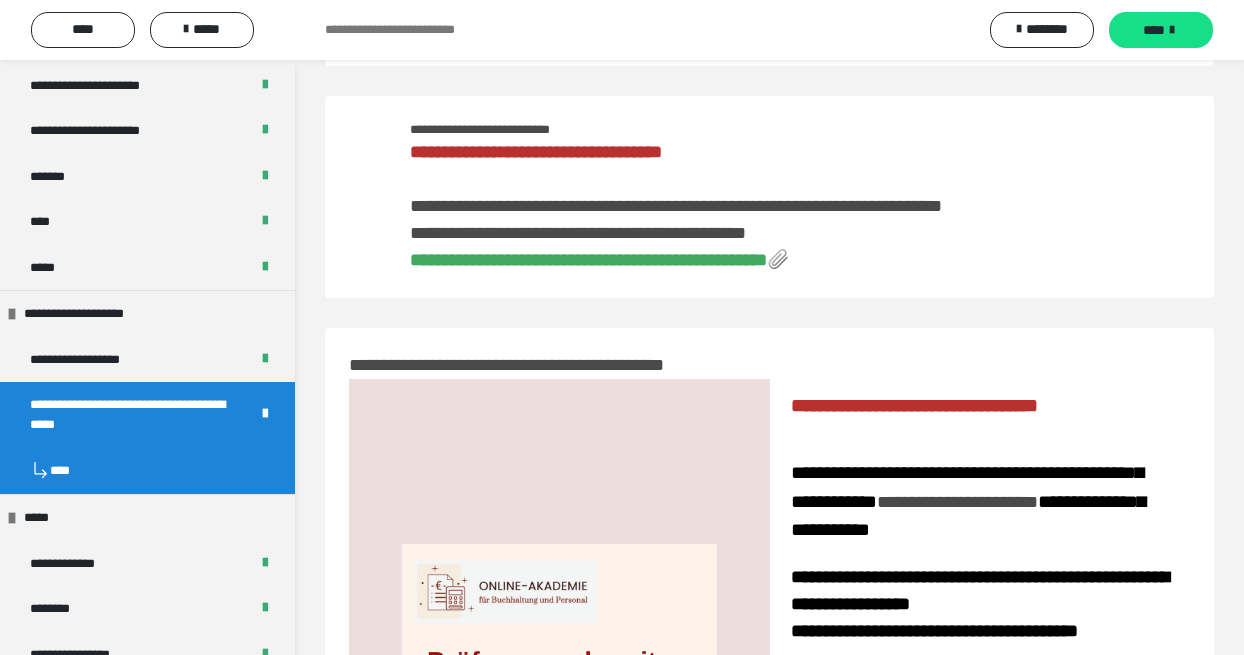 scroll, scrollTop: 0, scrollLeft: 0, axis: both 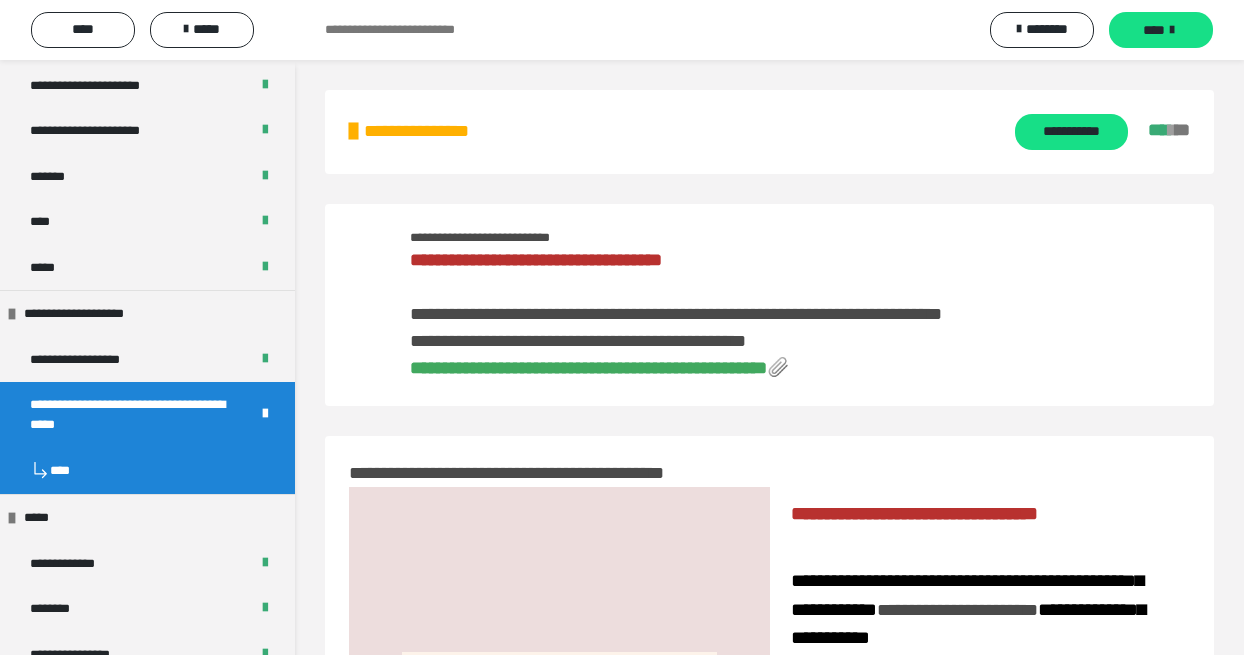 click on "**********" at bounding box center [724, 314] 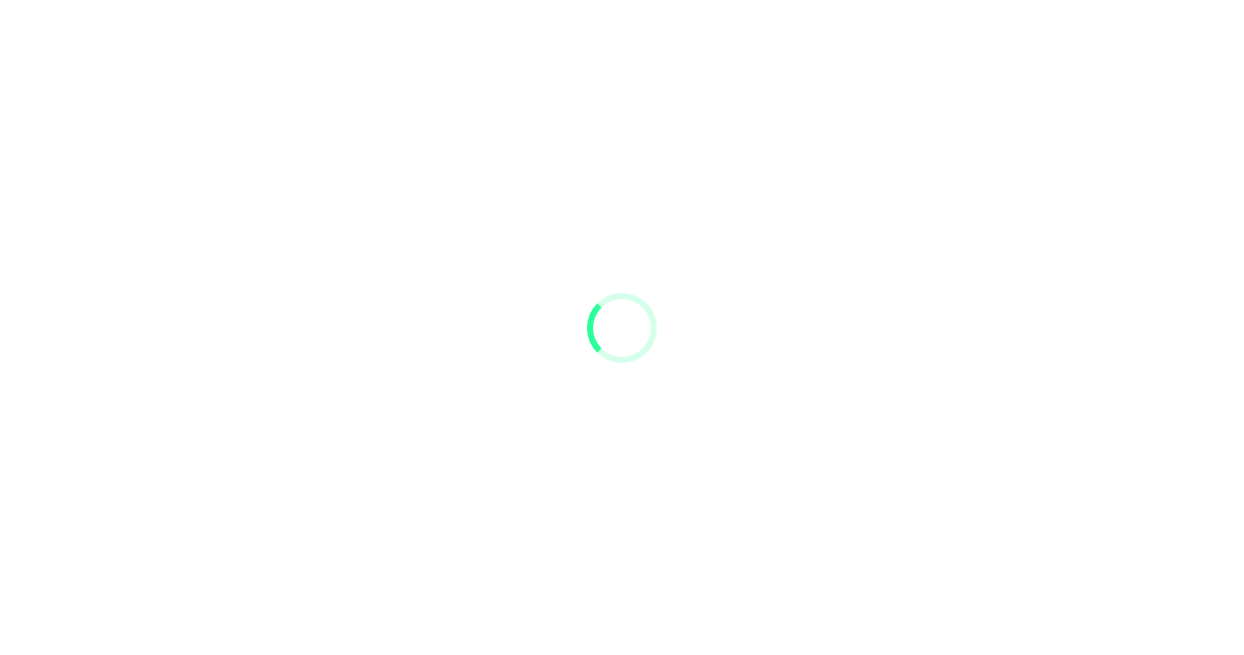 scroll, scrollTop: 0, scrollLeft: 0, axis: both 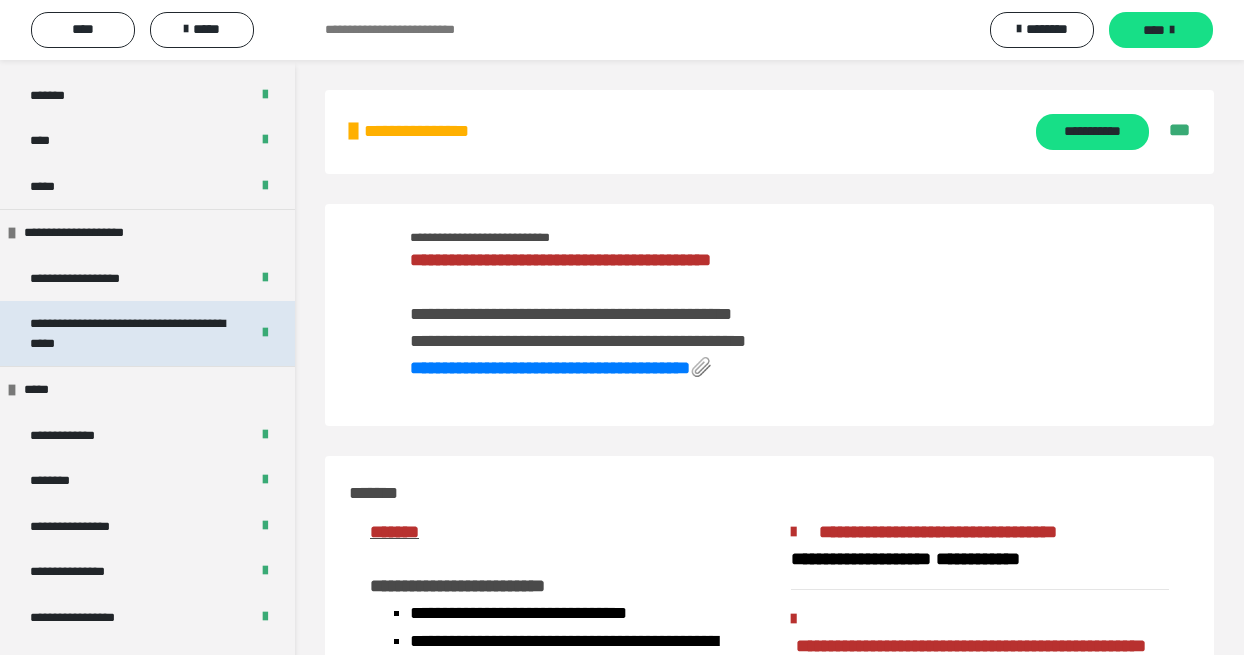 click on "**********" at bounding box center [131, 333] 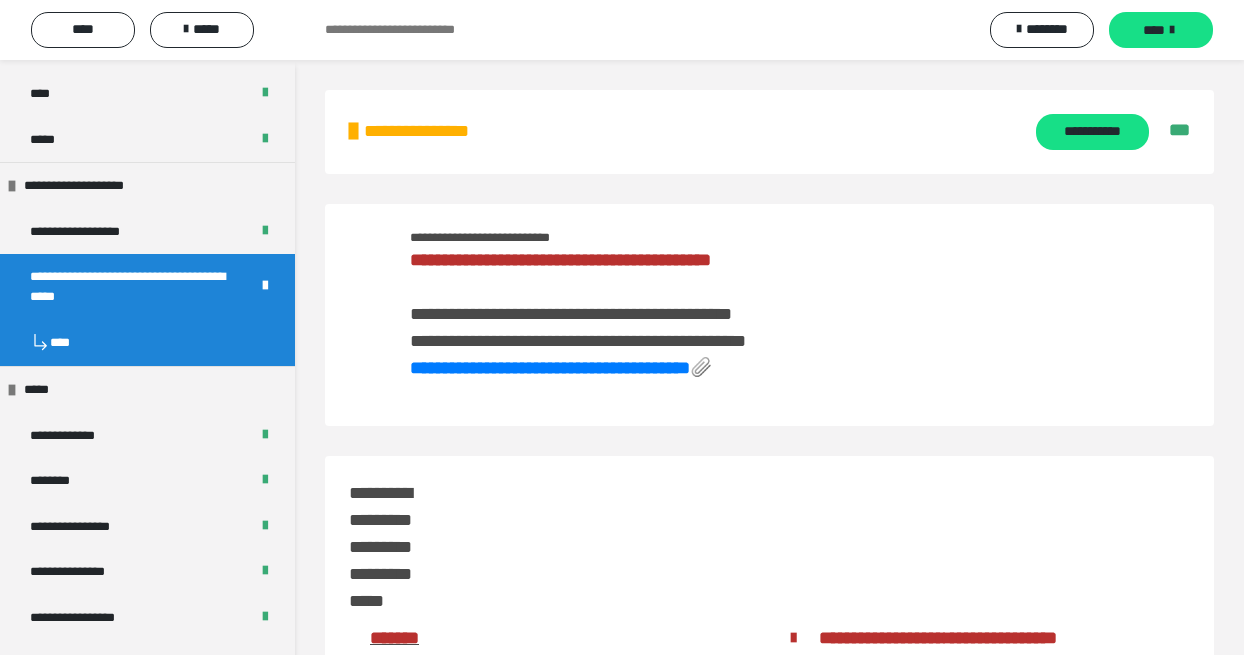 scroll, scrollTop: 2161, scrollLeft: 0, axis: vertical 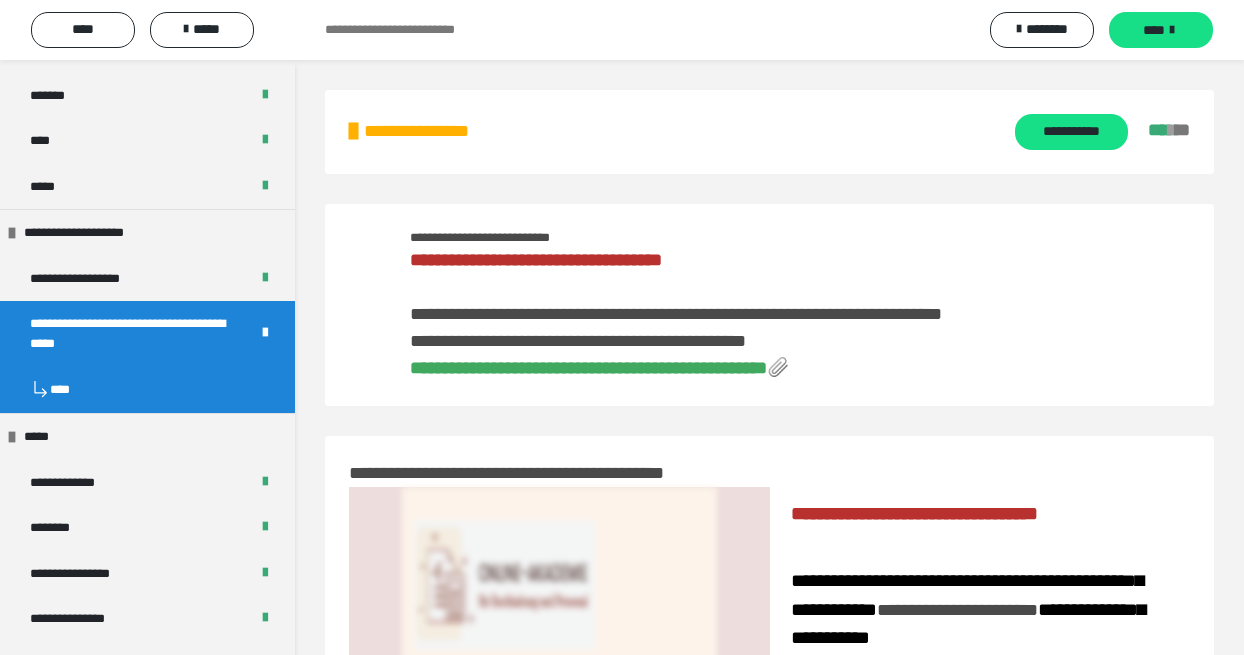 click on "****" at bounding box center [147, 389] 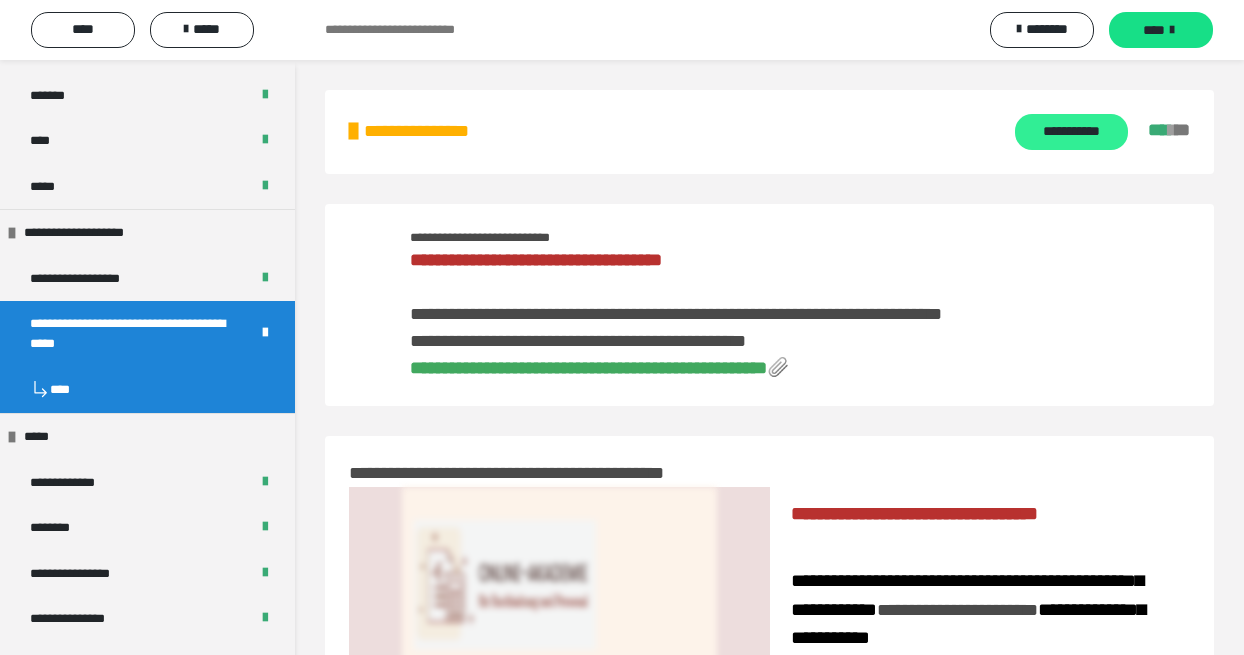 click on "**********" at bounding box center [1071, 132] 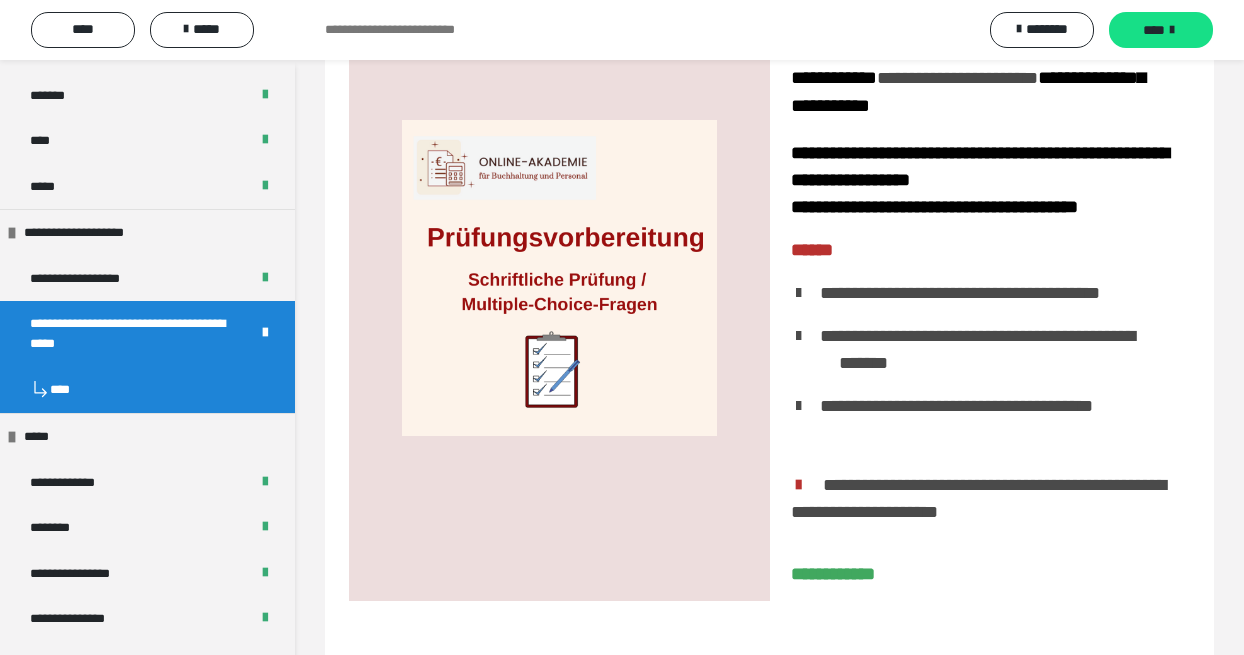 scroll, scrollTop: 6204, scrollLeft: 0, axis: vertical 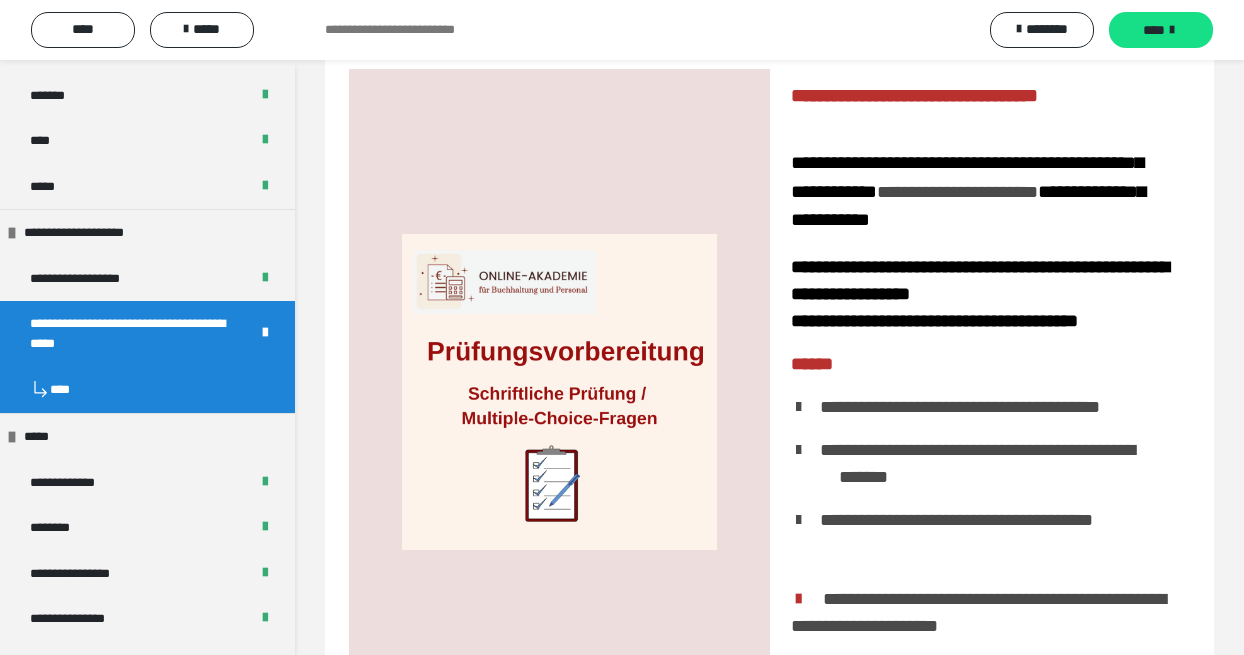 drag, startPoint x: 350, startPoint y: 119, endPoint x: 493, endPoint y: 230, distance: 181.02486 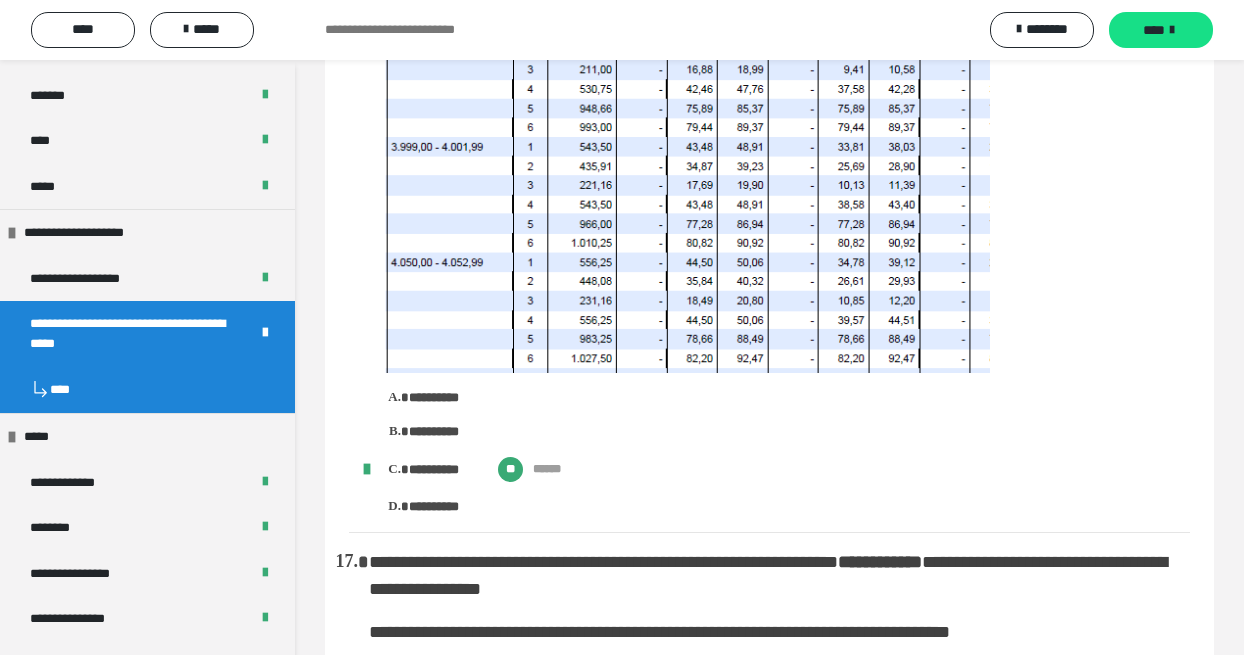 click at bounding box center (680, 86) 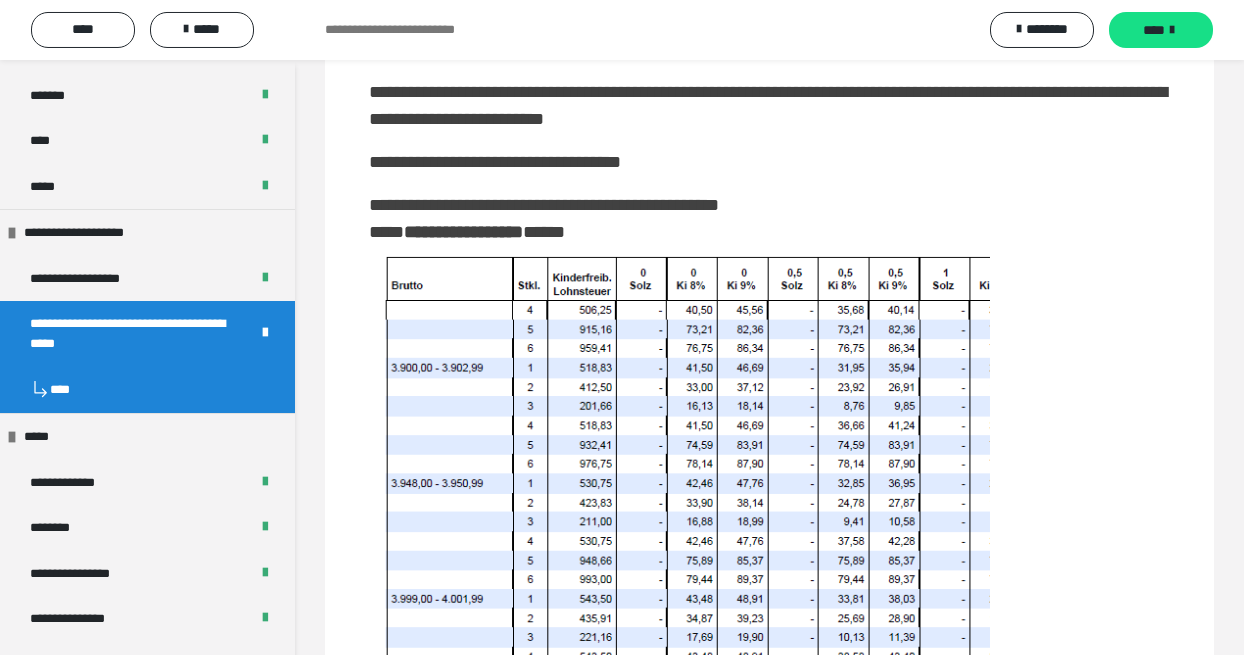 scroll, scrollTop: 2850, scrollLeft: 0, axis: vertical 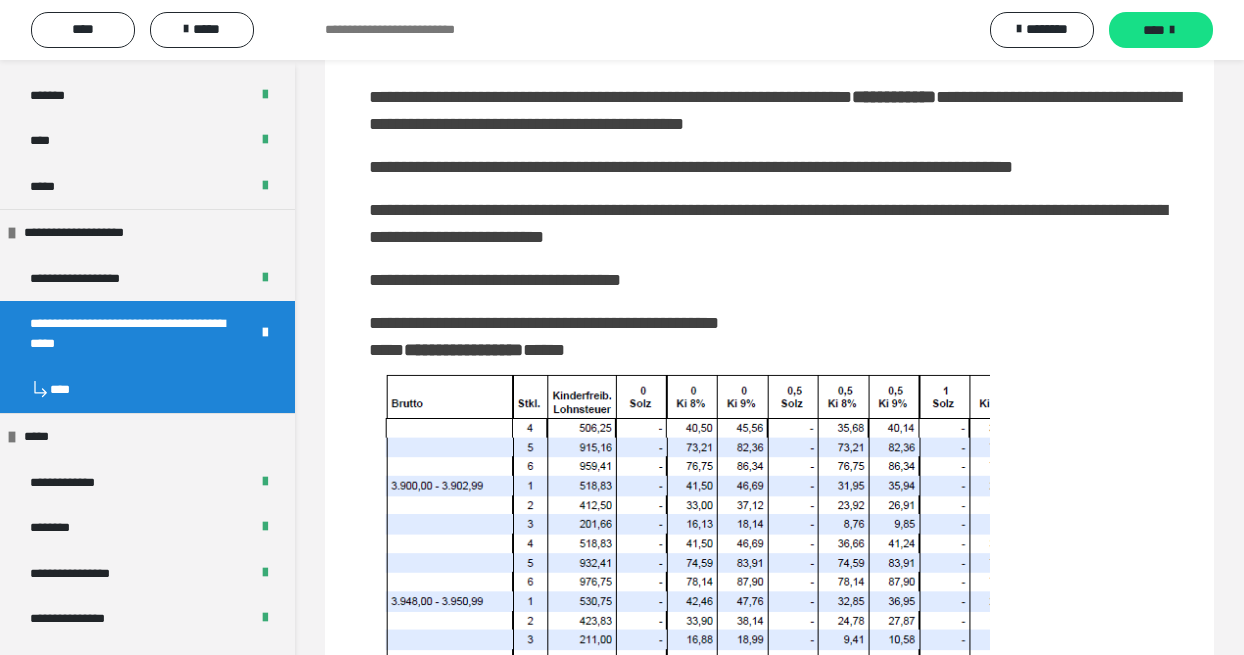 click on "**********" at bounding box center (779, 280) 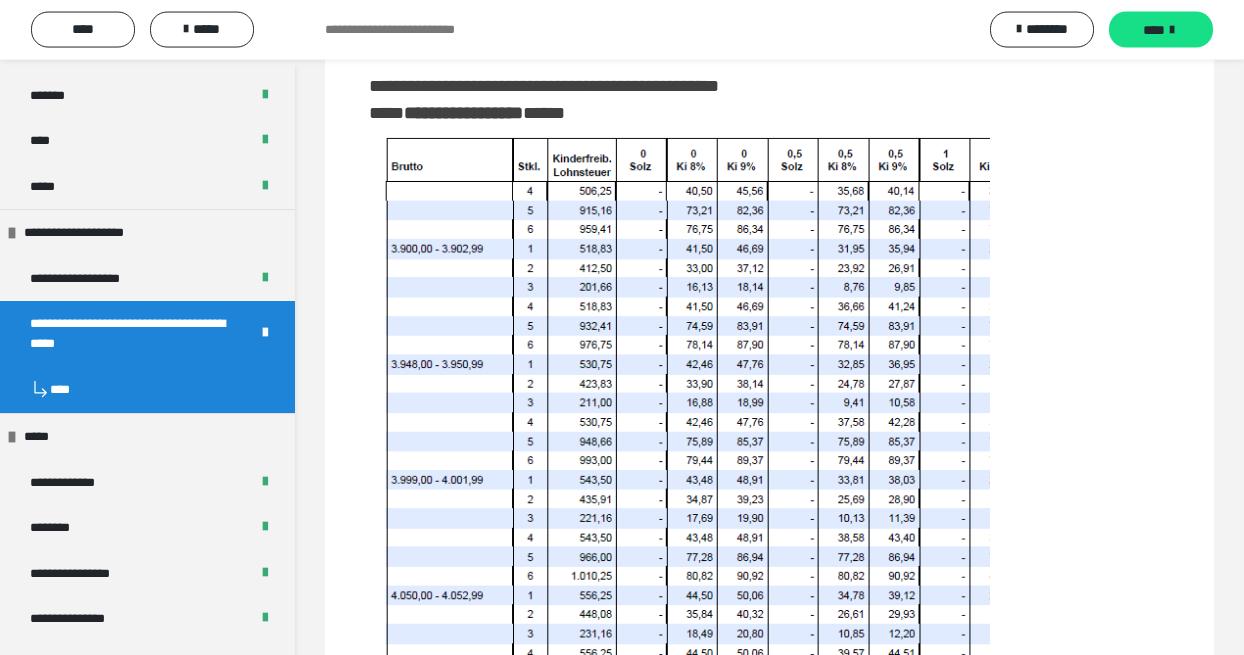 scroll, scrollTop: 3306, scrollLeft: 0, axis: vertical 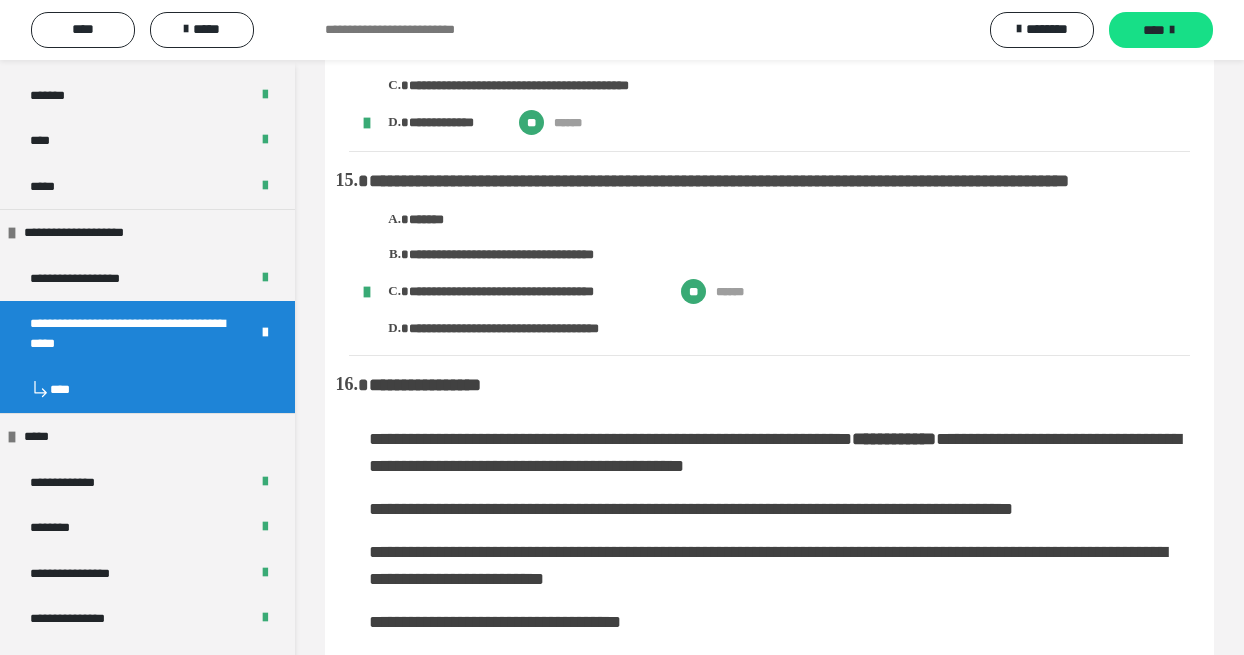 click on "**********" at bounding box center (769, 381) 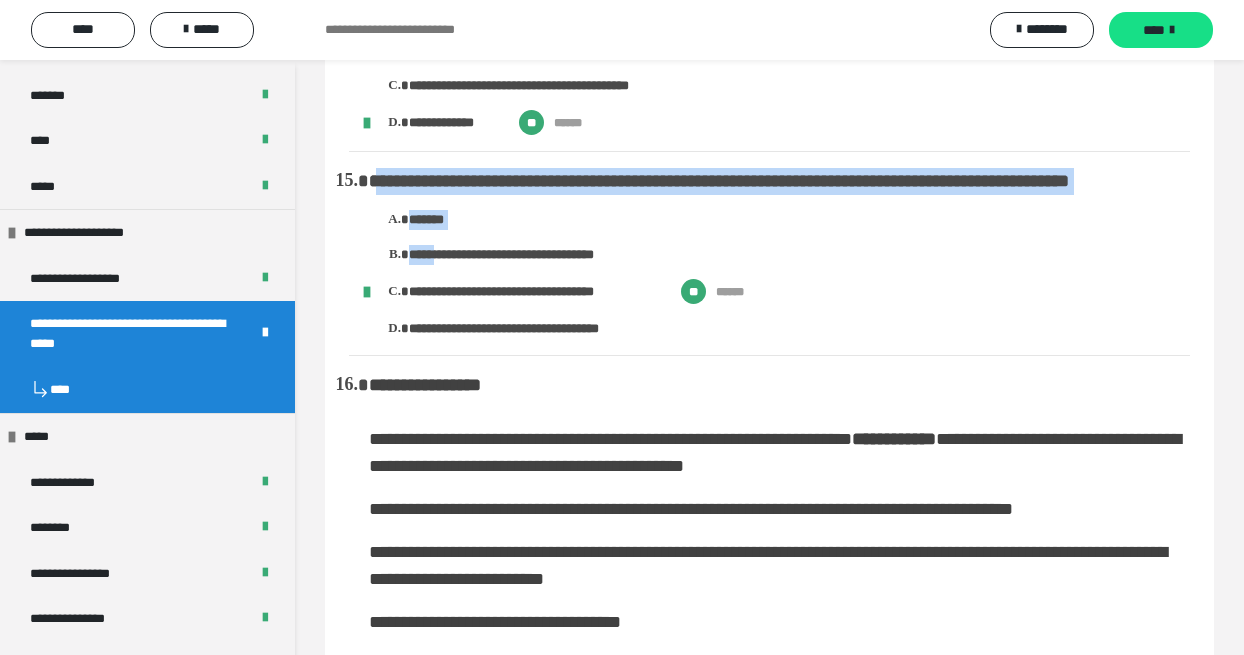 drag, startPoint x: 380, startPoint y: 282, endPoint x: 369, endPoint y: 359, distance: 77.781746 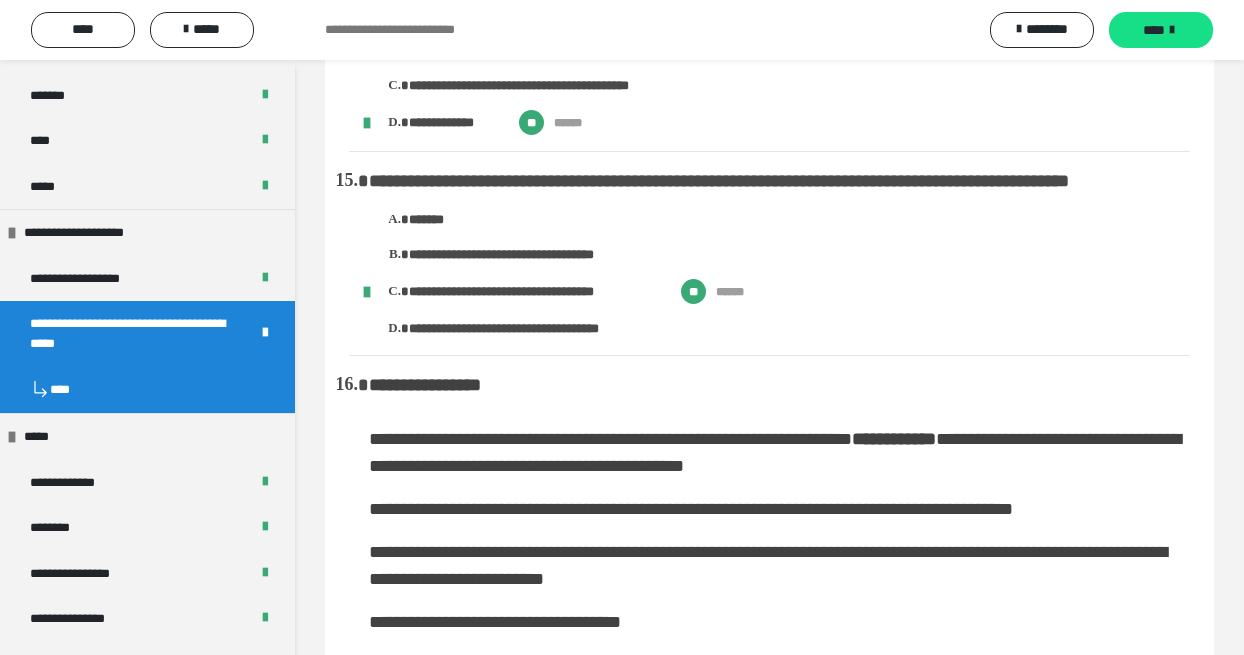 click on "**********" at bounding box center (769, 375) 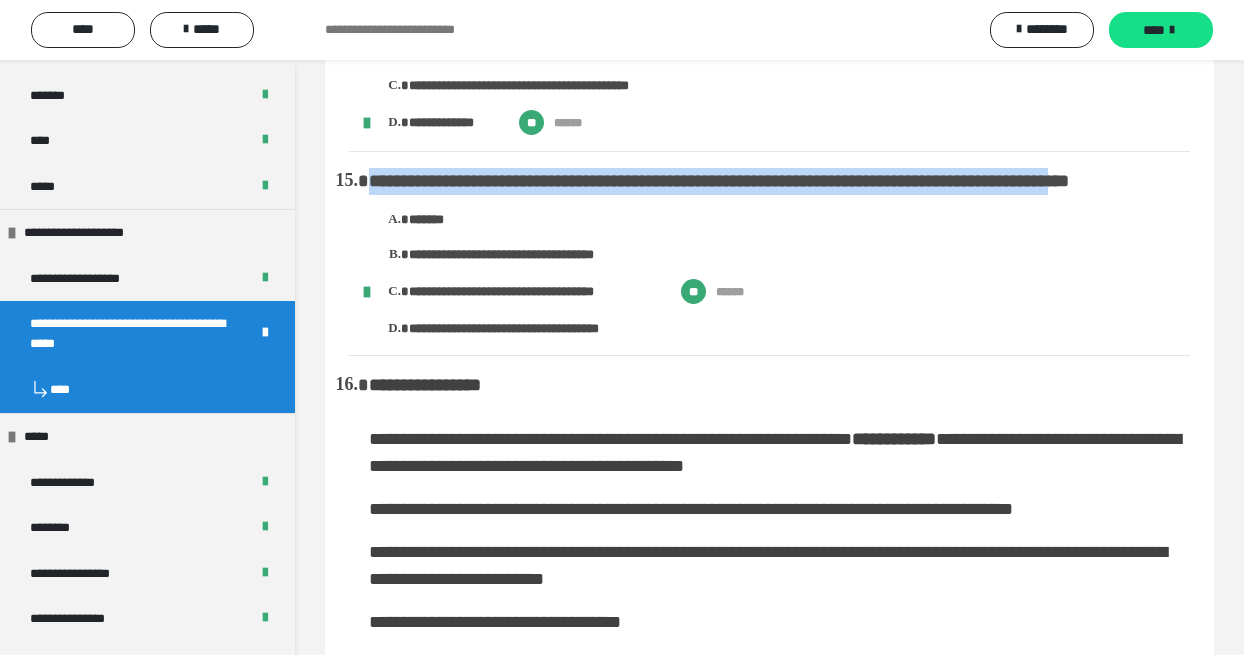 drag, startPoint x: 370, startPoint y: 81, endPoint x: 481, endPoint y: 329, distance: 271.70755 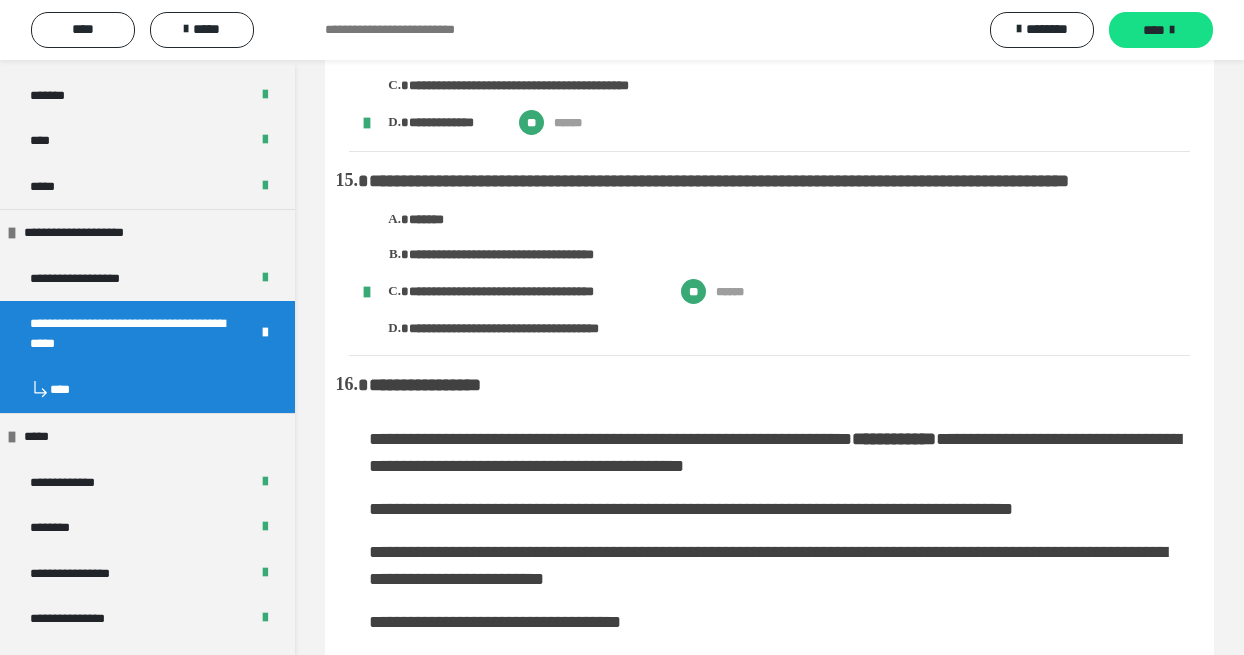 click on "**********" at bounding box center (779, 253) 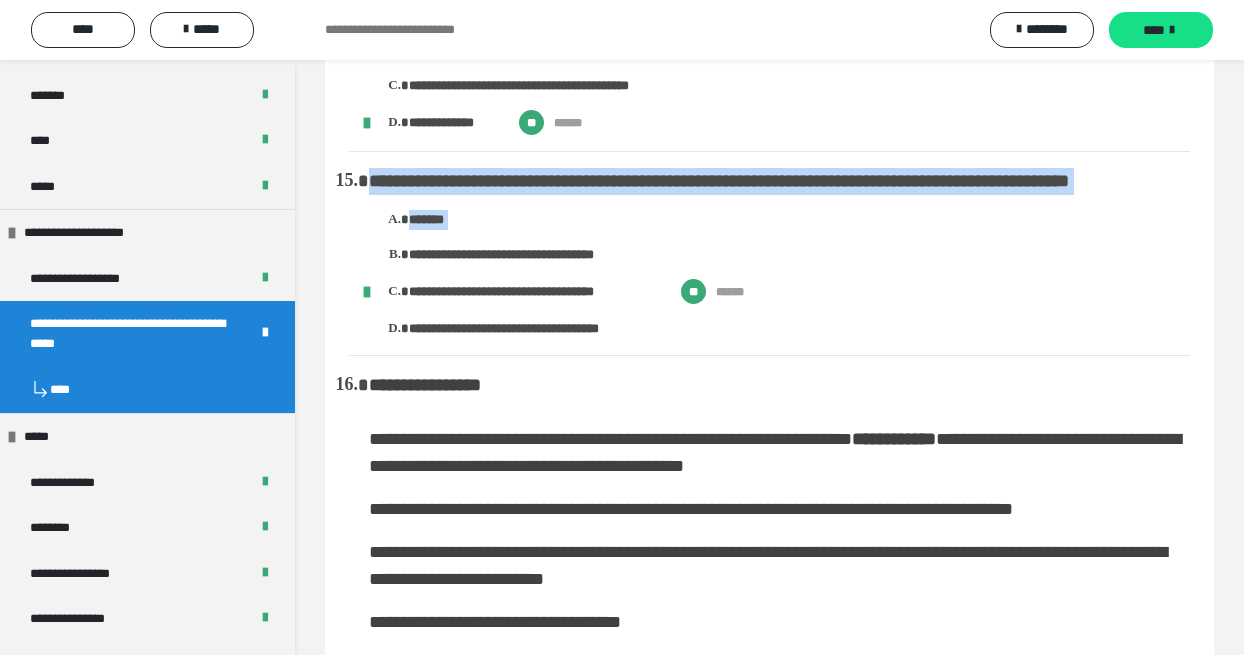 drag, startPoint x: 377, startPoint y: 85, endPoint x: 488, endPoint y: 377, distance: 312.386 